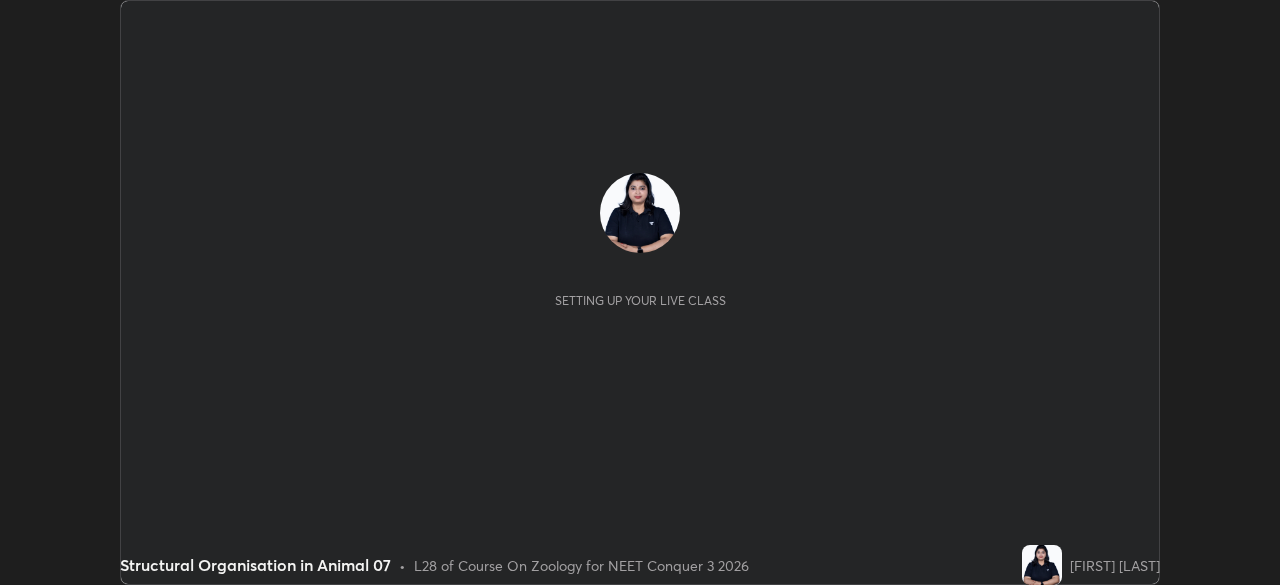 scroll, scrollTop: 0, scrollLeft: 0, axis: both 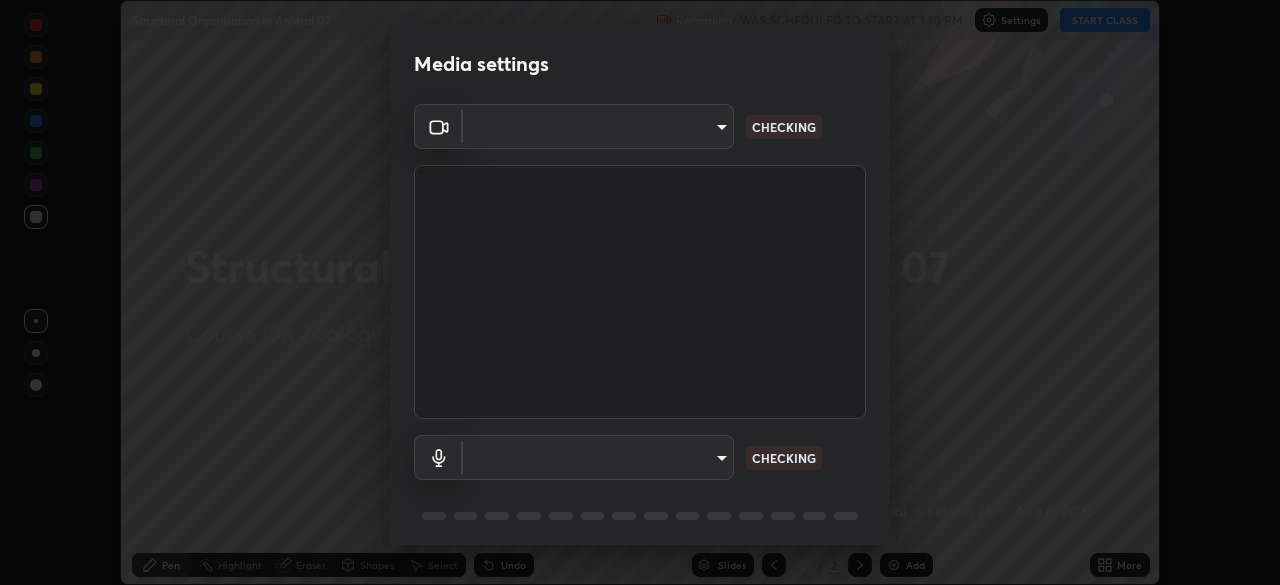 type on "668c6eed314d7a1f60b075226dcabff6ad9c57822ced9db558d6838b86841f42" 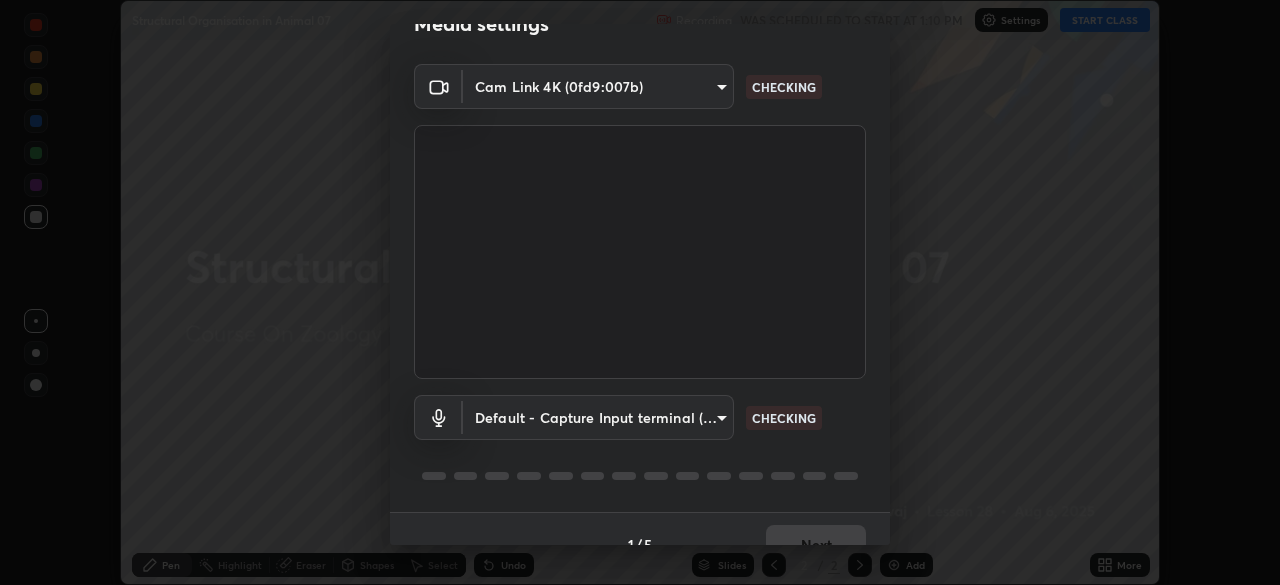 scroll, scrollTop: 71, scrollLeft: 0, axis: vertical 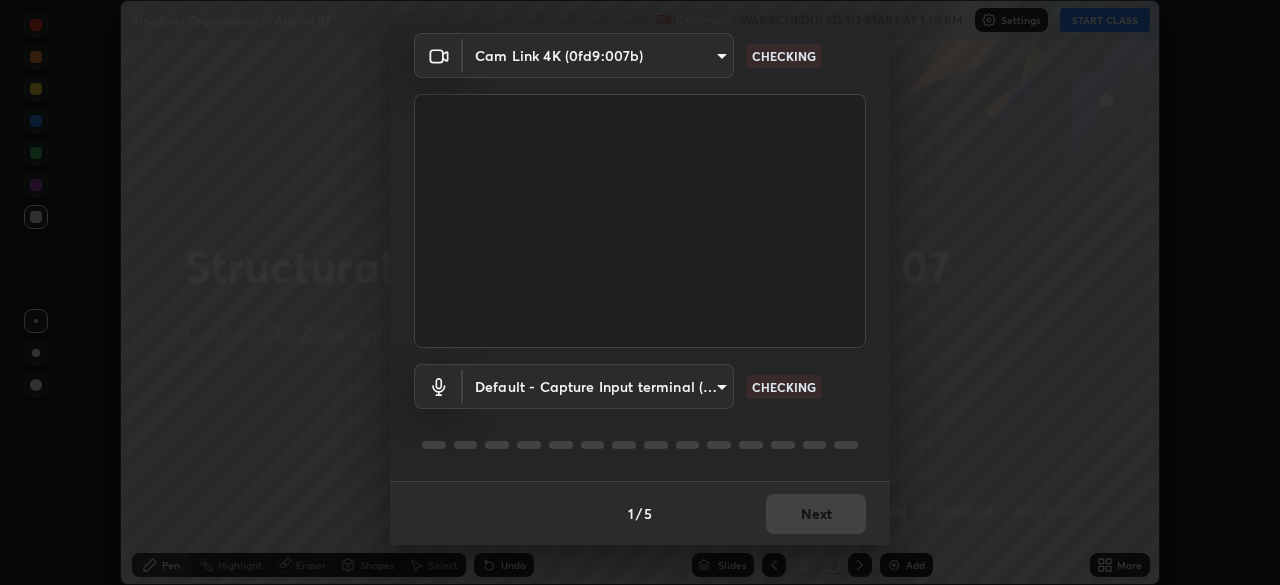 click on "Erase all Structural Organisation in Animal 07 Recording WAS SCHEDULED TO START AT  1:10 PM Settings START CLASS Setting up your live class Structural Organisation in Animal 07 • L28 of Course On Zoology for NEET Conquer 3 2026 [FIRST] [LAST] Pen Highlight Eraser Shapes Select Undo Slides 2 / 2 Add More No doubts shared Encourage your learners to ask a doubt for better clarity Report an issue Reason for reporting Buffering Chat not working Audio - Video sync issue Educator video quality low ​ Attach an image Report Media settings Cam Link 4K (0fd9:007b) 668c6eed314d7a1f60b075226dcabff6ad9c57822ced9db558d6838b86841f42 CHECKING Default - Capture Input terminal (2- Digital Array MIC) default CHECKING 1 / 5 Next" at bounding box center [640, 292] 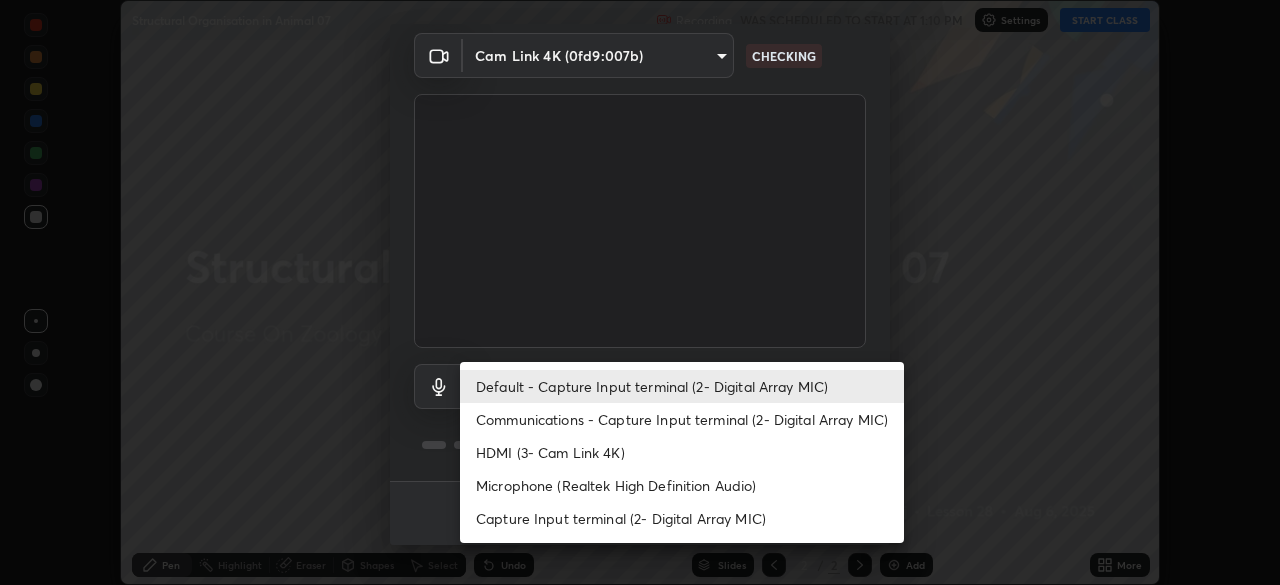 click on "Communications - Capture Input terminal (2- Digital Array MIC)" at bounding box center [682, 419] 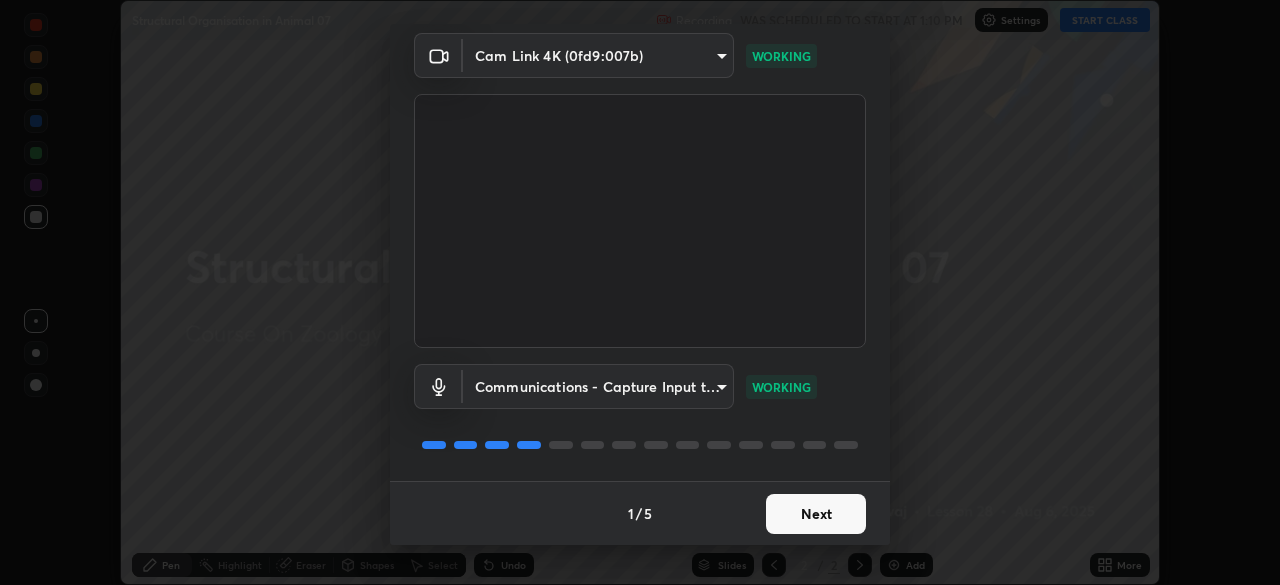 click on "Next" at bounding box center [816, 514] 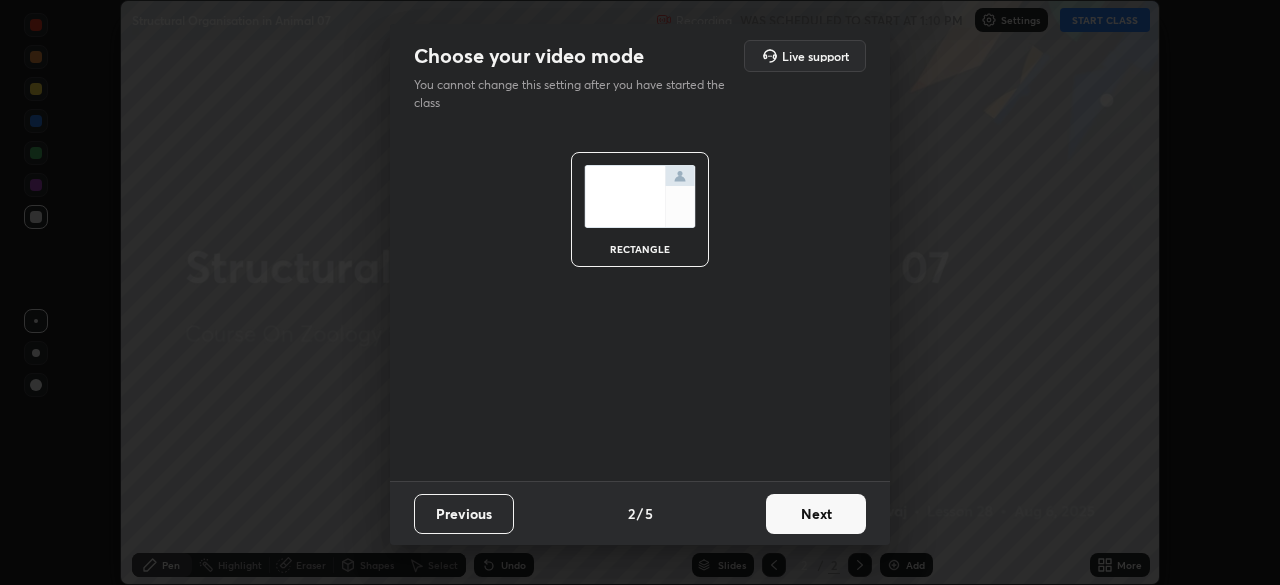 scroll, scrollTop: 0, scrollLeft: 0, axis: both 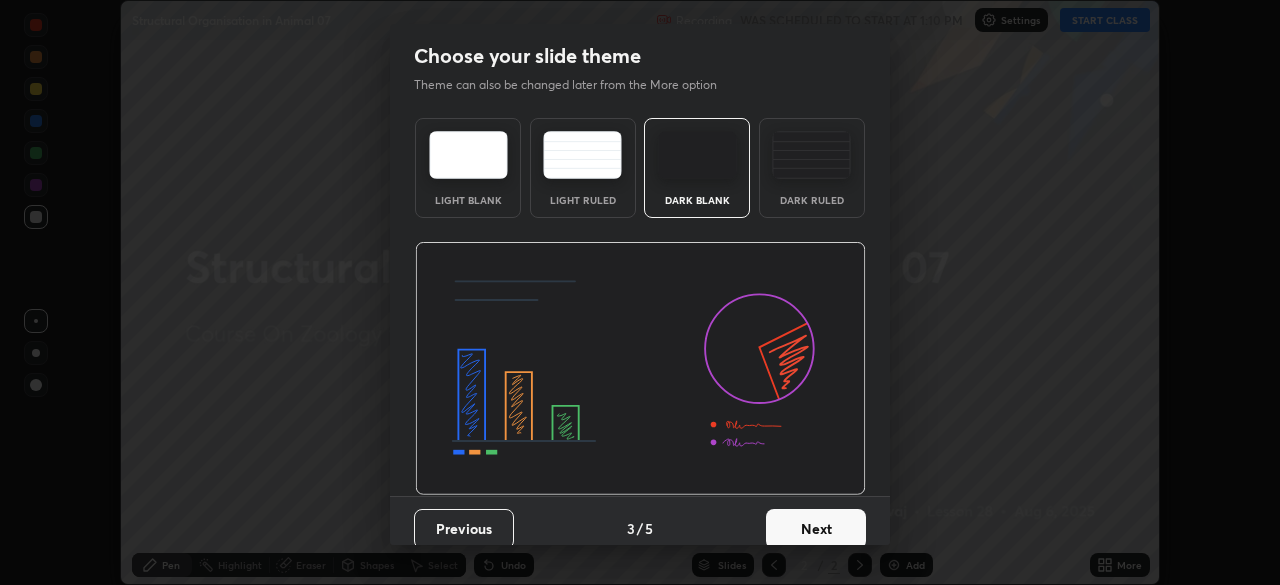 click on "Next" at bounding box center [816, 529] 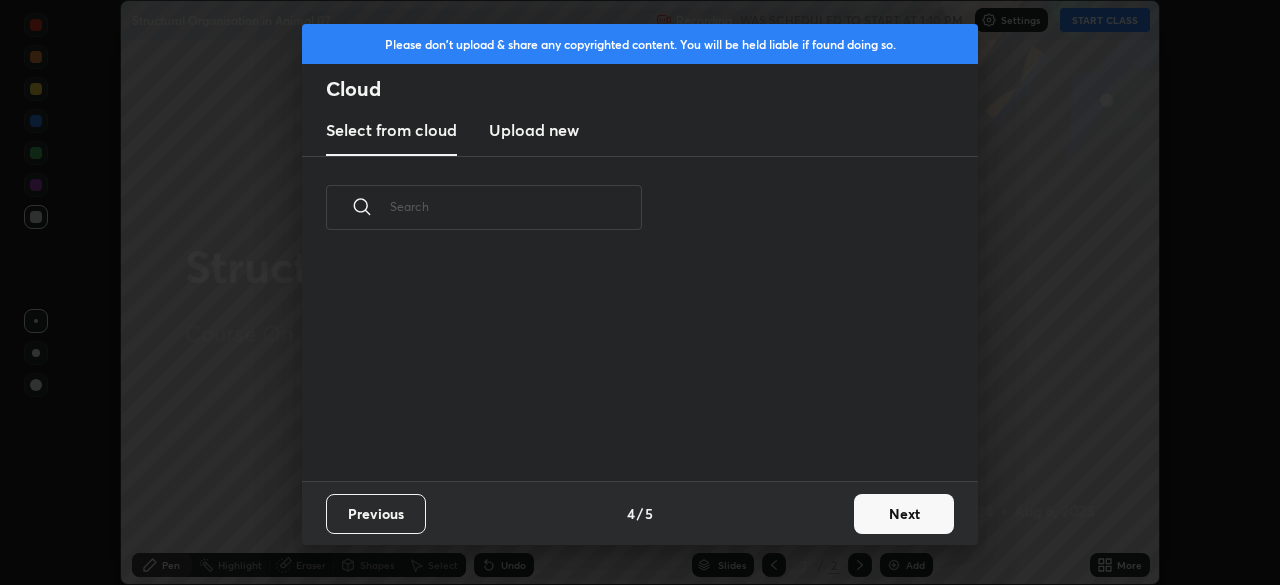 click on "Next" at bounding box center [904, 514] 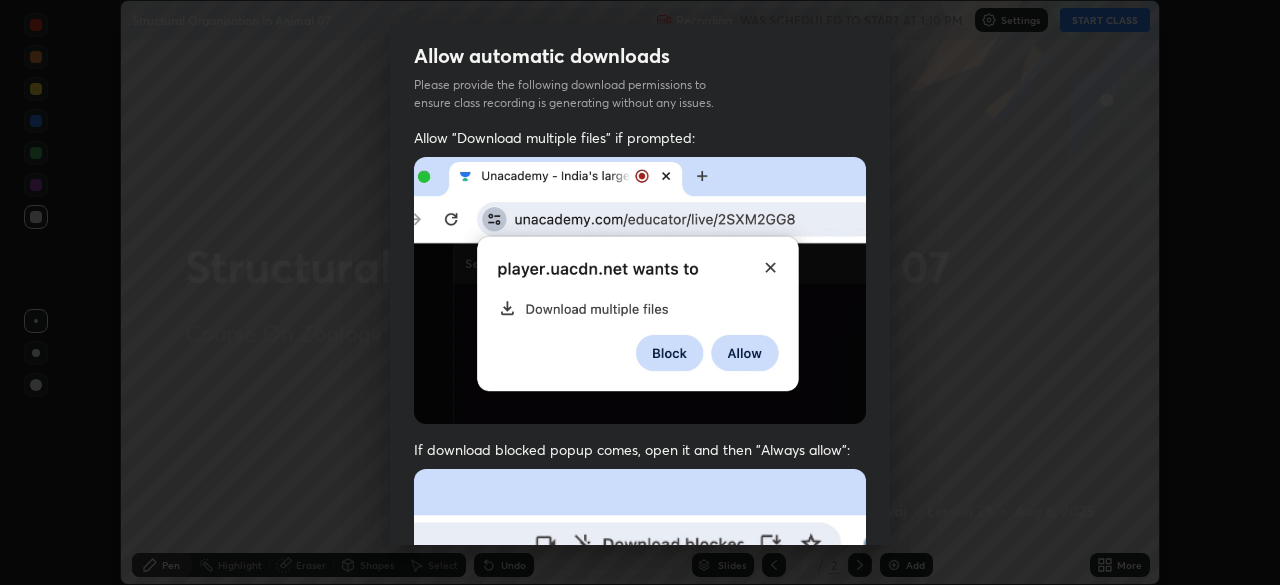 click on "Allow automatic downloads Please provide the following download permissions to ensure class recording is generating without any issues. Allow "Download multiple files" if prompted: If download blocked popup comes, open it and then "Always allow": I agree that if I don't provide required permissions, class recording will not be generated Previous 5 / 5 Done" at bounding box center [640, 292] 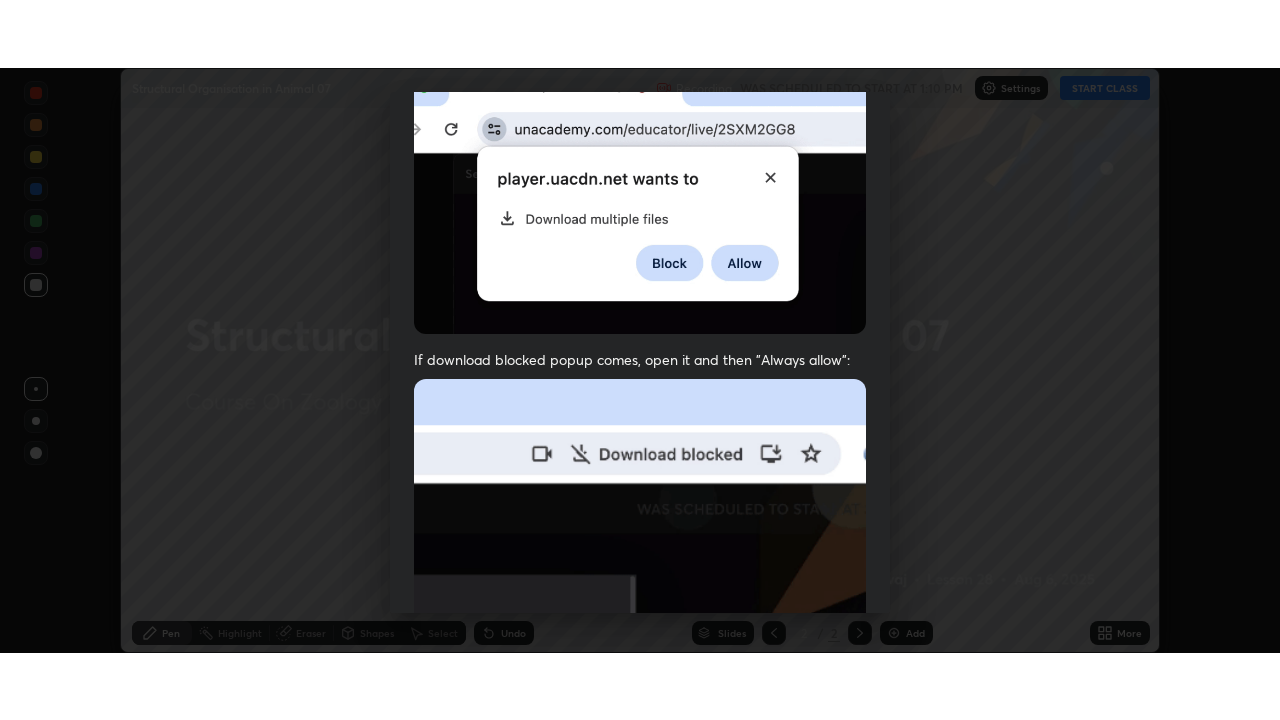 scroll, scrollTop: 479, scrollLeft: 0, axis: vertical 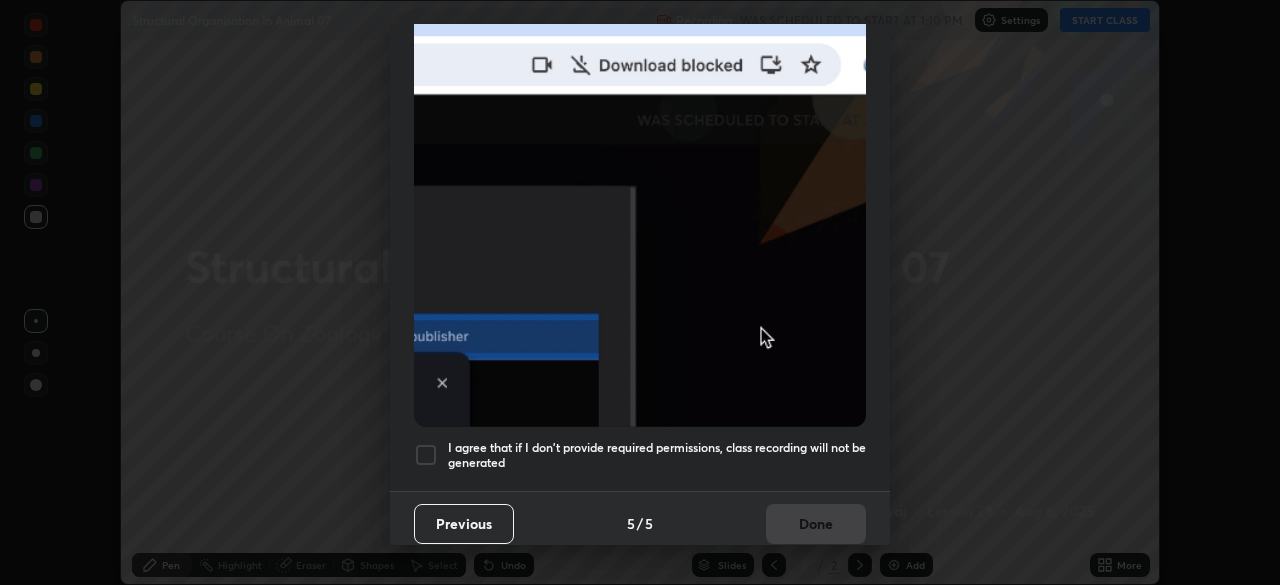 click at bounding box center [426, 455] 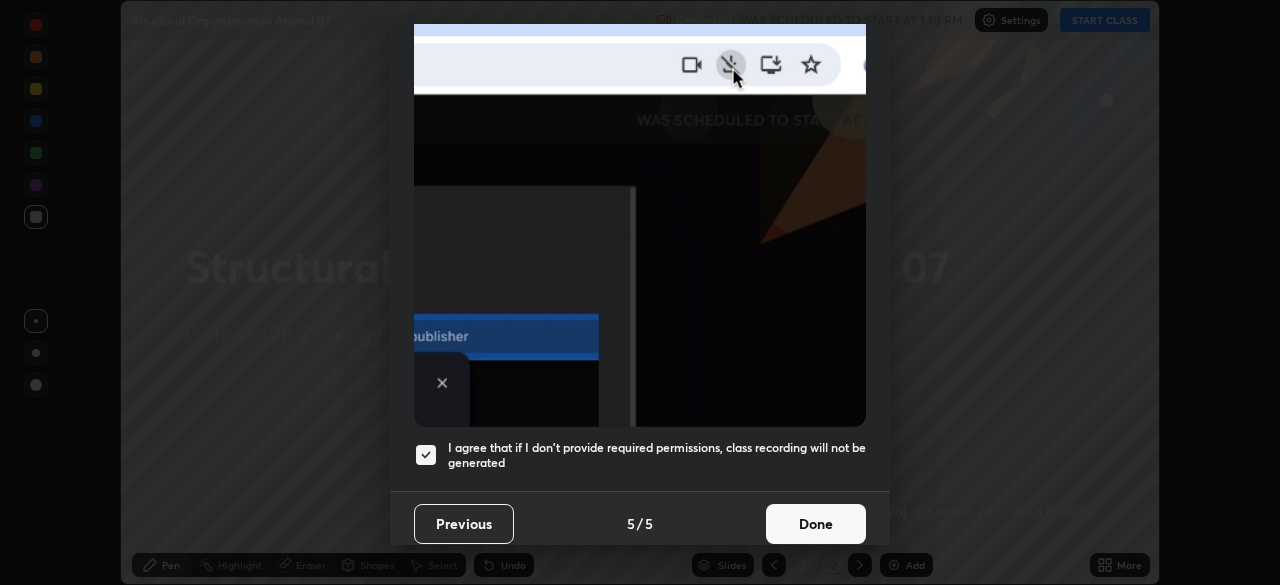 click on "Done" at bounding box center (816, 524) 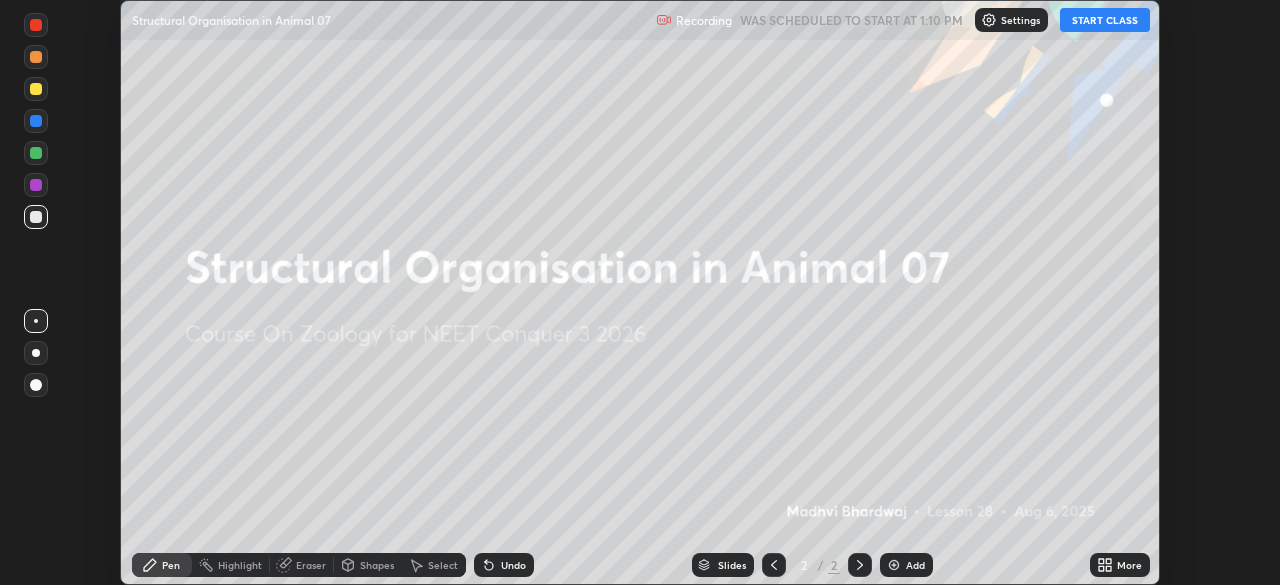 click on "START CLASS" at bounding box center (1105, 20) 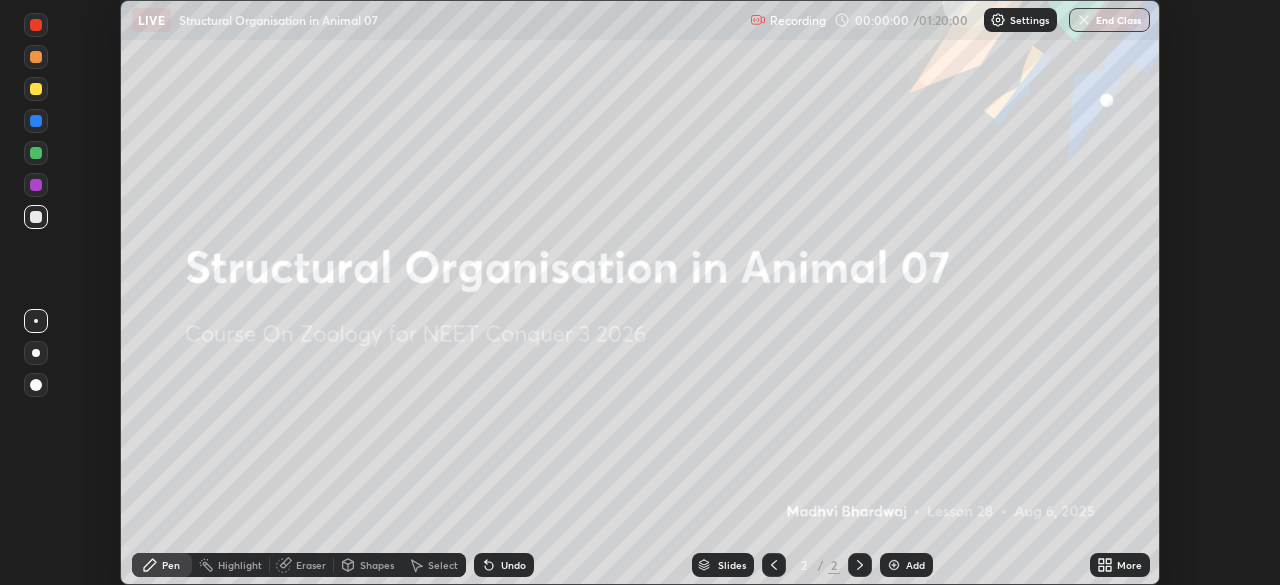 click 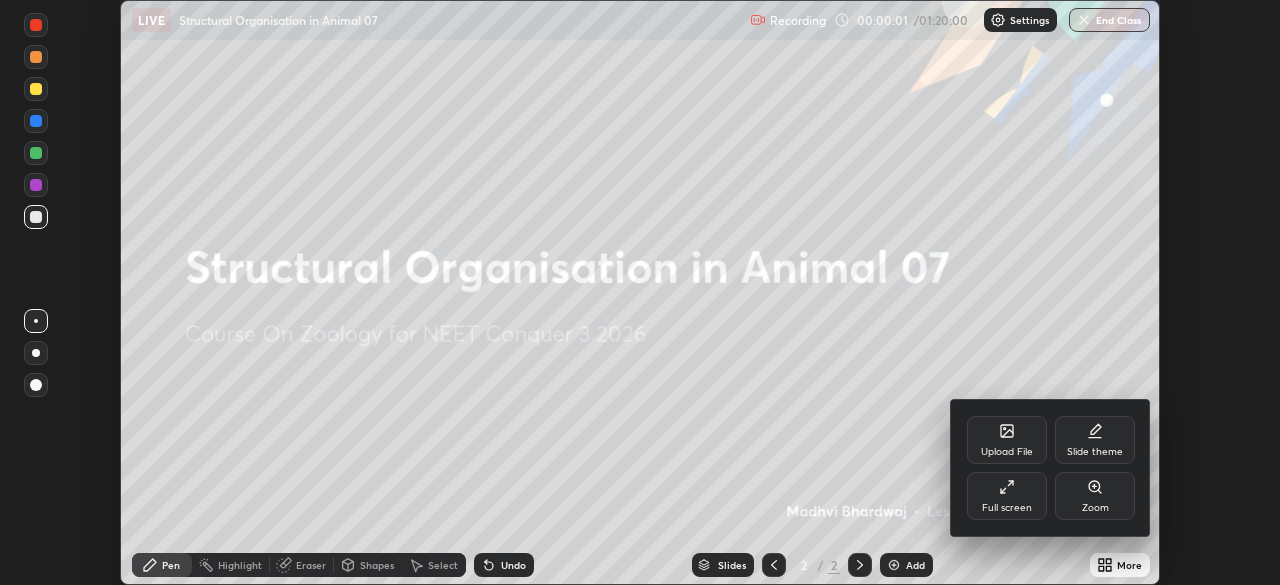 click 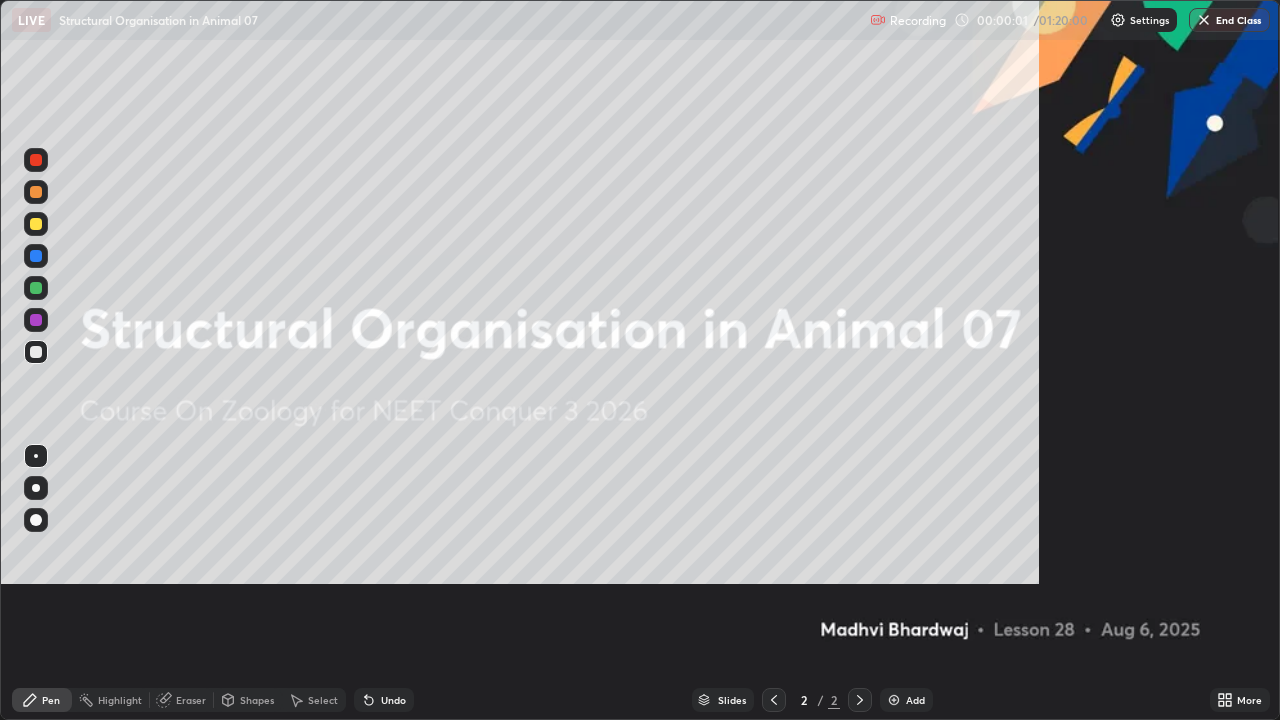 scroll, scrollTop: 99280, scrollLeft: 98720, axis: both 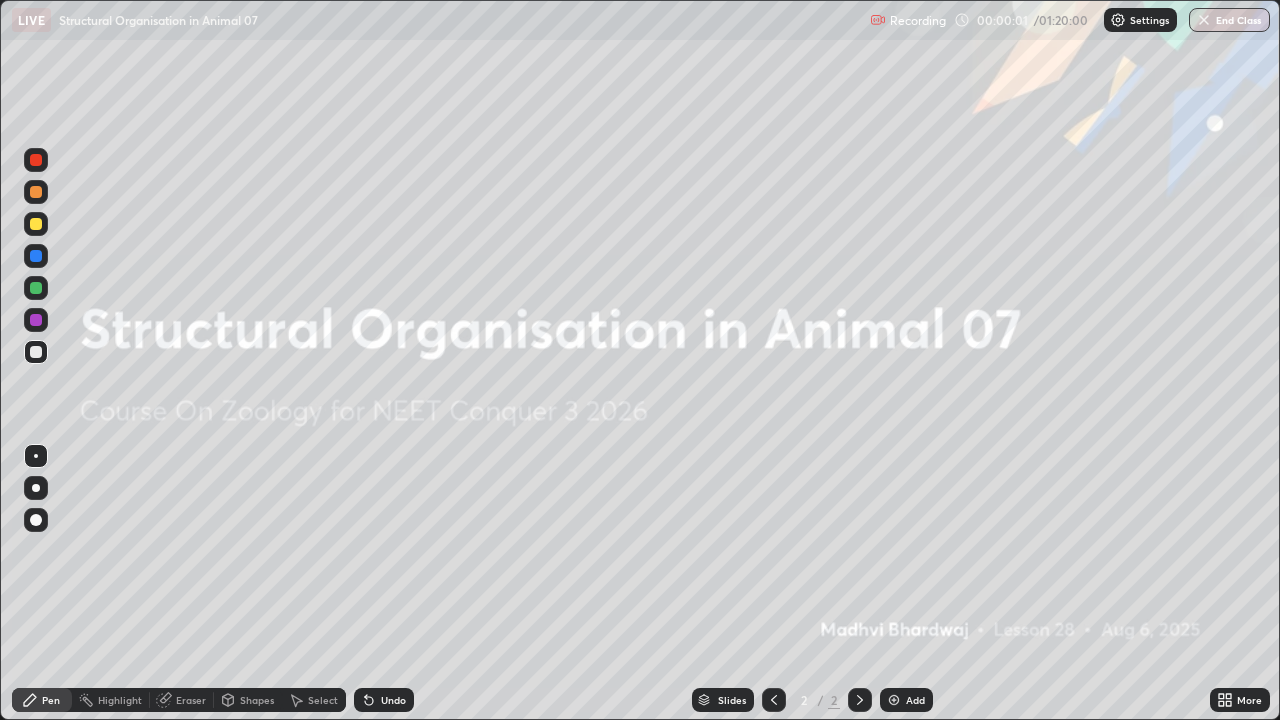 click on "Add" at bounding box center [915, 700] 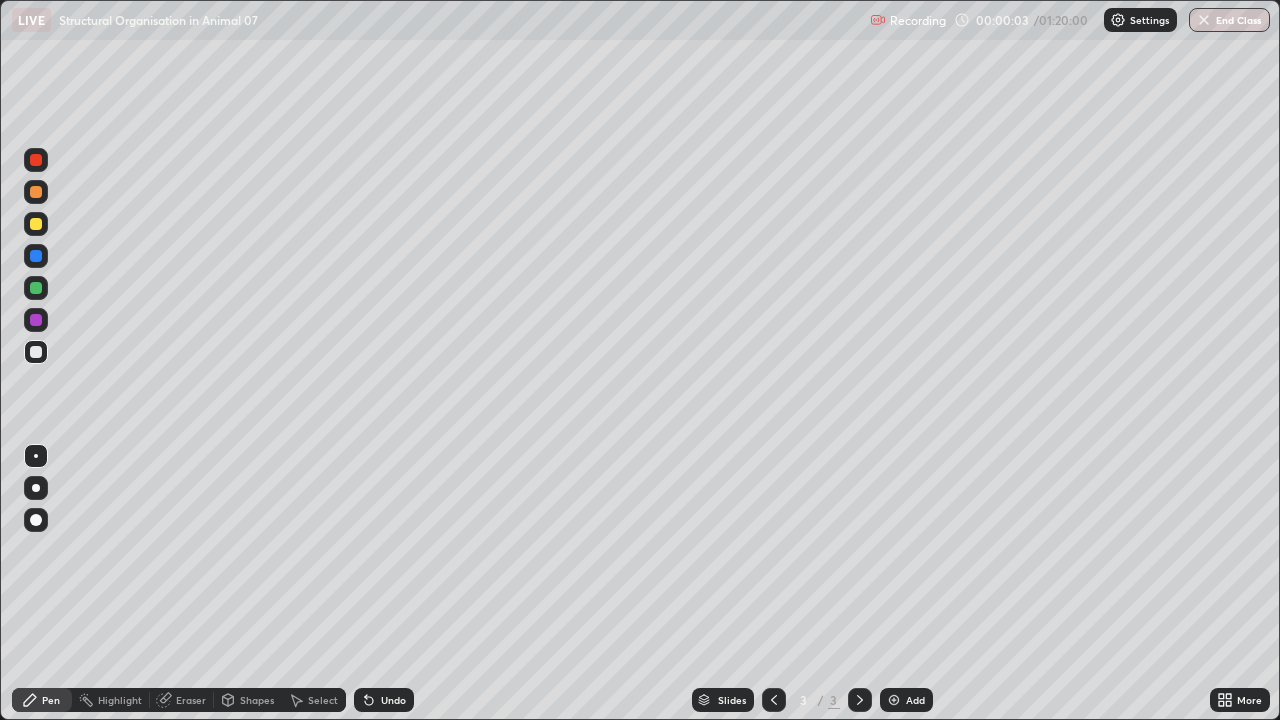click at bounding box center [36, 224] 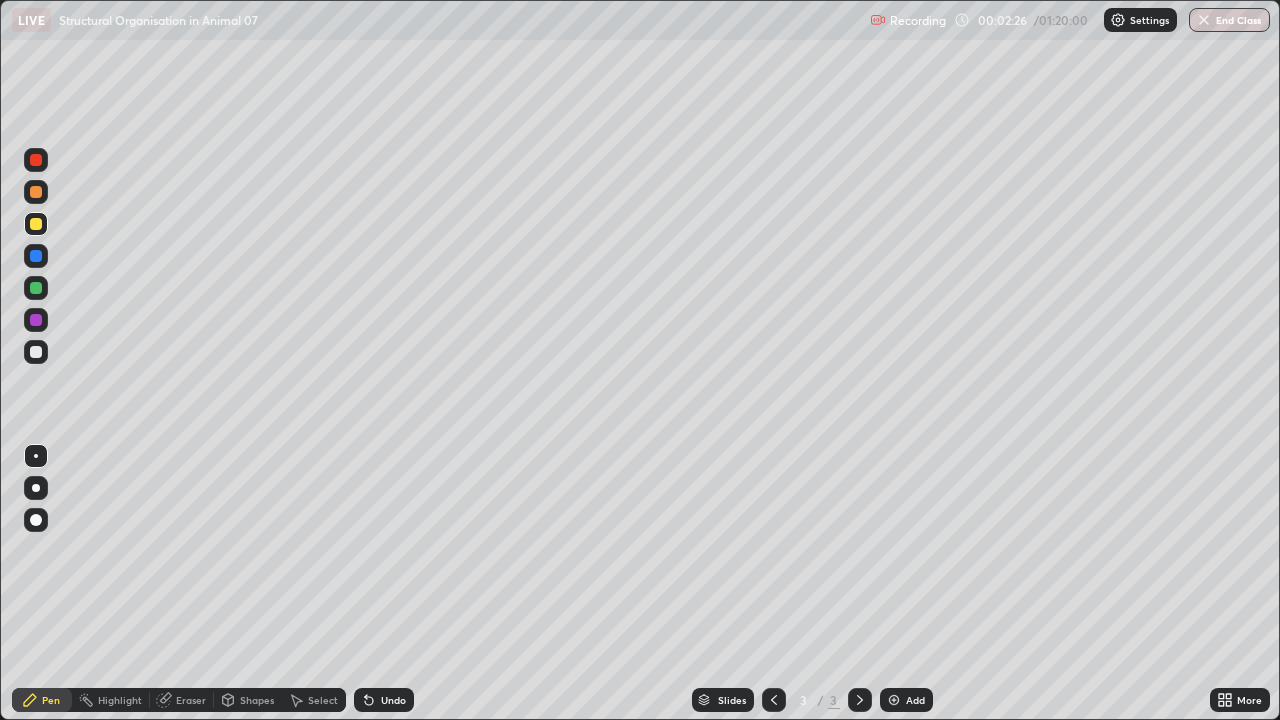 click on "Add" at bounding box center [906, 700] 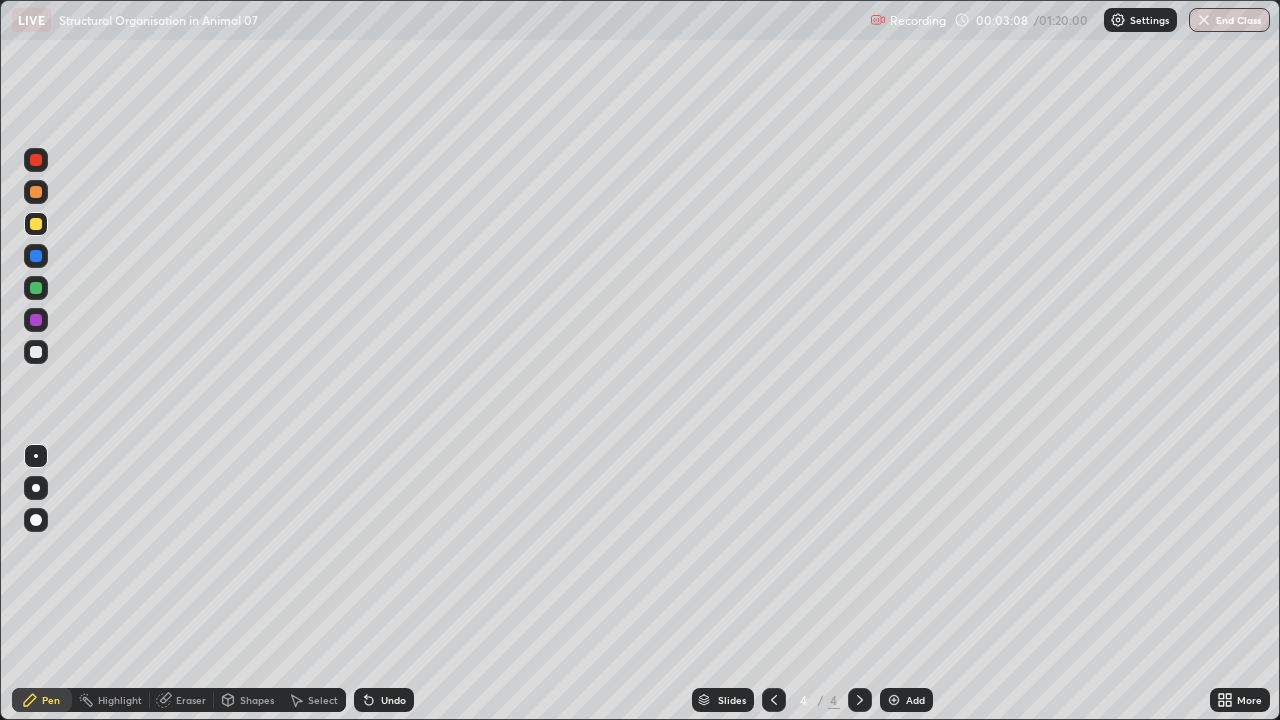 click at bounding box center (36, 352) 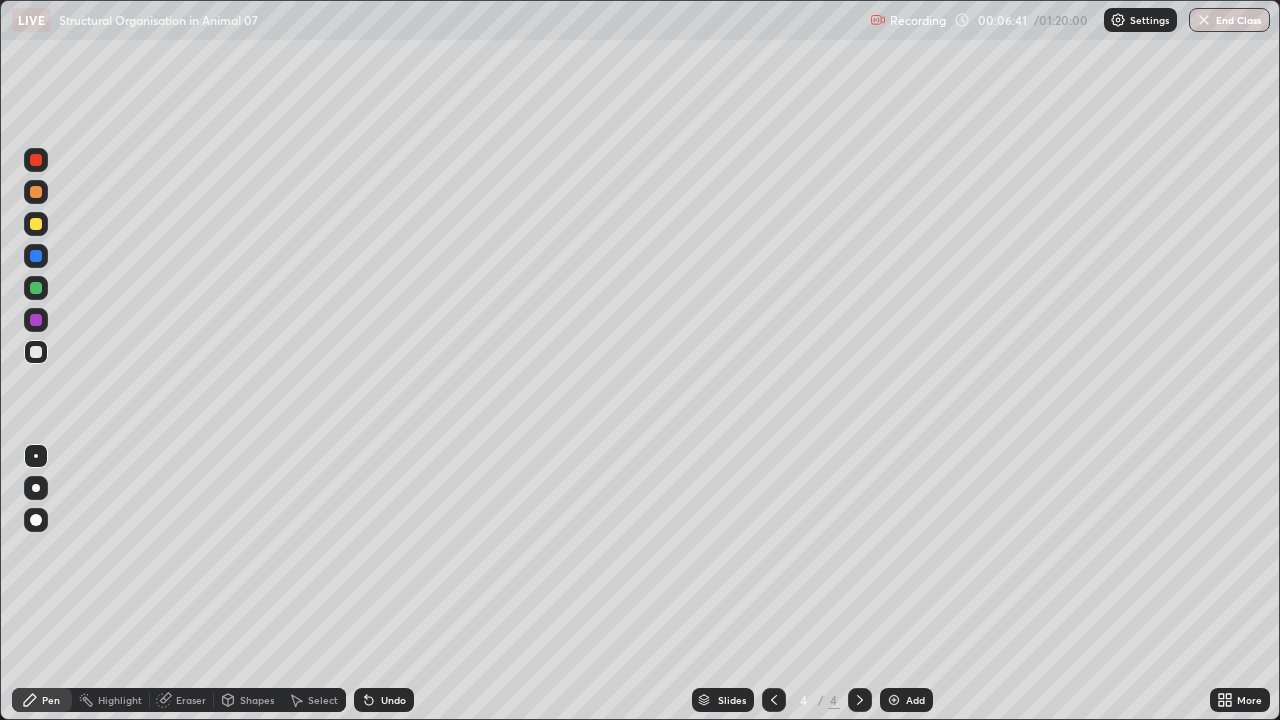 click at bounding box center [36, 352] 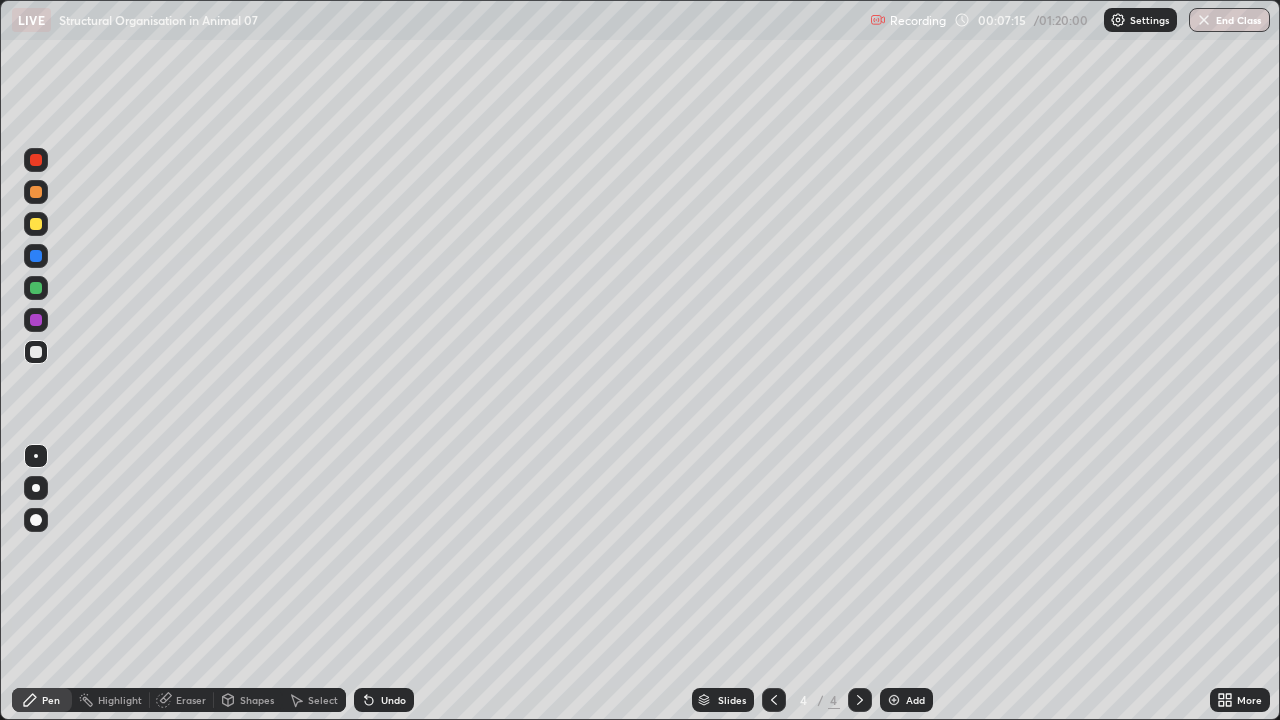 click on "Undo" at bounding box center [384, 700] 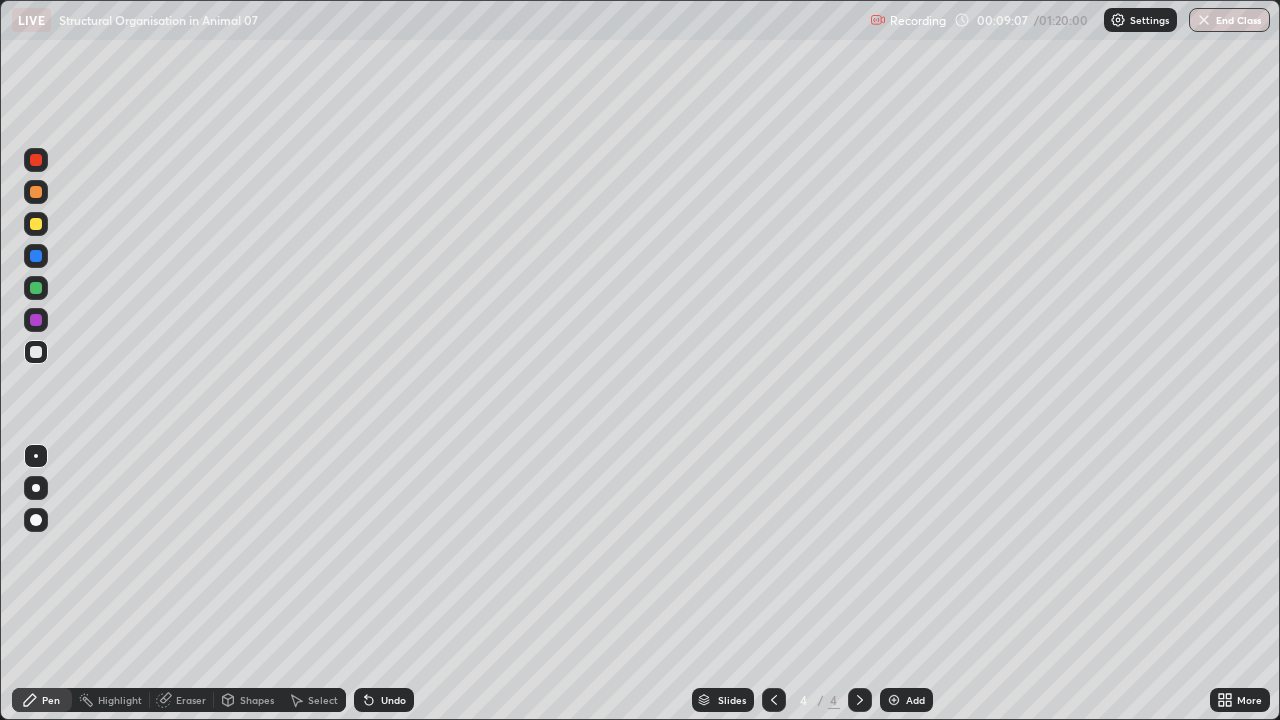 click at bounding box center (36, 192) 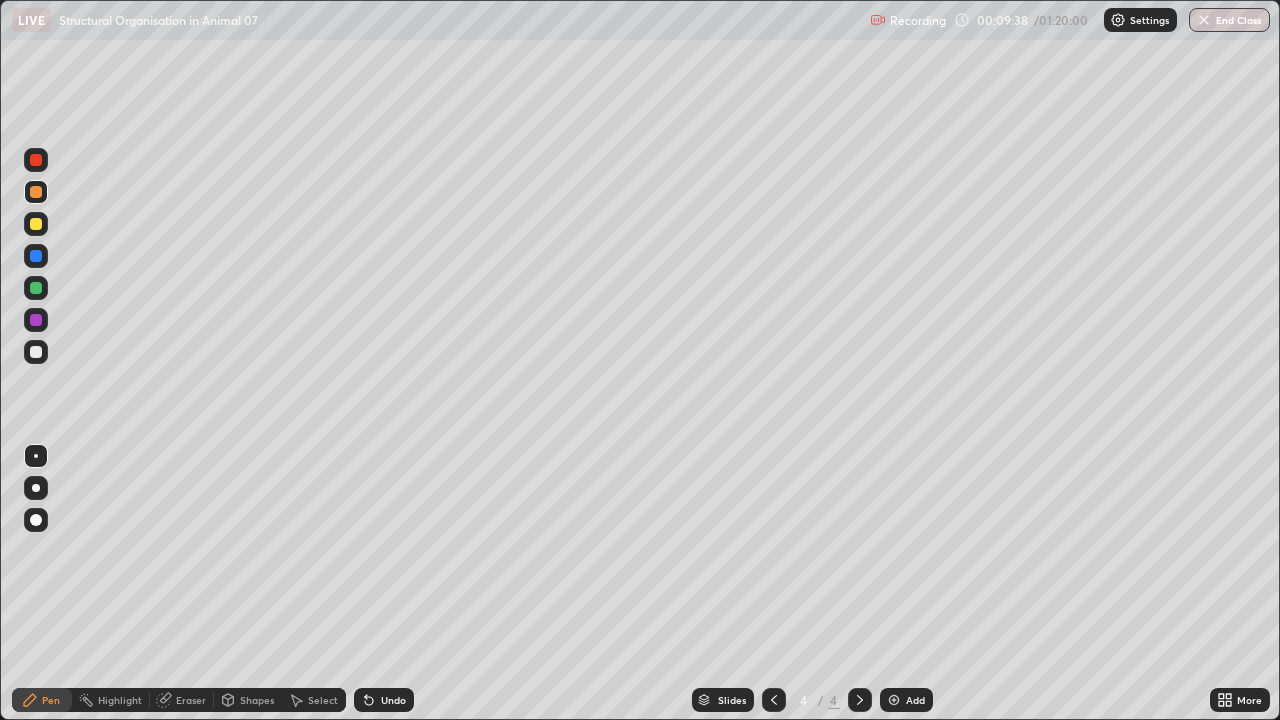 click at bounding box center (36, 224) 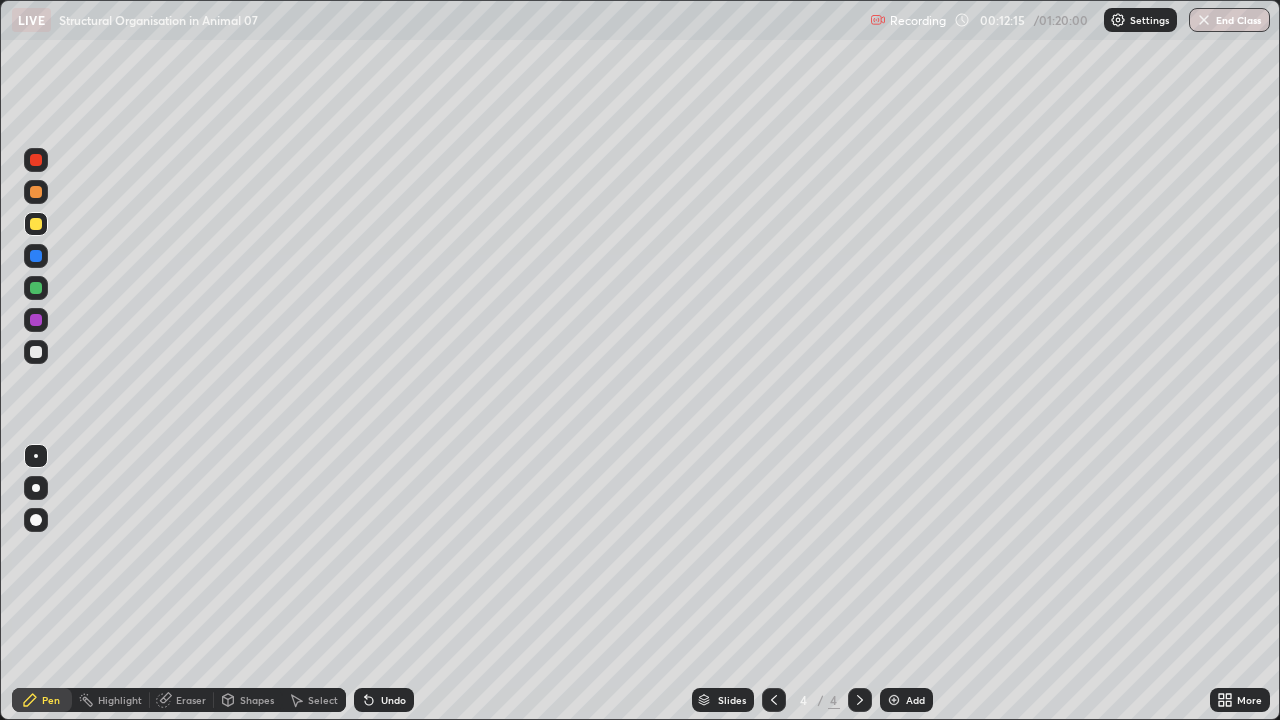 click on "Add" at bounding box center (915, 700) 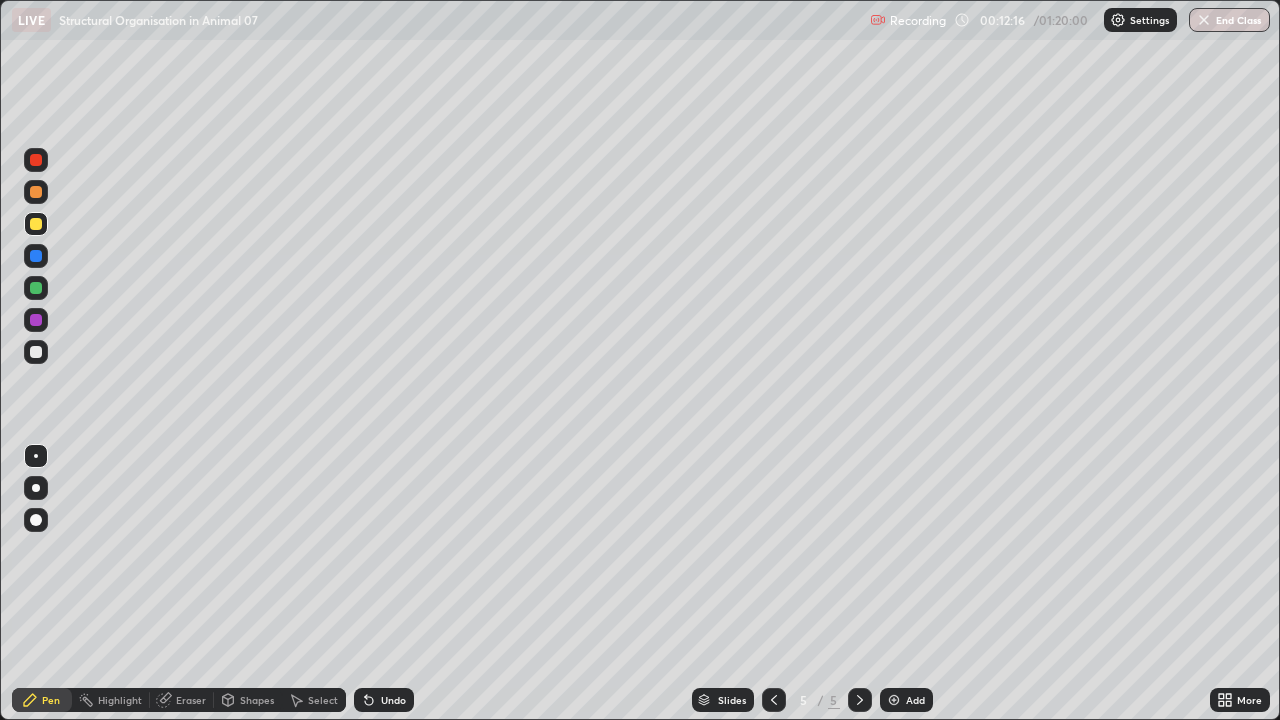 click at bounding box center [36, 160] 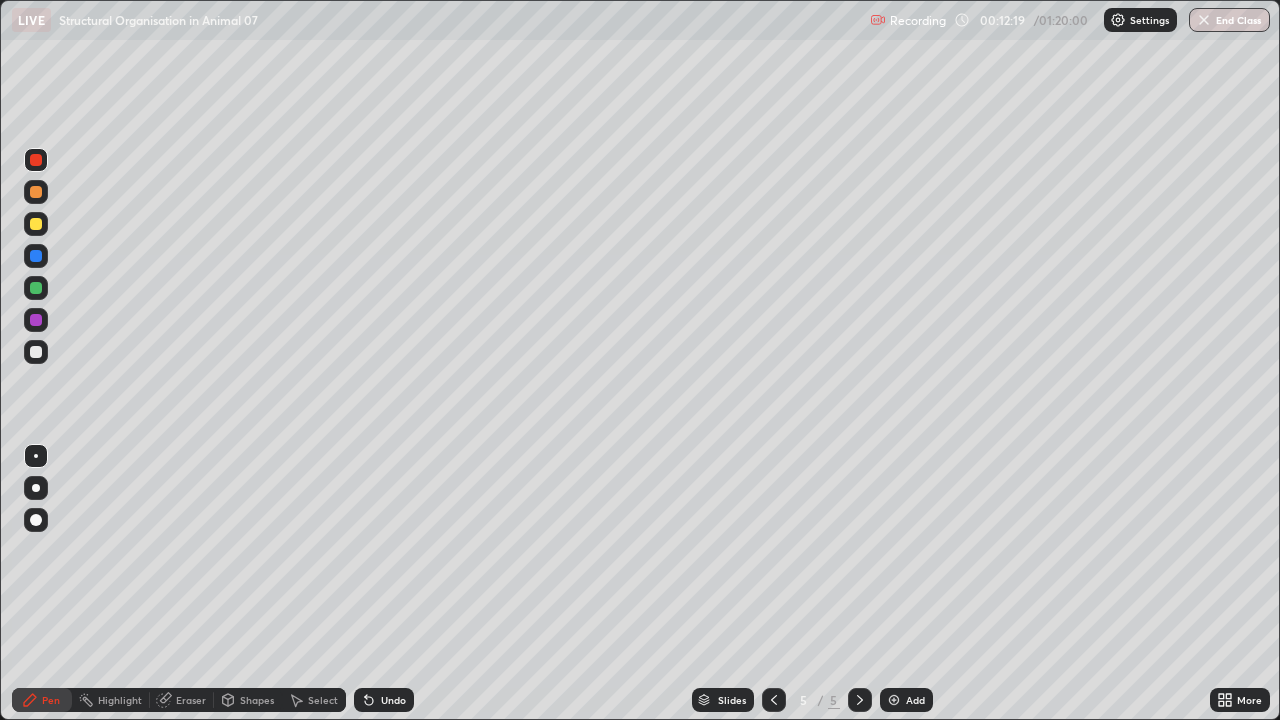 click at bounding box center (36, 352) 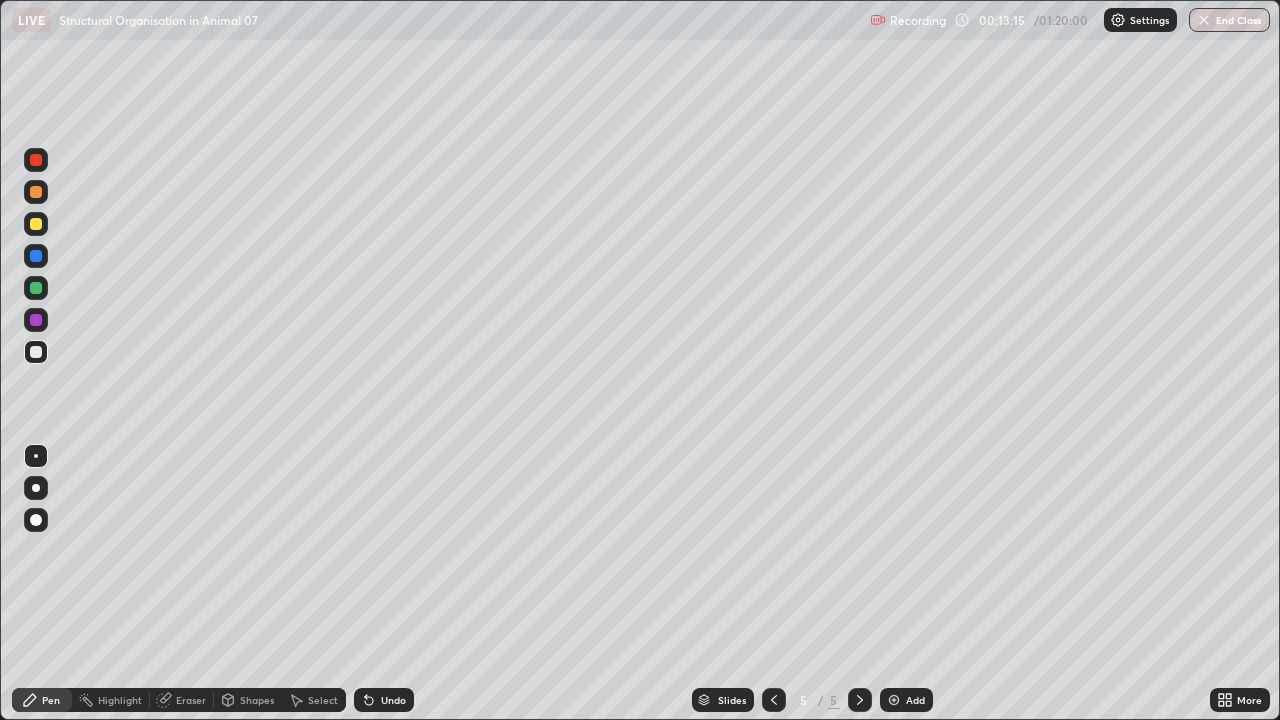 click at bounding box center [36, 224] 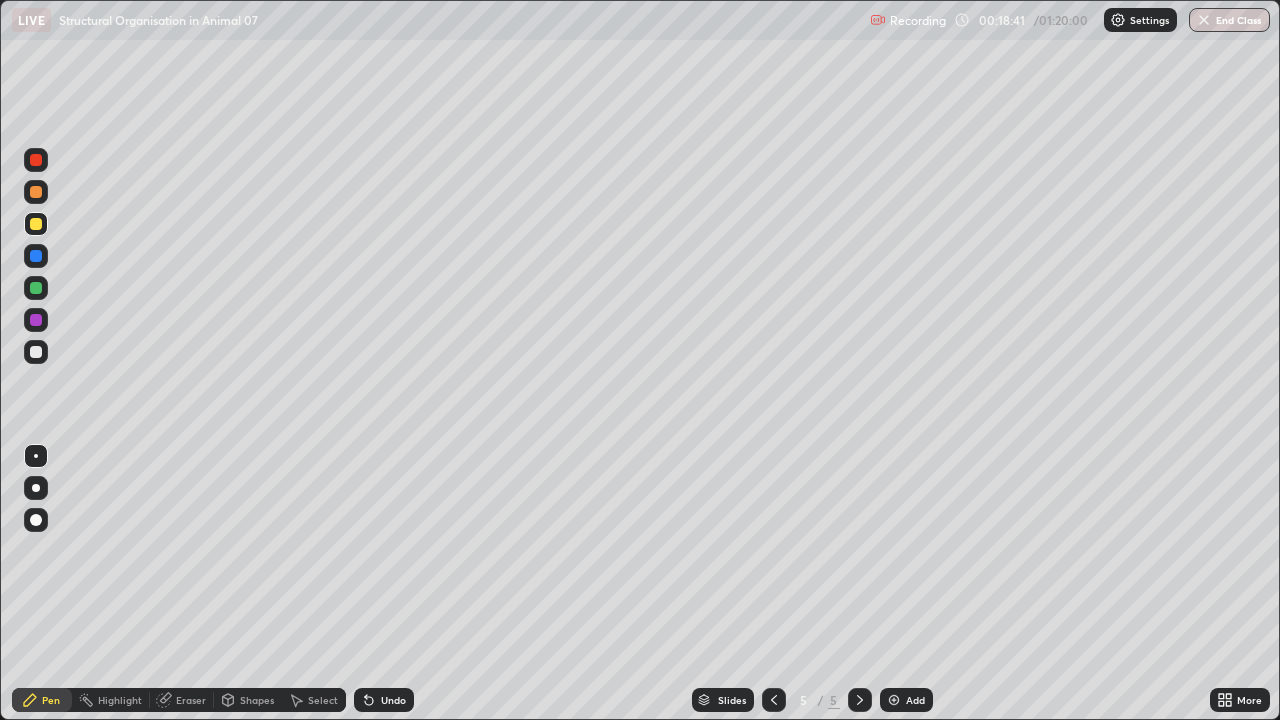 click at bounding box center [36, 192] 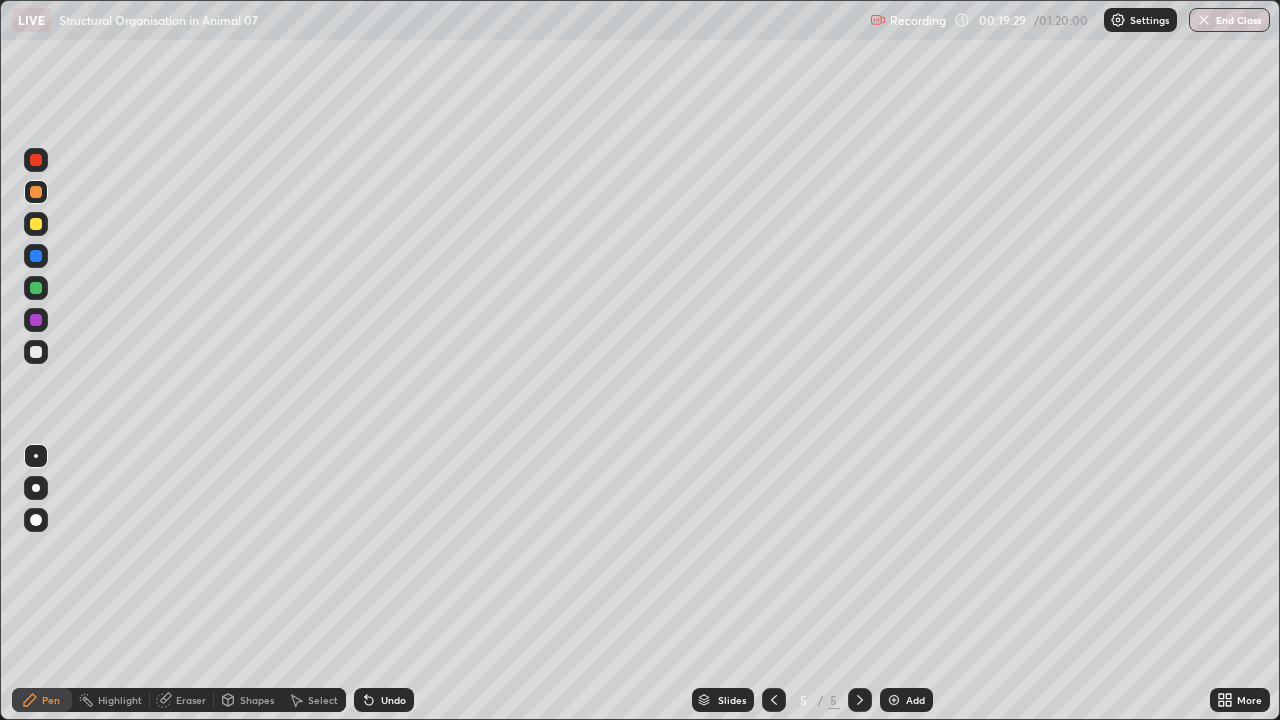 click at bounding box center (36, 352) 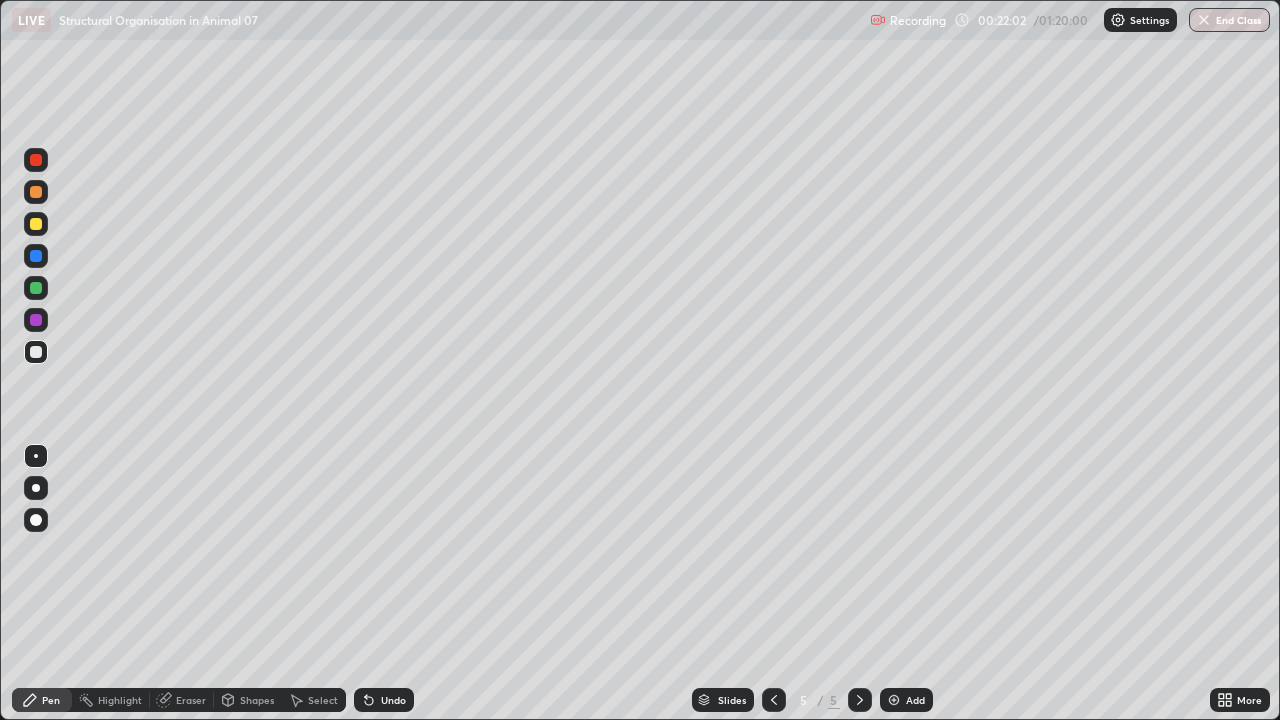 click on "Add" at bounding box center [915, 700] 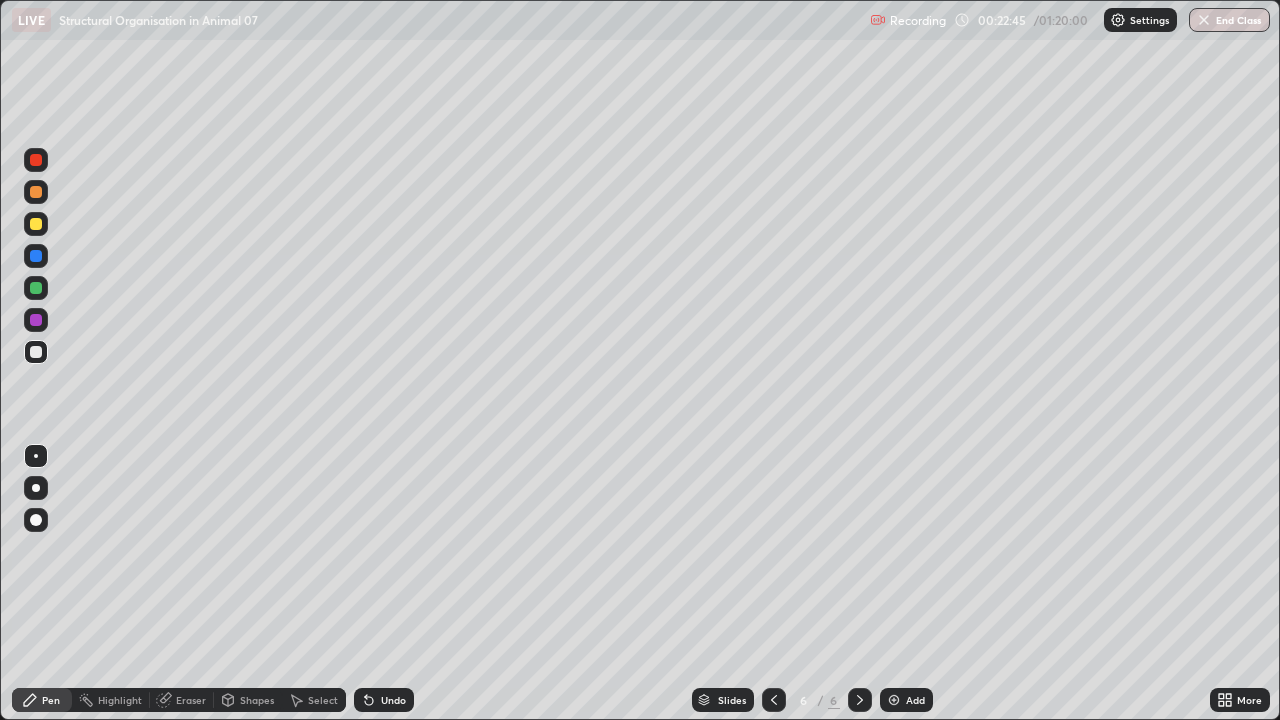 click at bounding box center [36, 192] 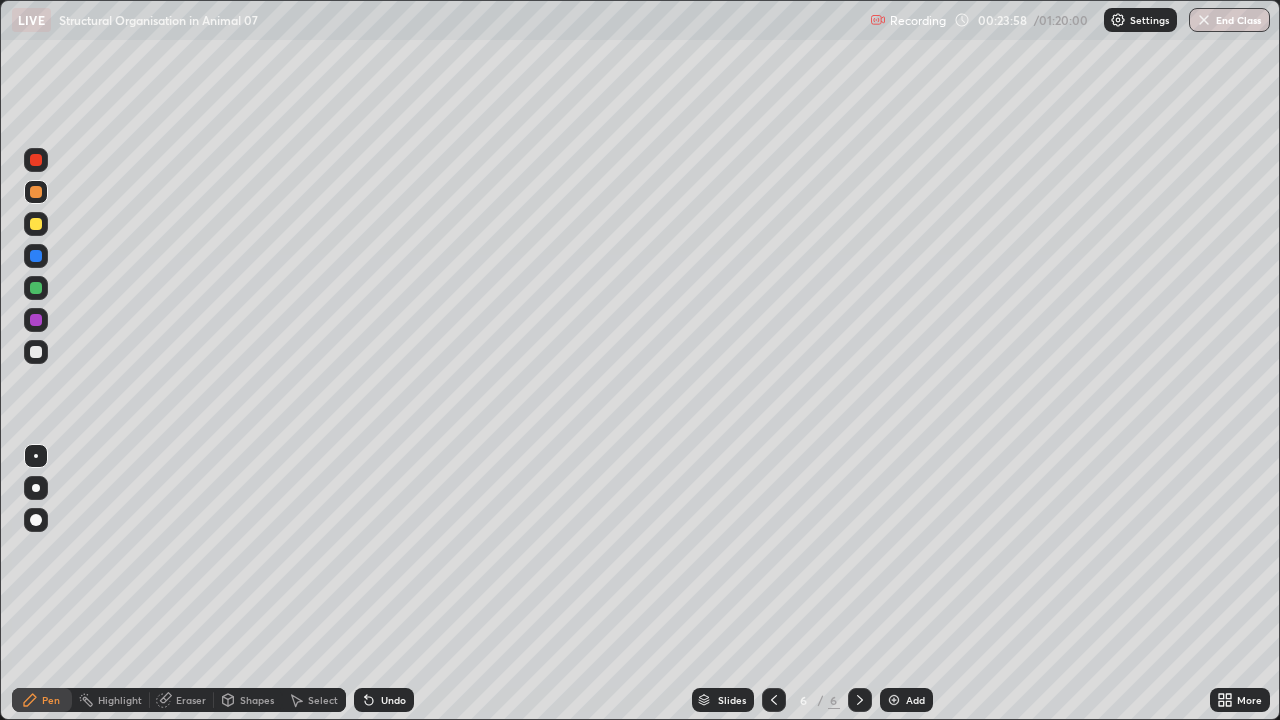 click at bounding box center [36, 352] 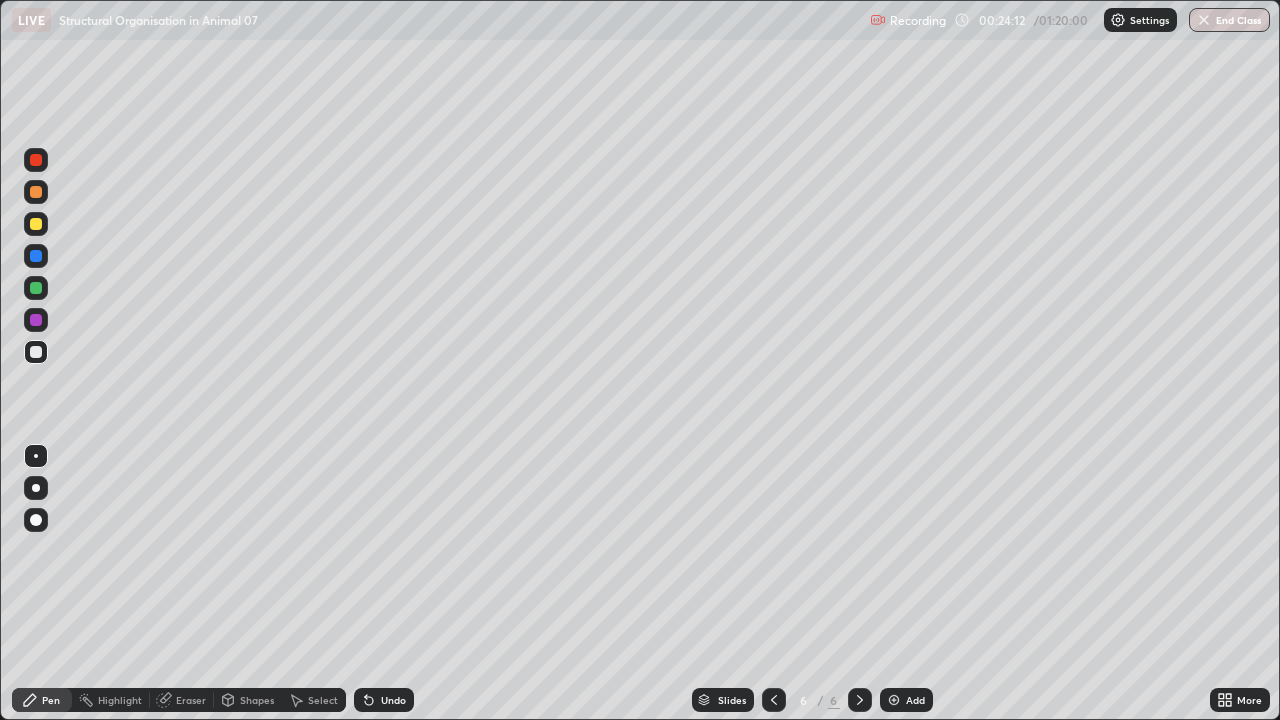 click on "Undo" at bounding box center (393, 700) 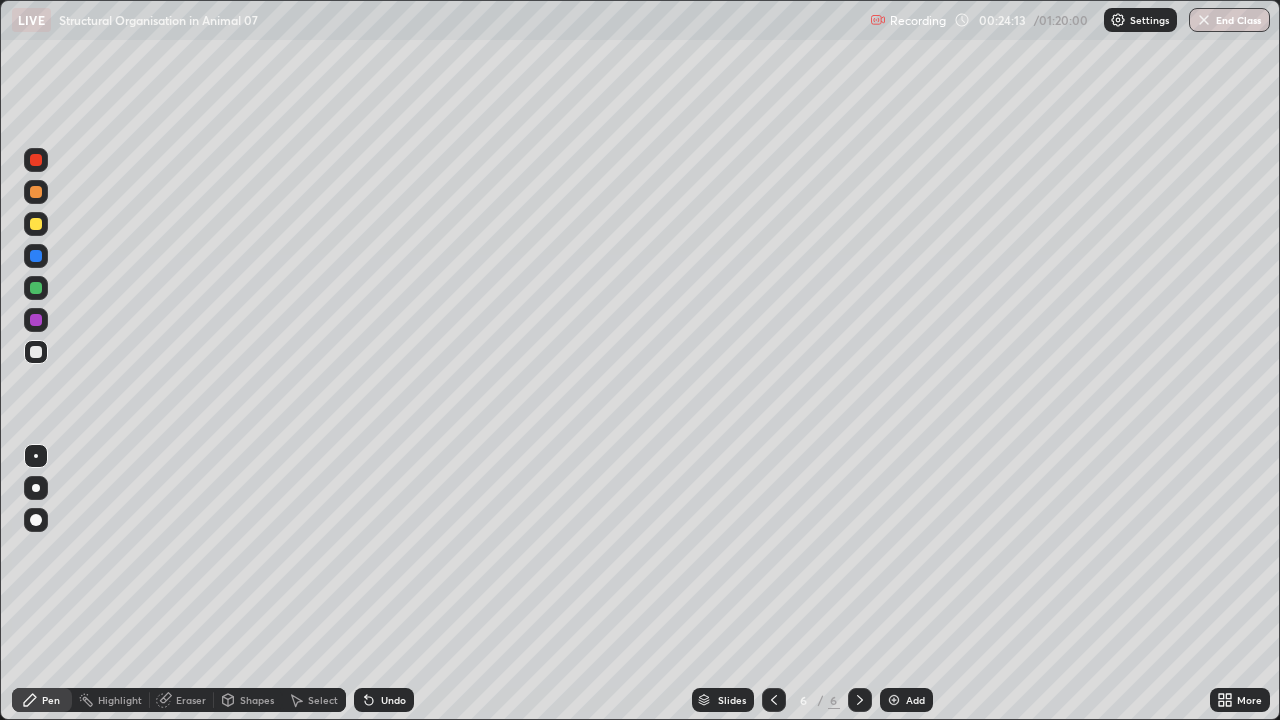 click on "Undo" at bounding box center (384, 700) 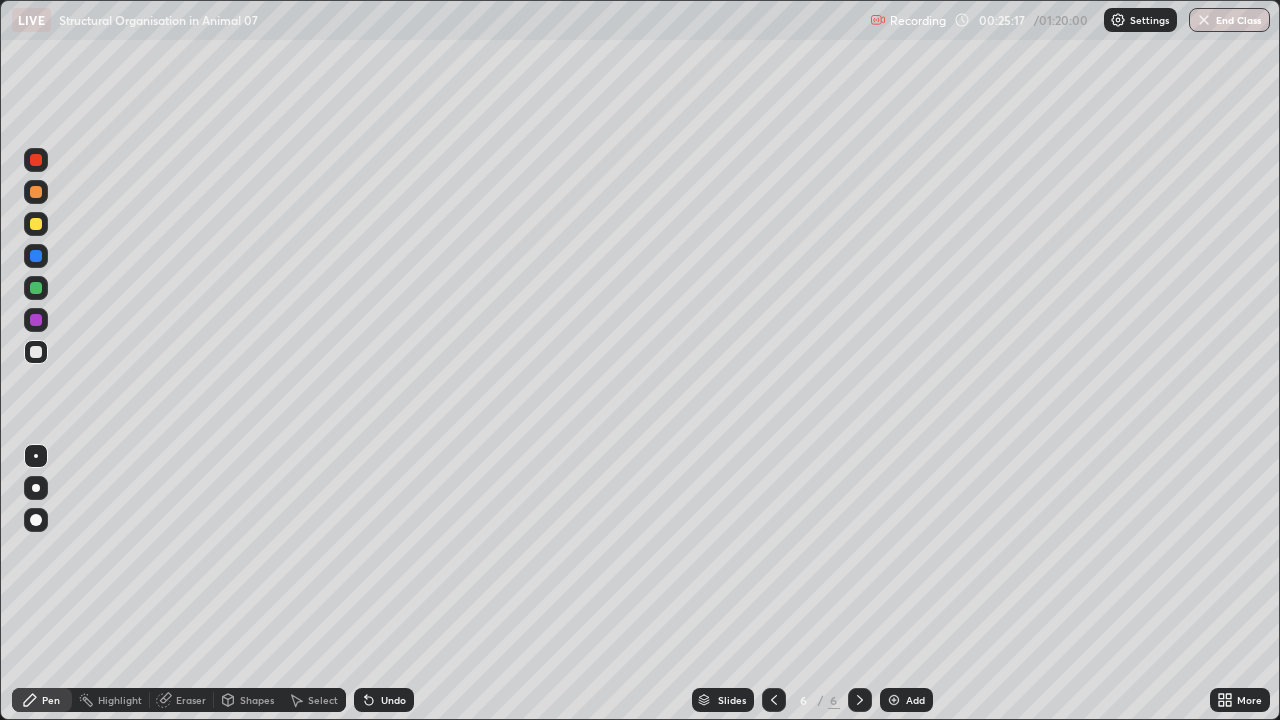 click at bounding box center (36, 224) 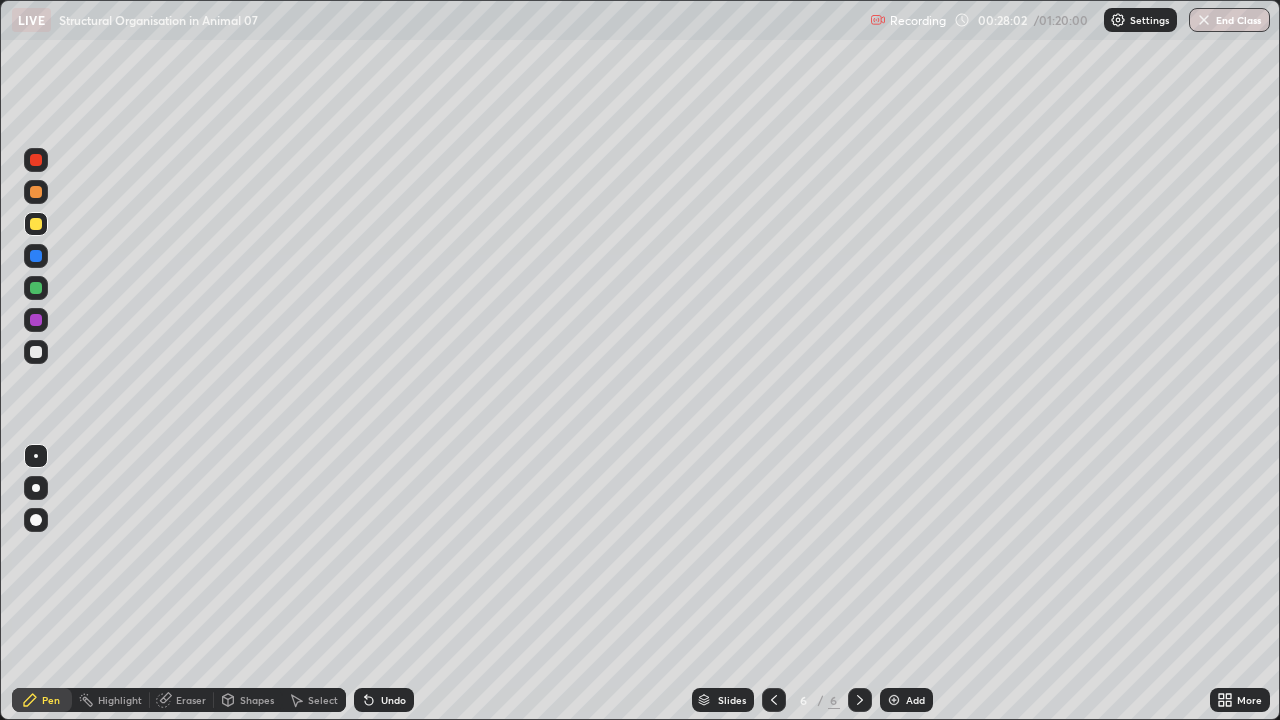 click at bounding box center [36, 160] 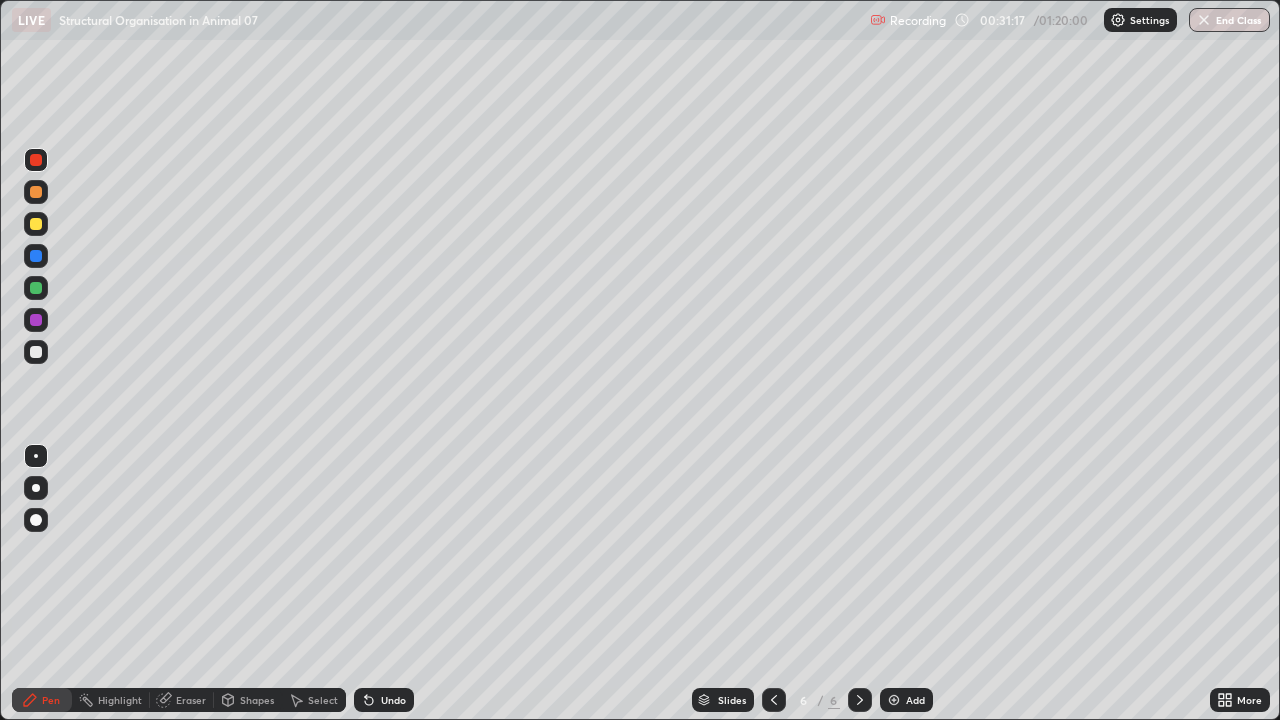 click on "Add" at bounding box center [906, 700] 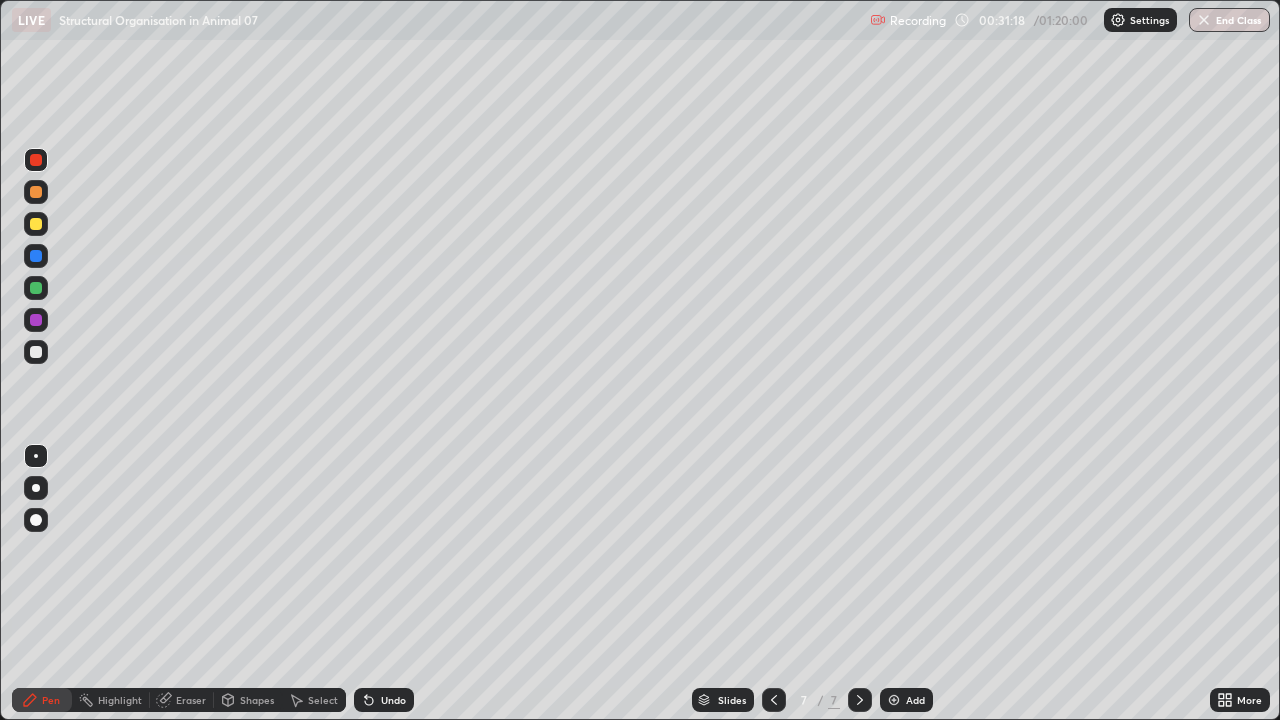 click at bounding box center [36, 224] 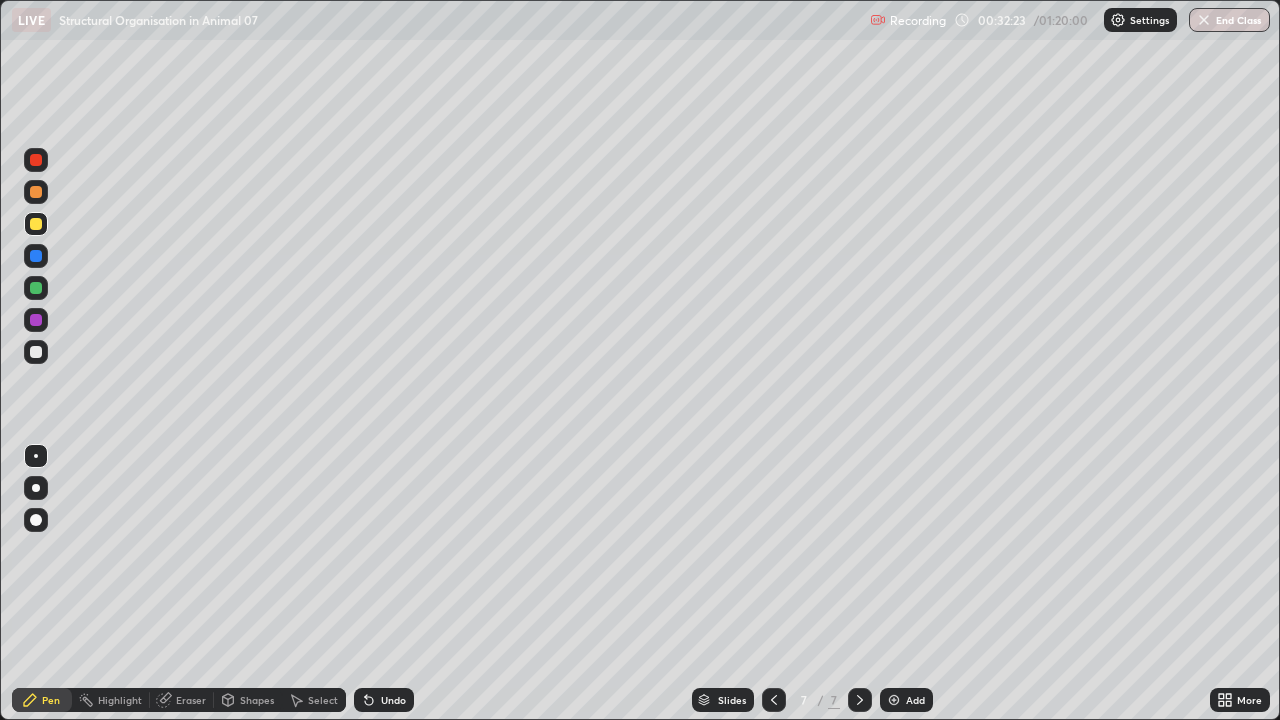 click at bounding box center (36, 352) 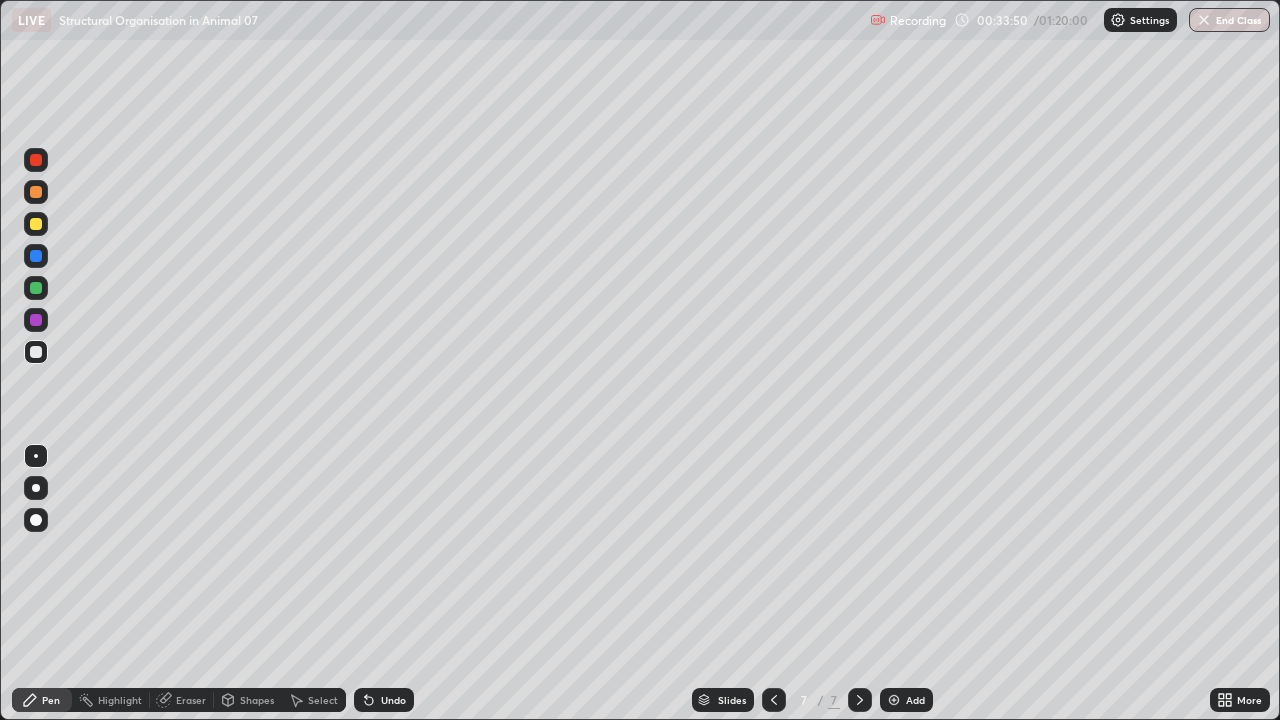 click at bounding box center (36, 352) 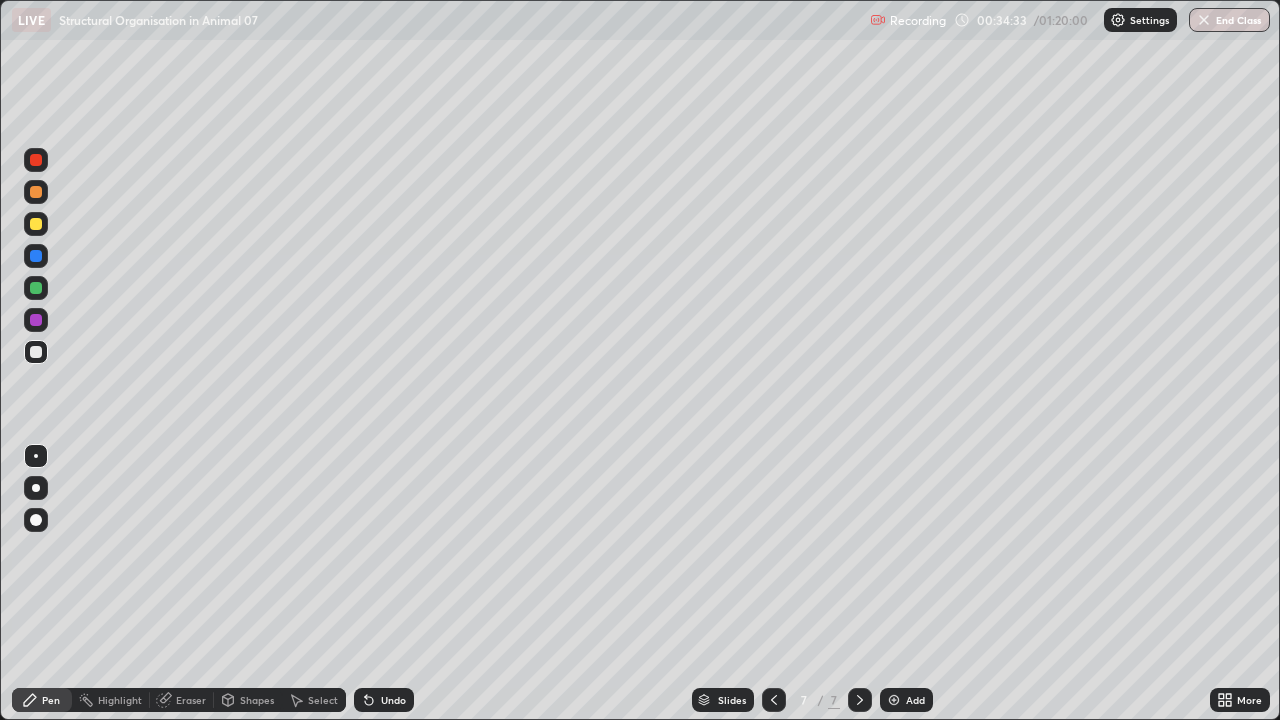 click on "Undo" at bounding box center (393, 700) 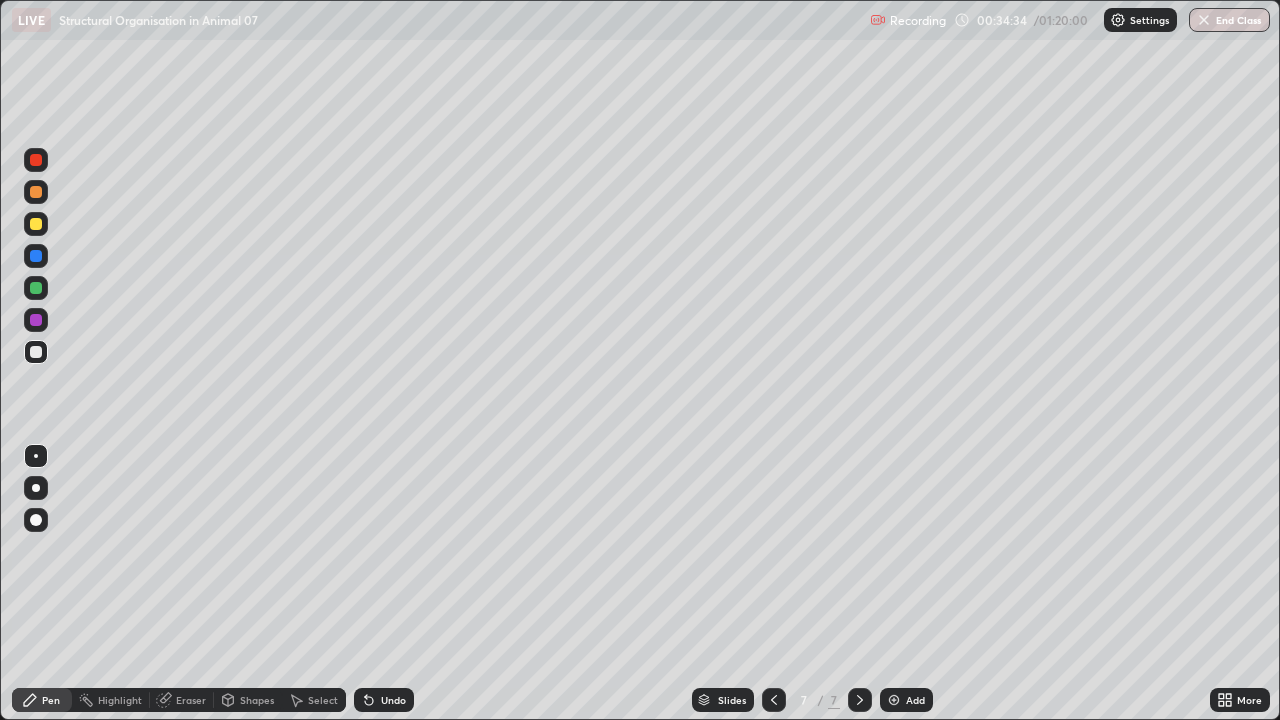 click on "Undo" at bounding box center [393, 700] 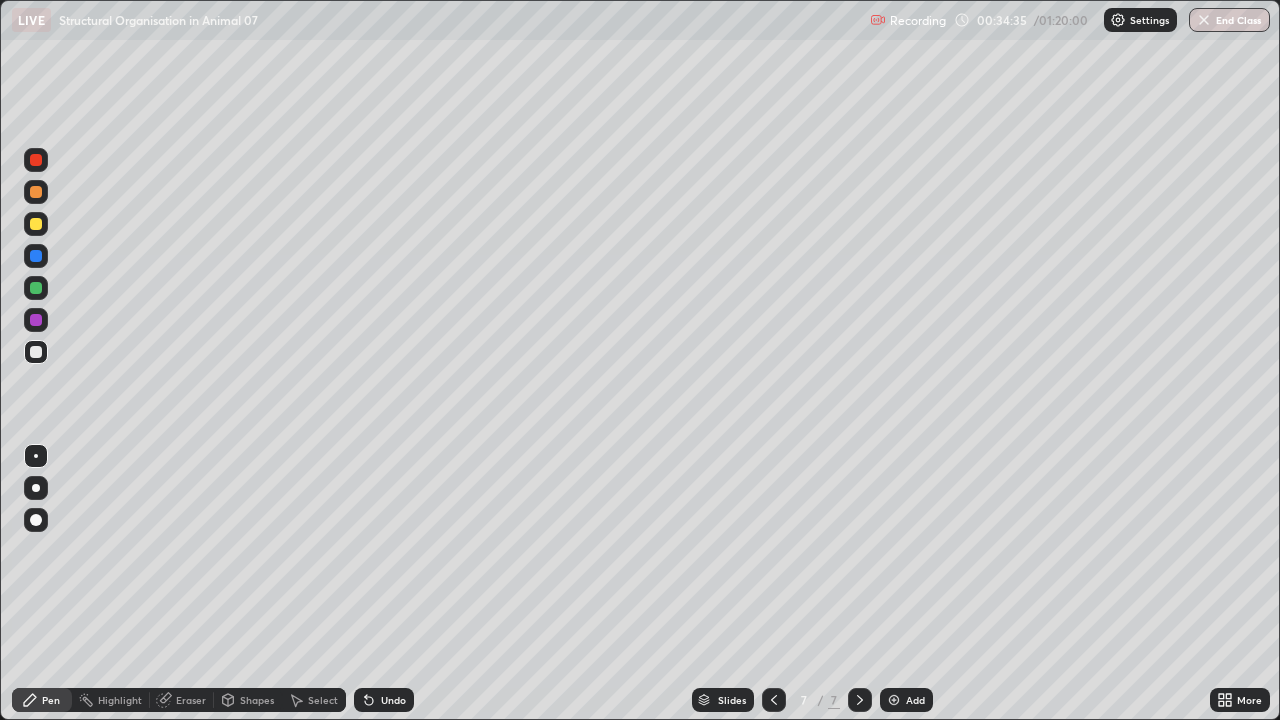 click on "Undo" at bounding box center [393, 700] 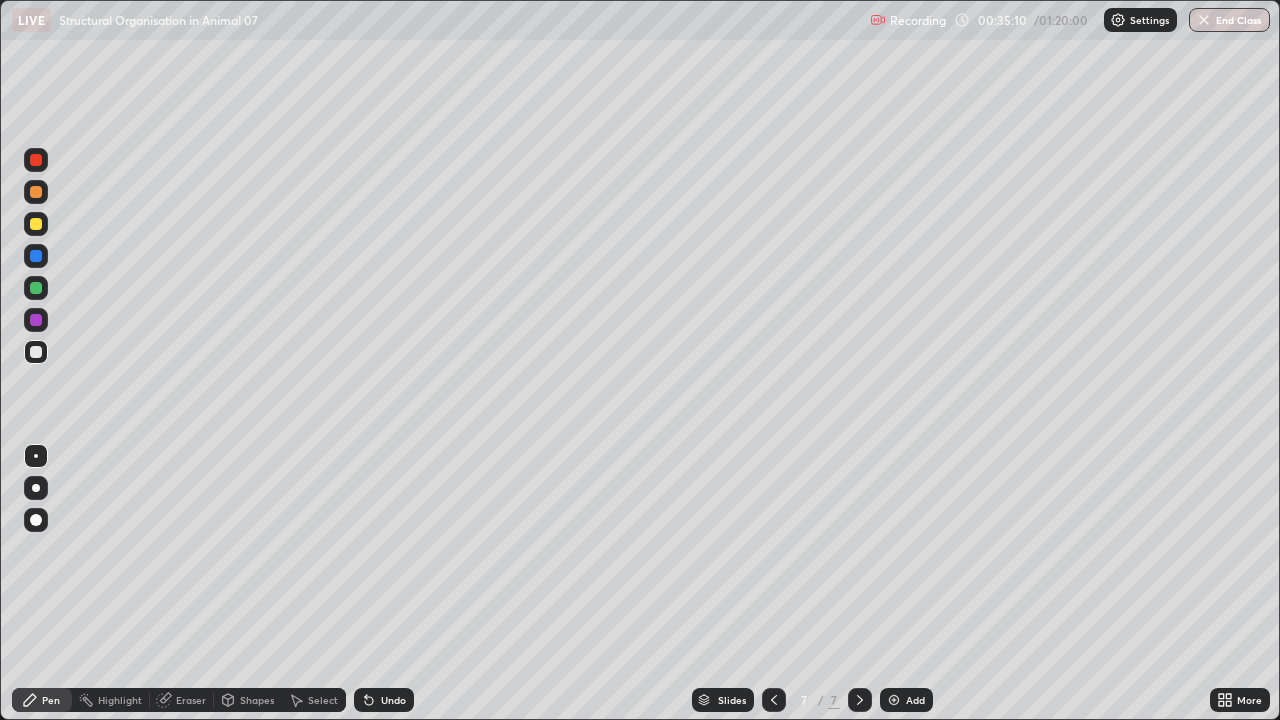 click on "Undo" at bounding box center [393, 700] 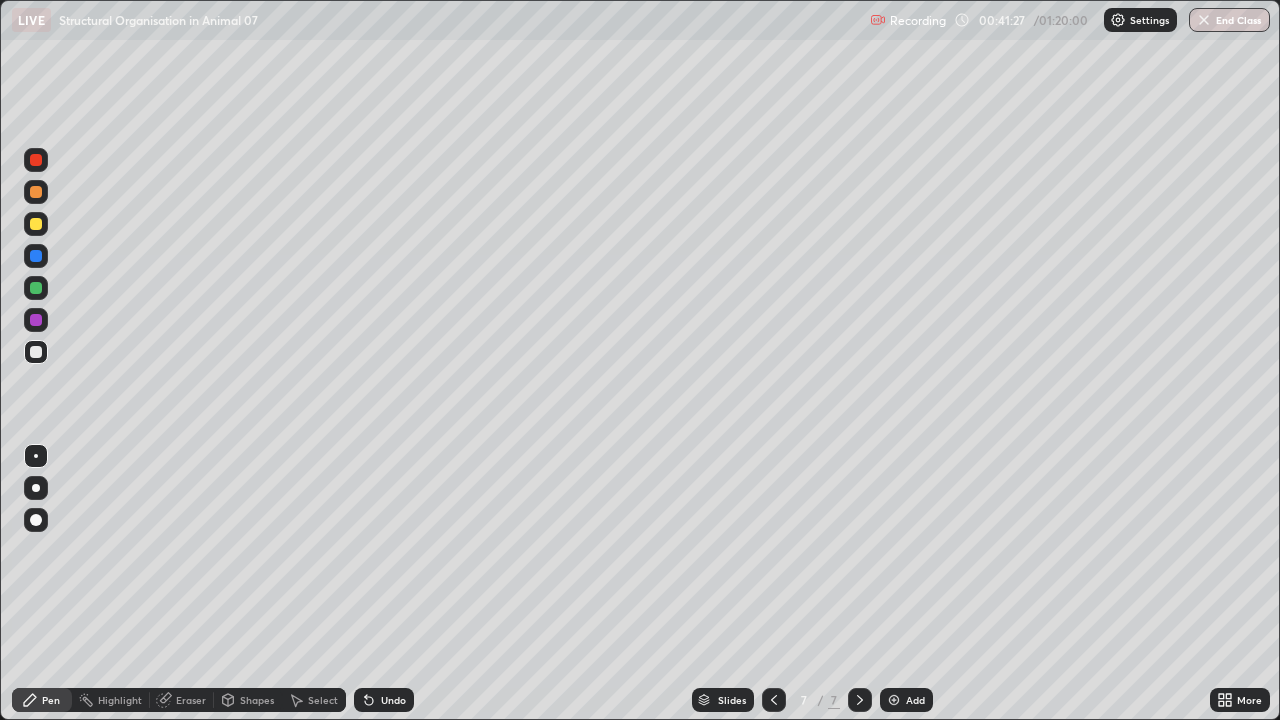 click on "Add" at bounding box center [906, 700] 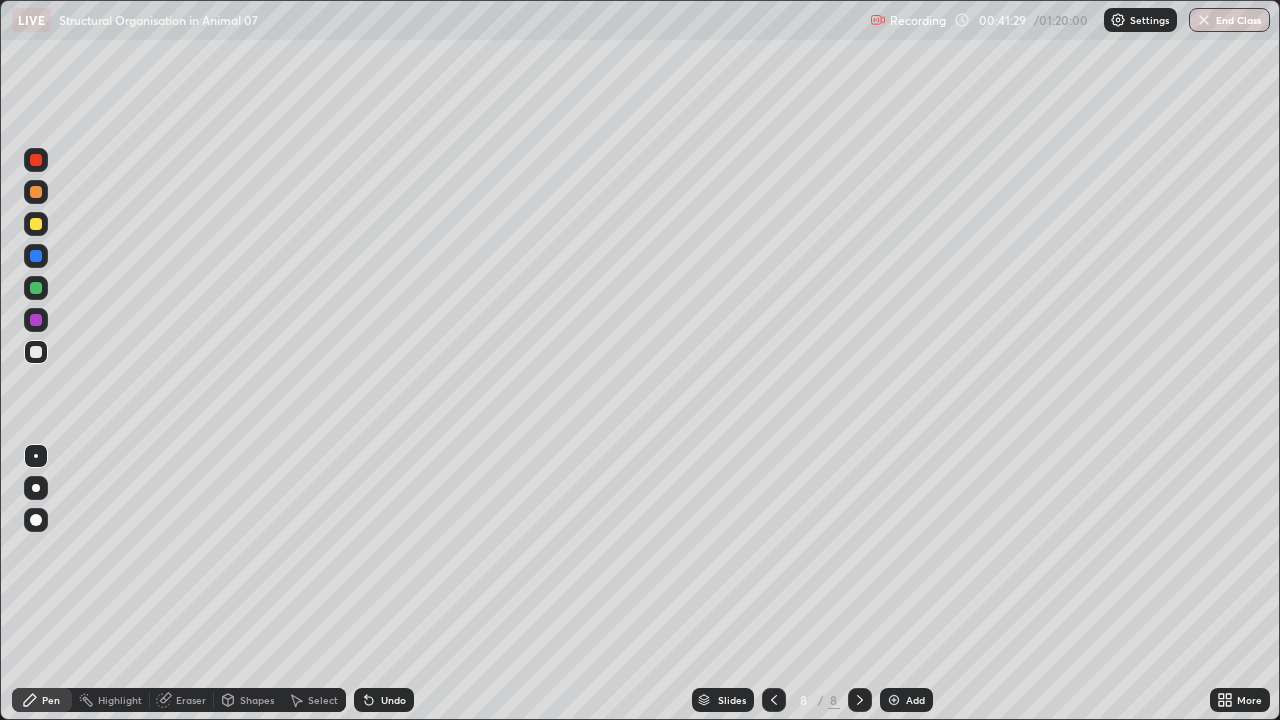 click at bounding box center [36, 256] 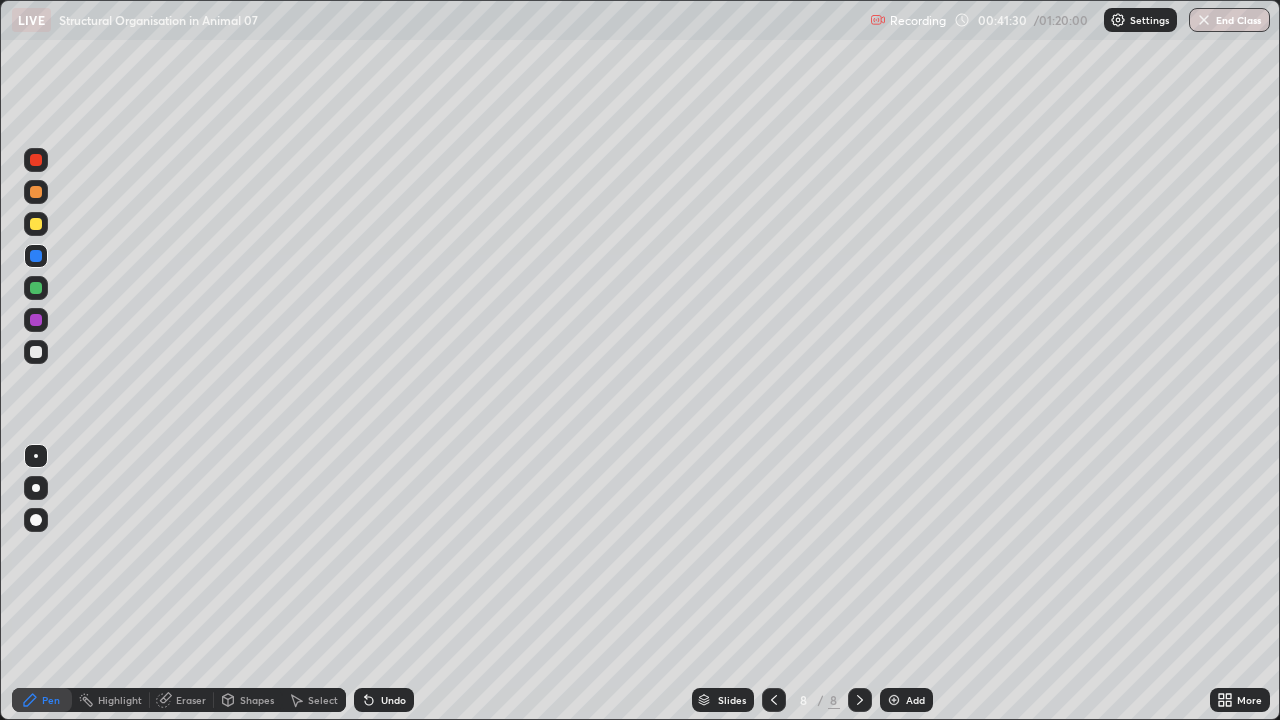click at bounding box center (36, 224) 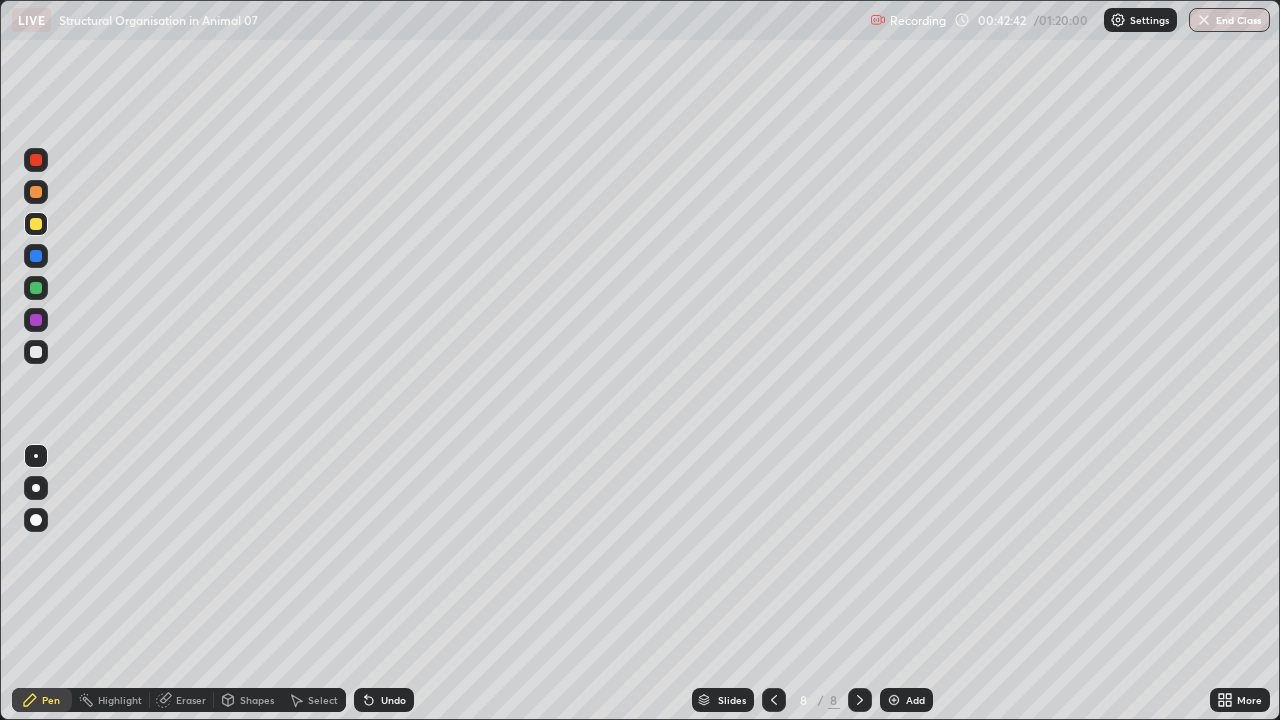 click at bounding box center [36, 352] 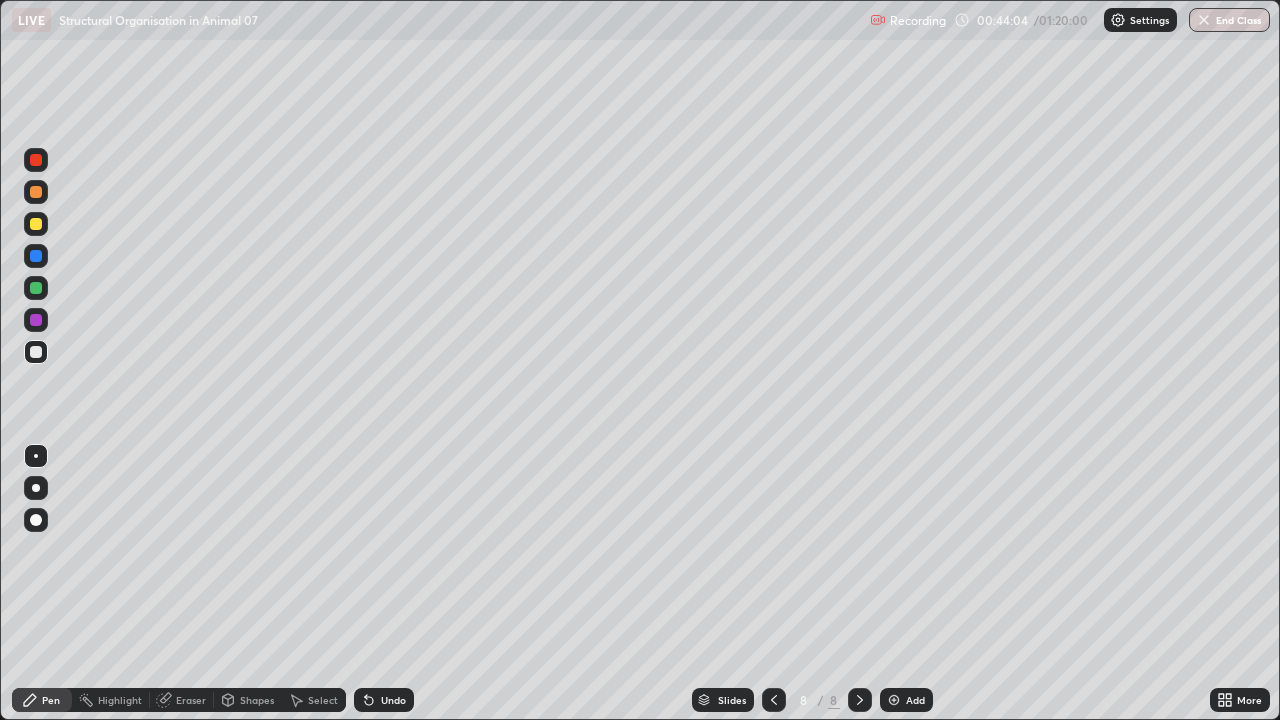 click on "Add" at bounding box center (906, 700) 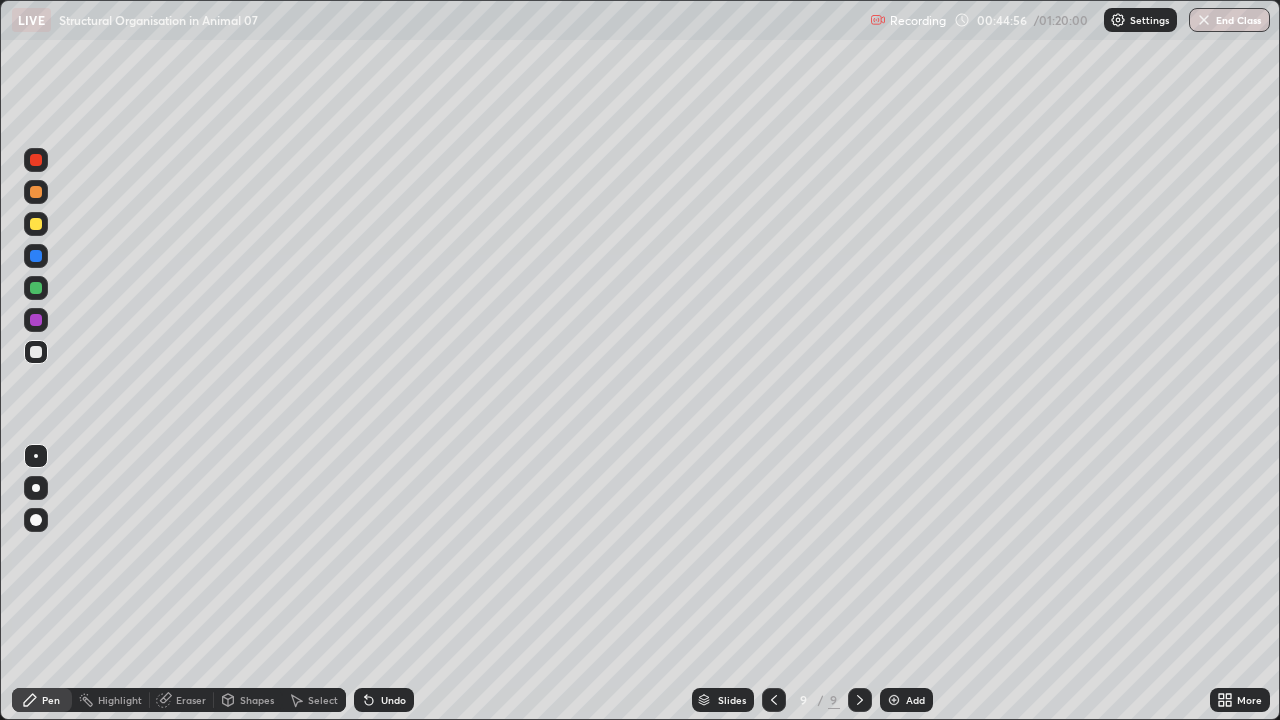 click at bounding box center (36, 160) 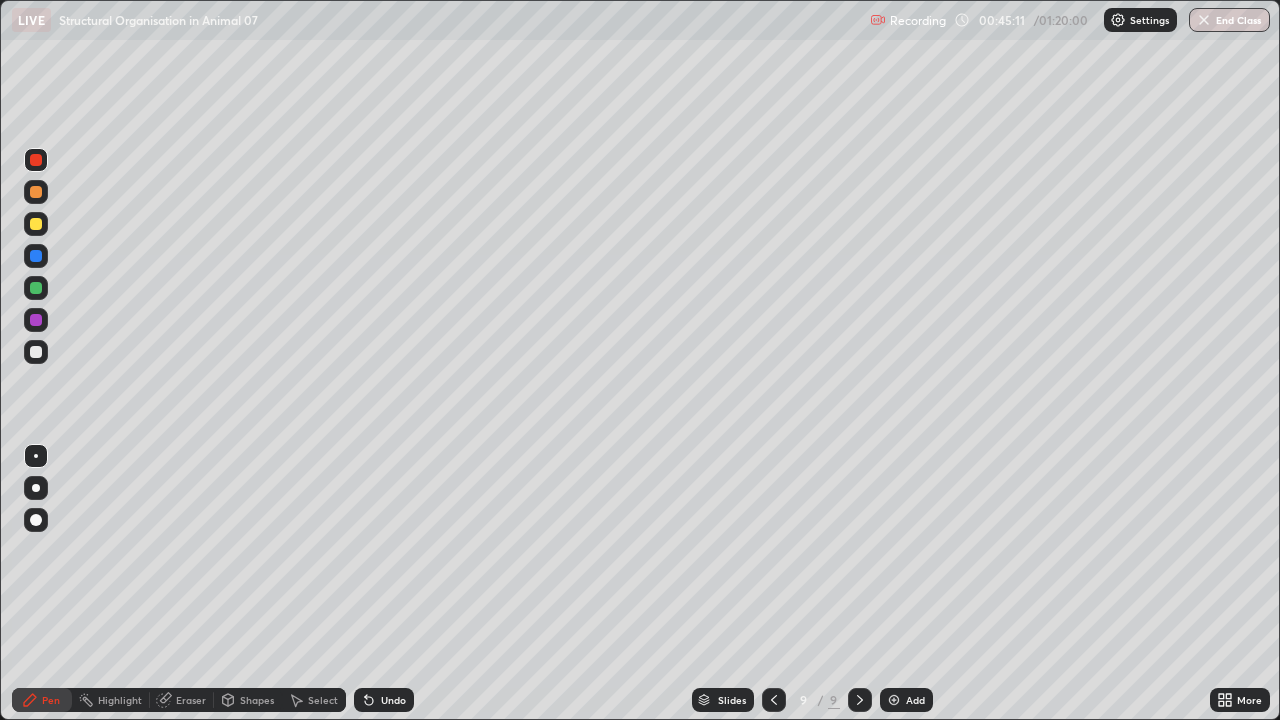 click at bounding box center (36, 352) 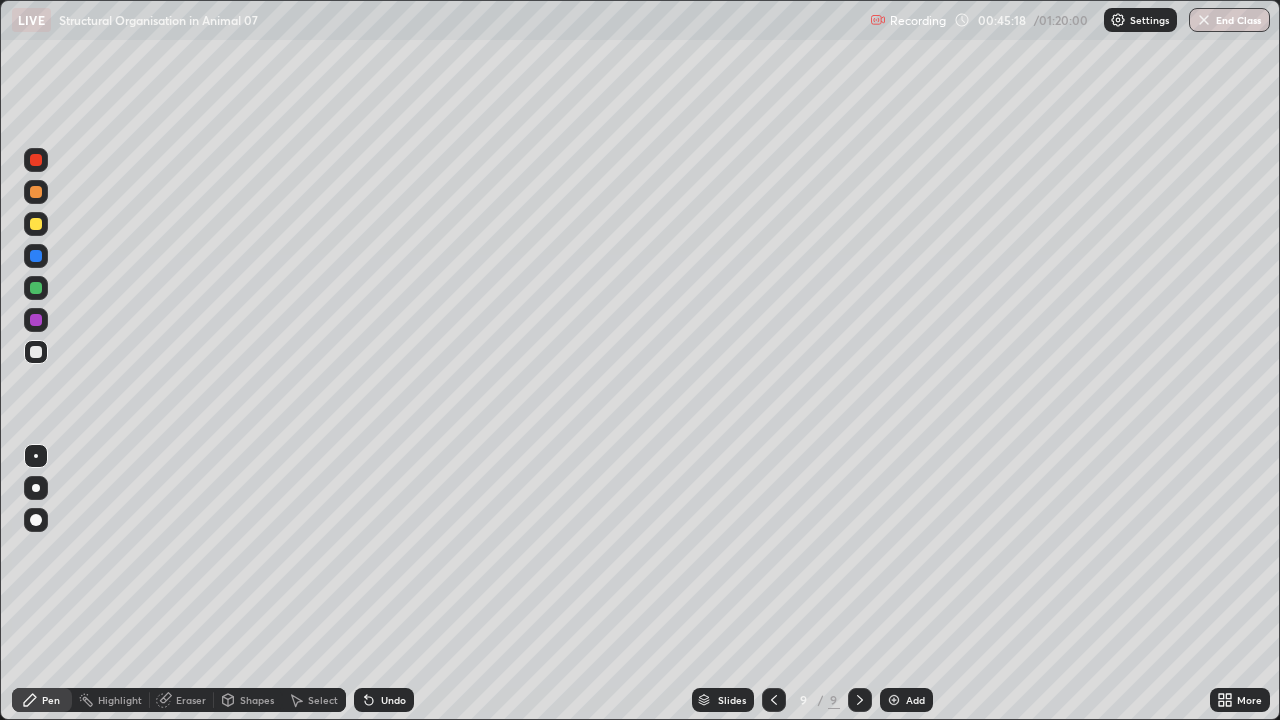 click at bounding box center [36, 488] 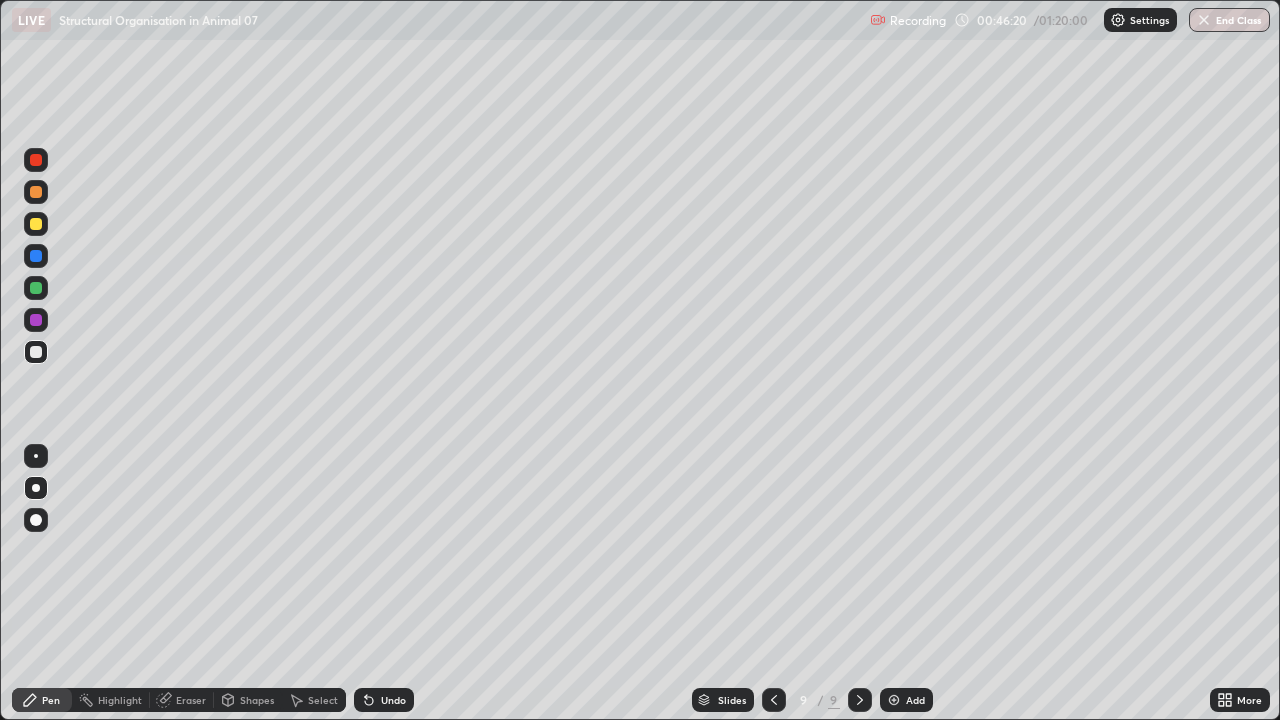 click at bounding box center (36, 160) 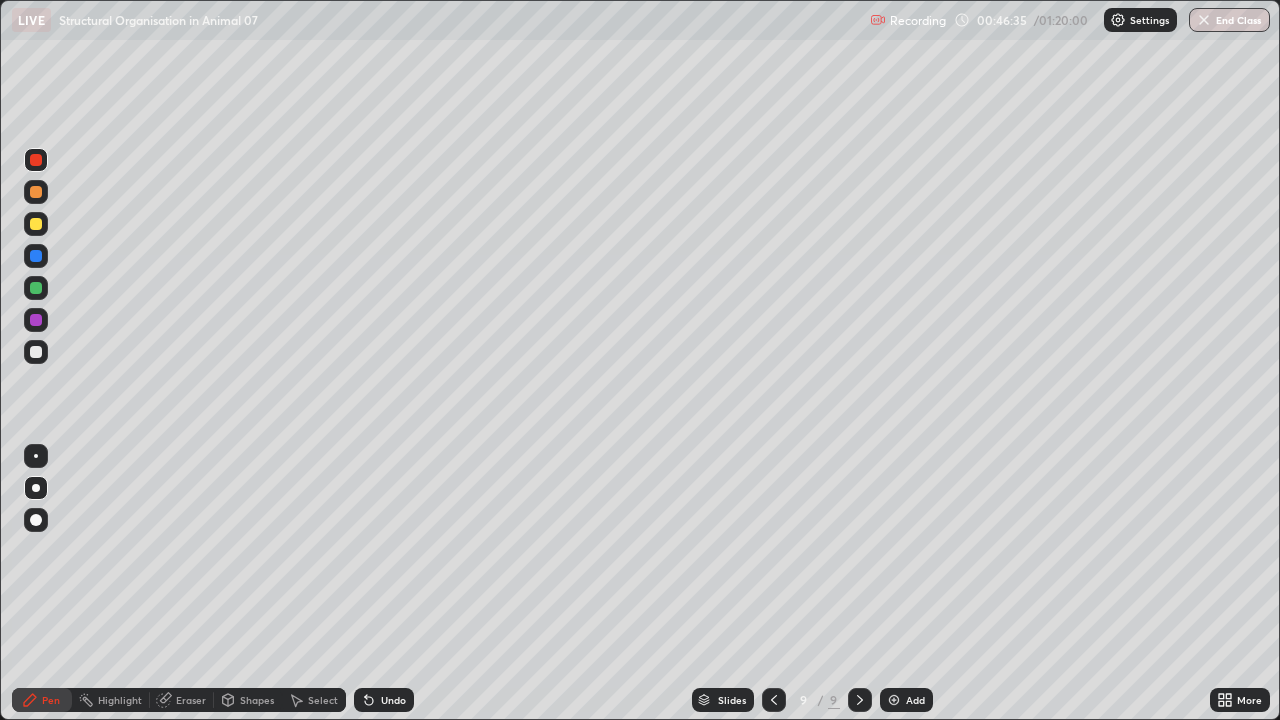 click at bounding box center [36, 352] 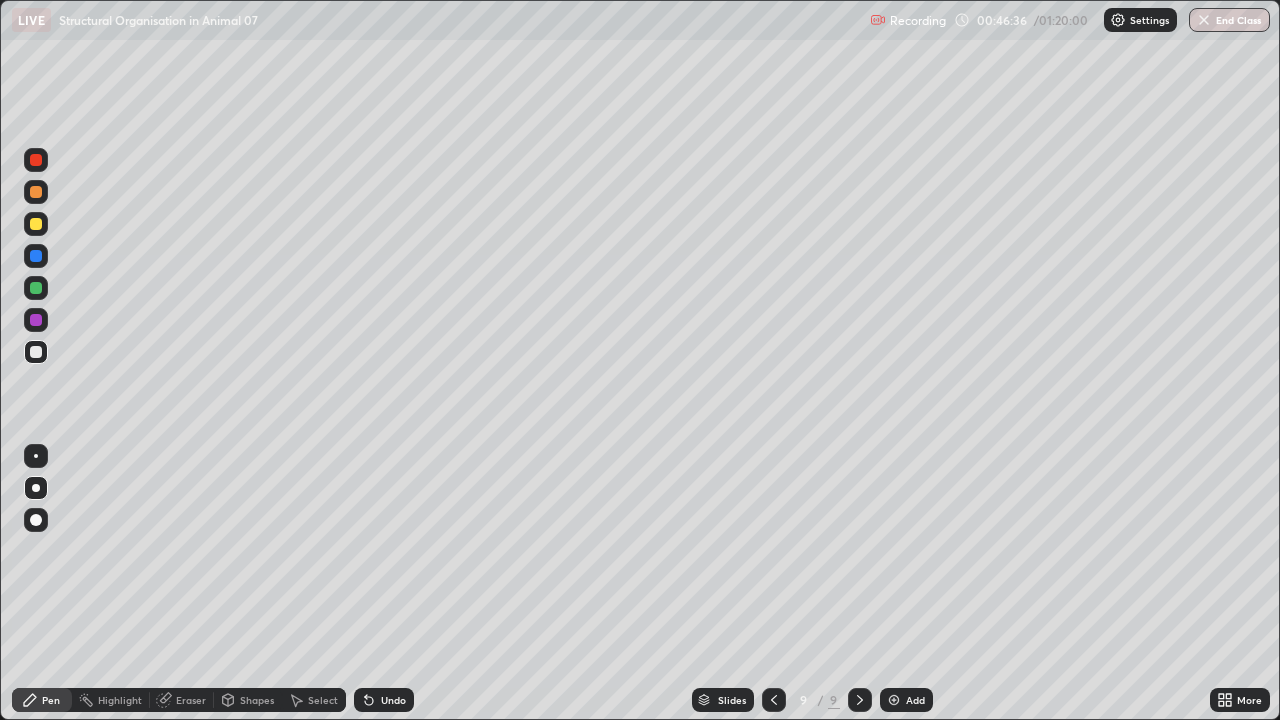 click at bounding box center (36, 456) 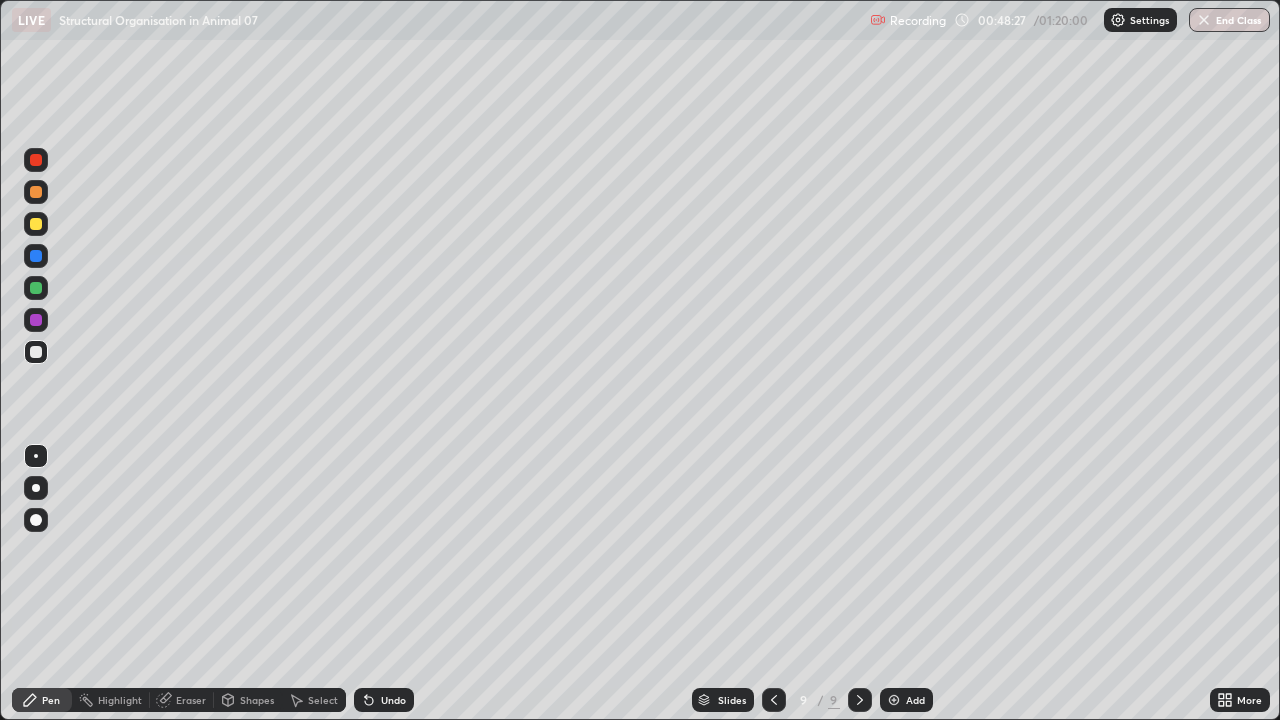 click at bounding box center (36, 224) 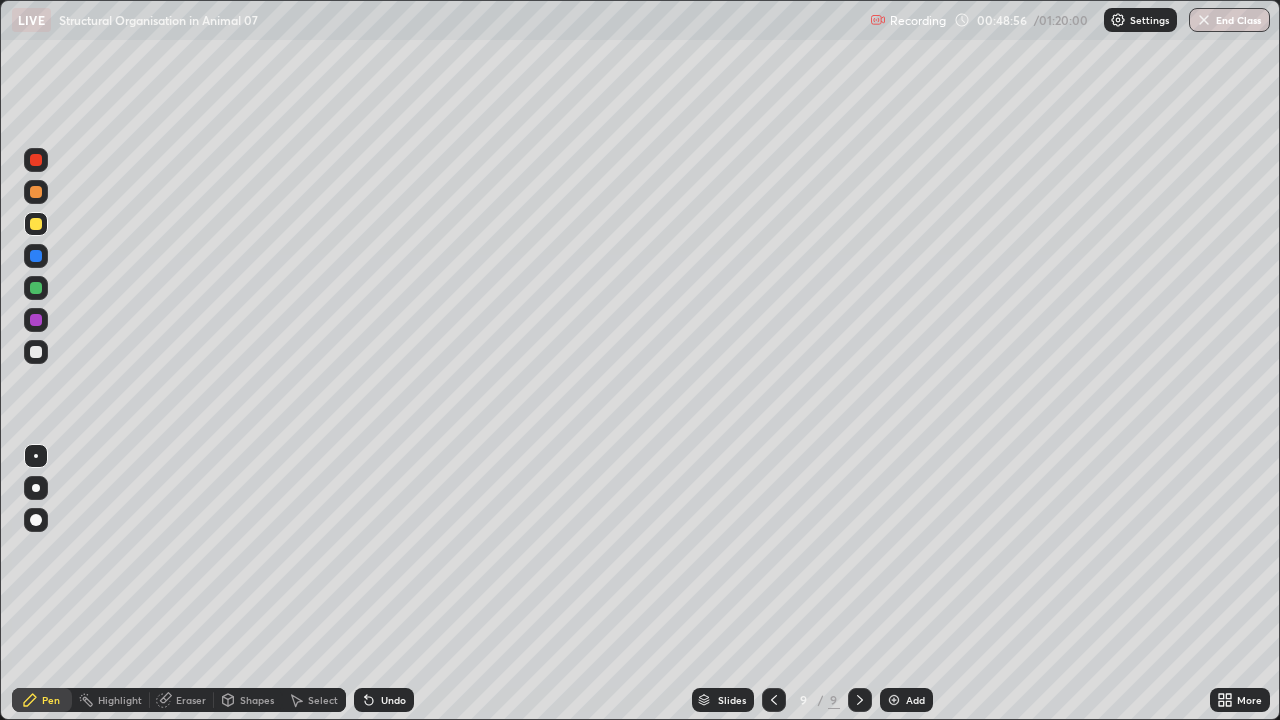 click at bounding box center [36, 160] 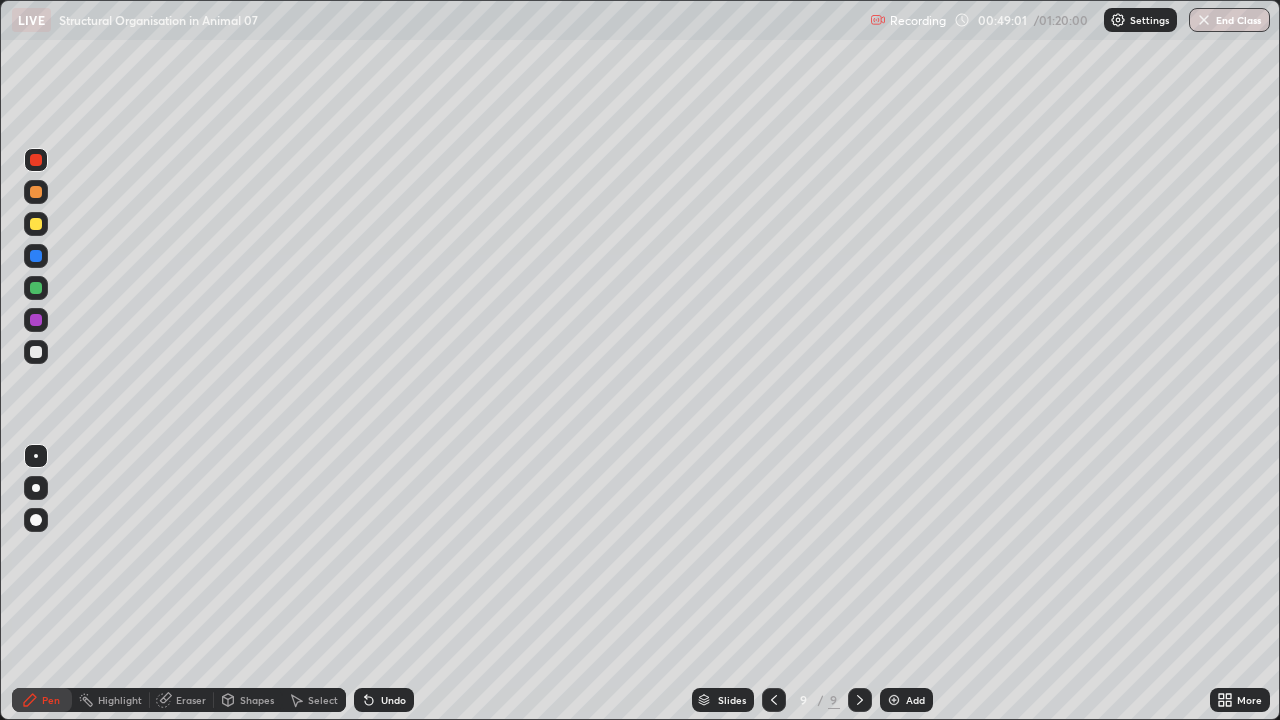 click at bounding box center [36, 192] 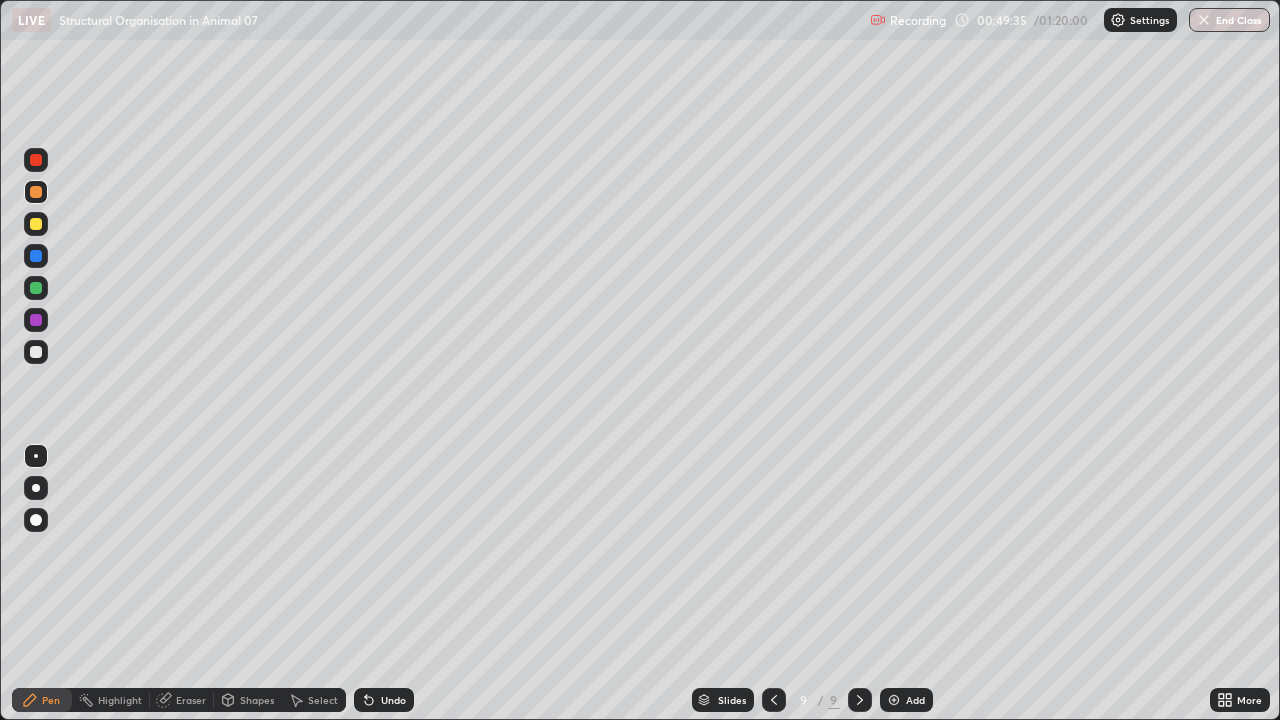 click 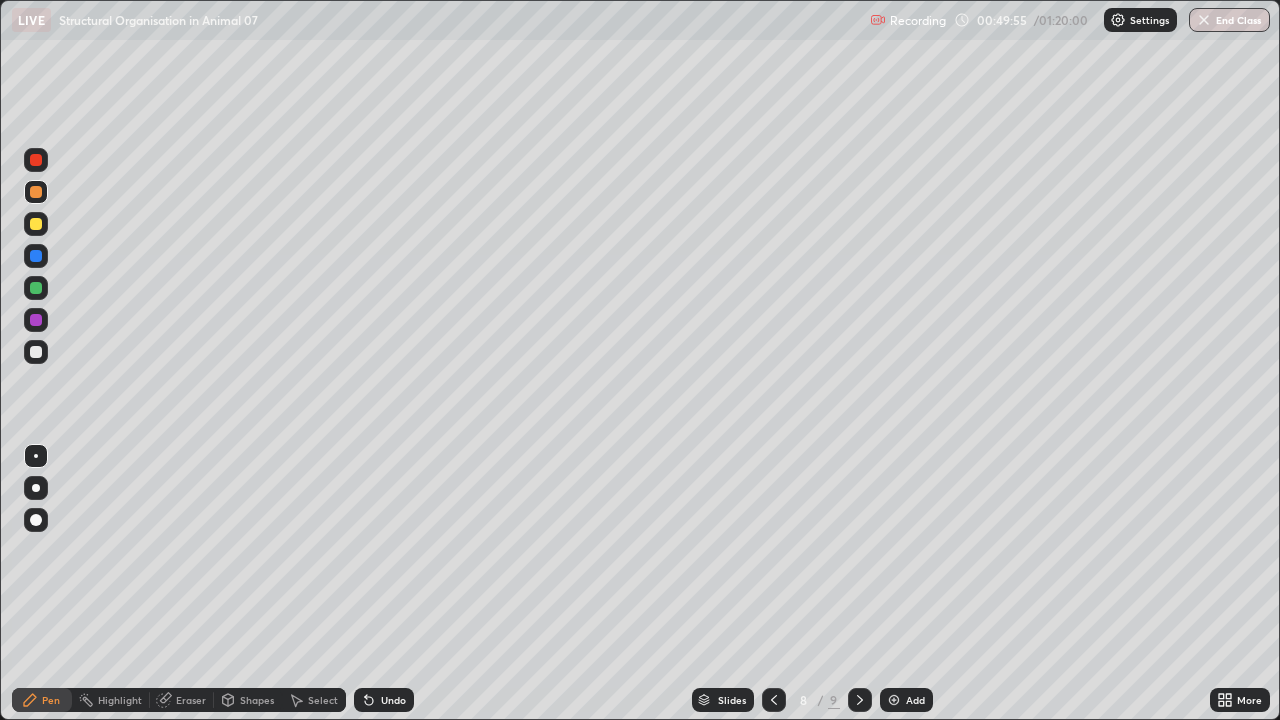 click 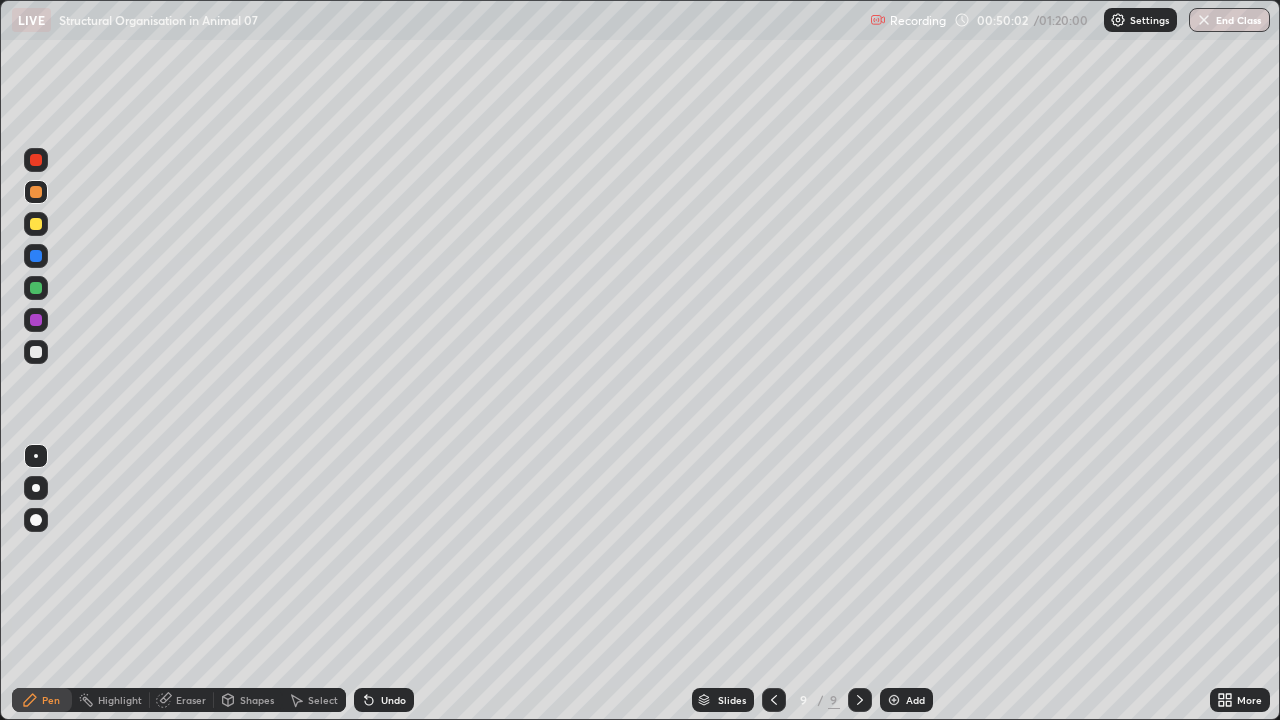 click at bounding box center (36, 192) 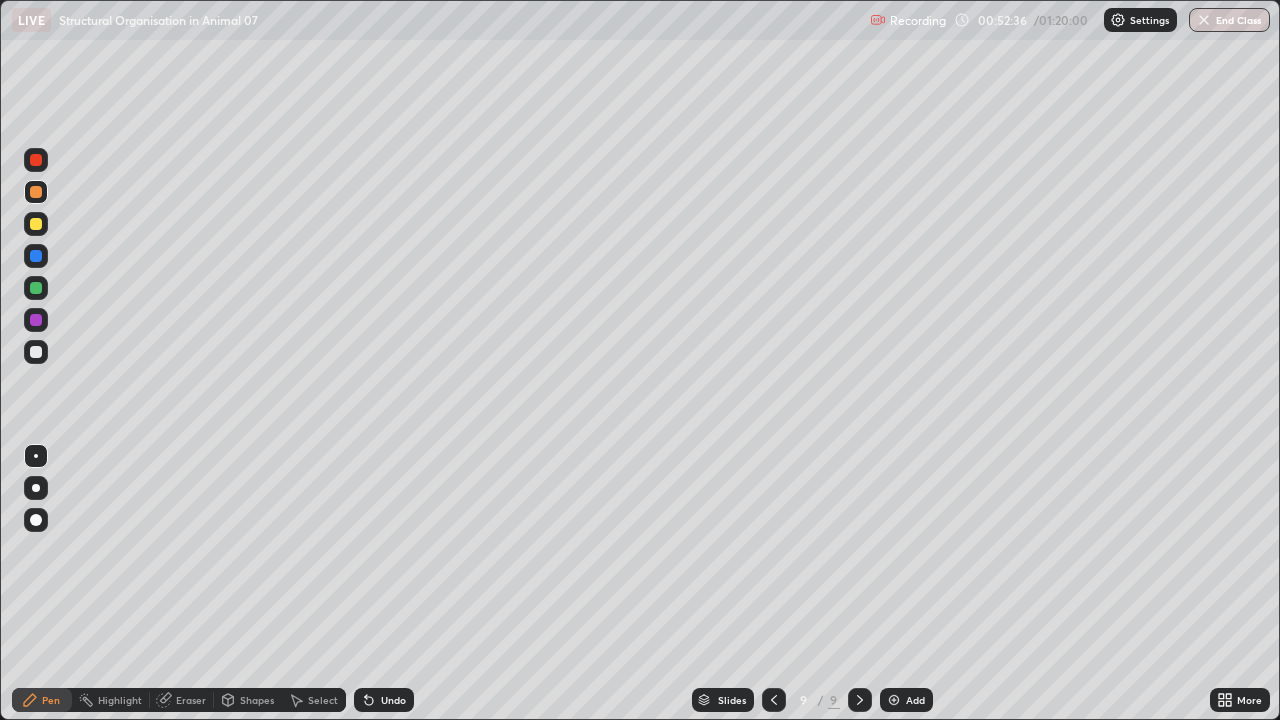 click on "Undo" at bounding box center (384, 700) 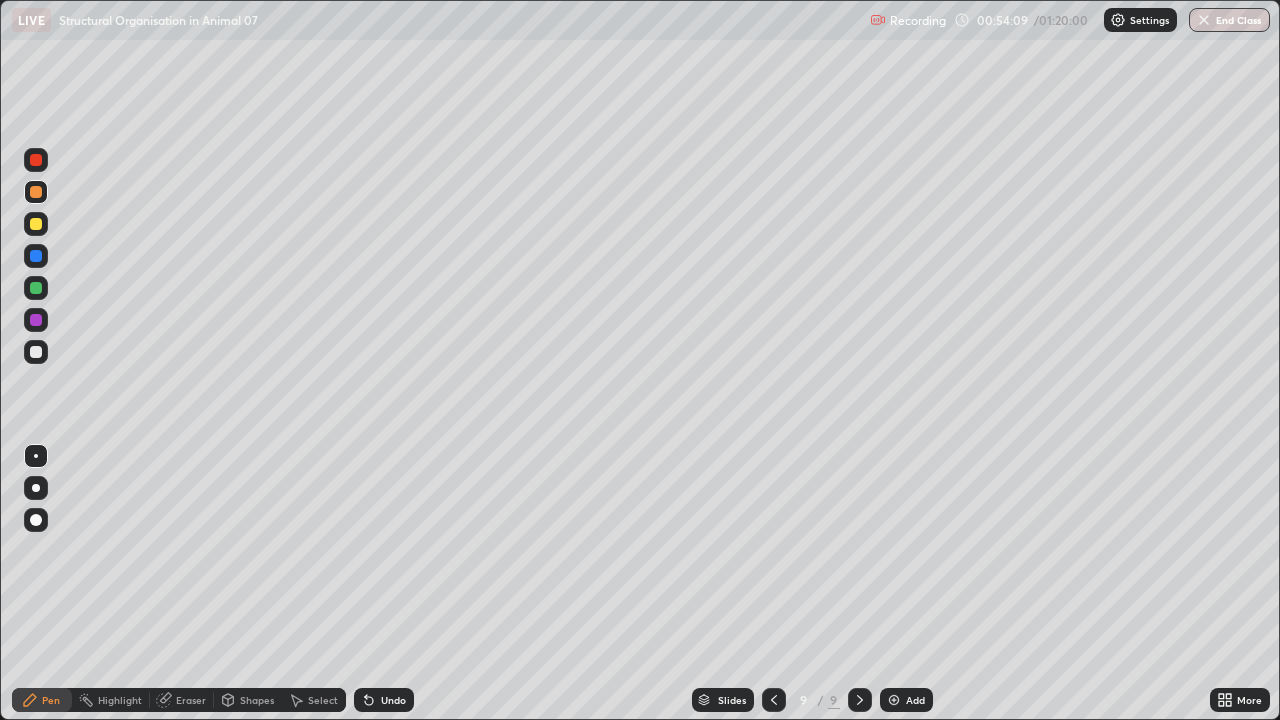click at bounding box center [36, 488] 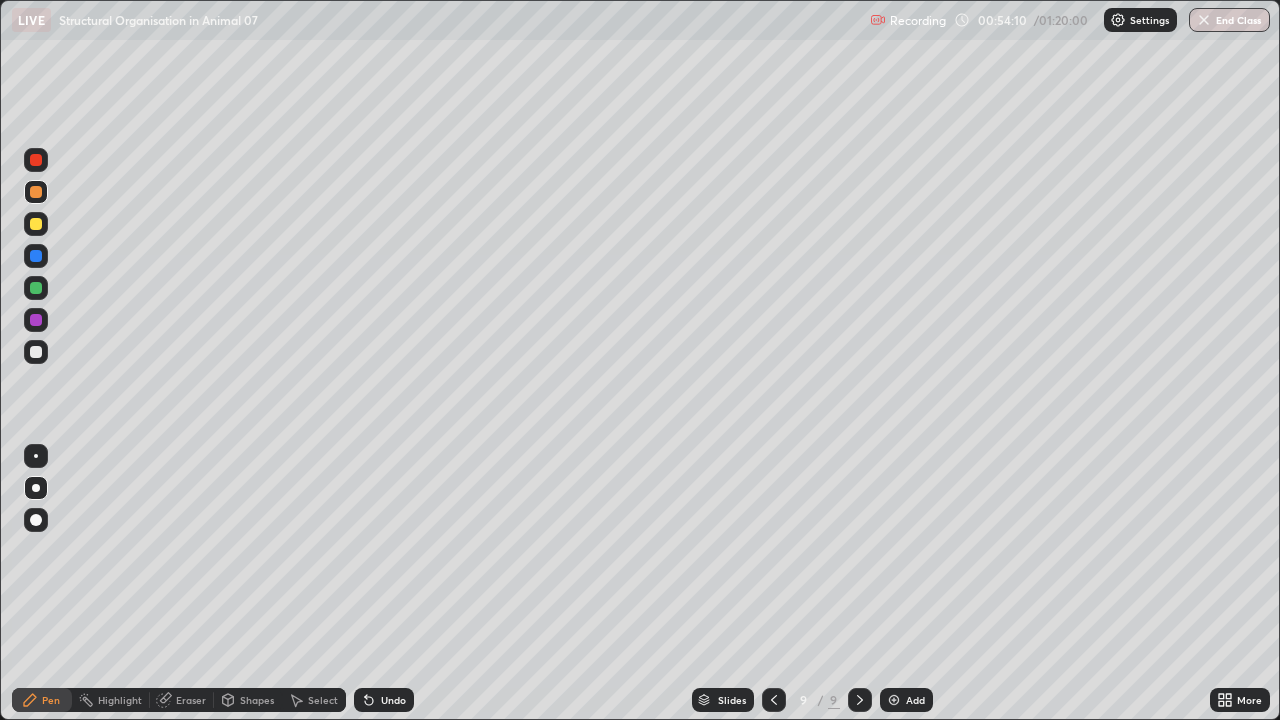 click at bounding box center [36, 352] 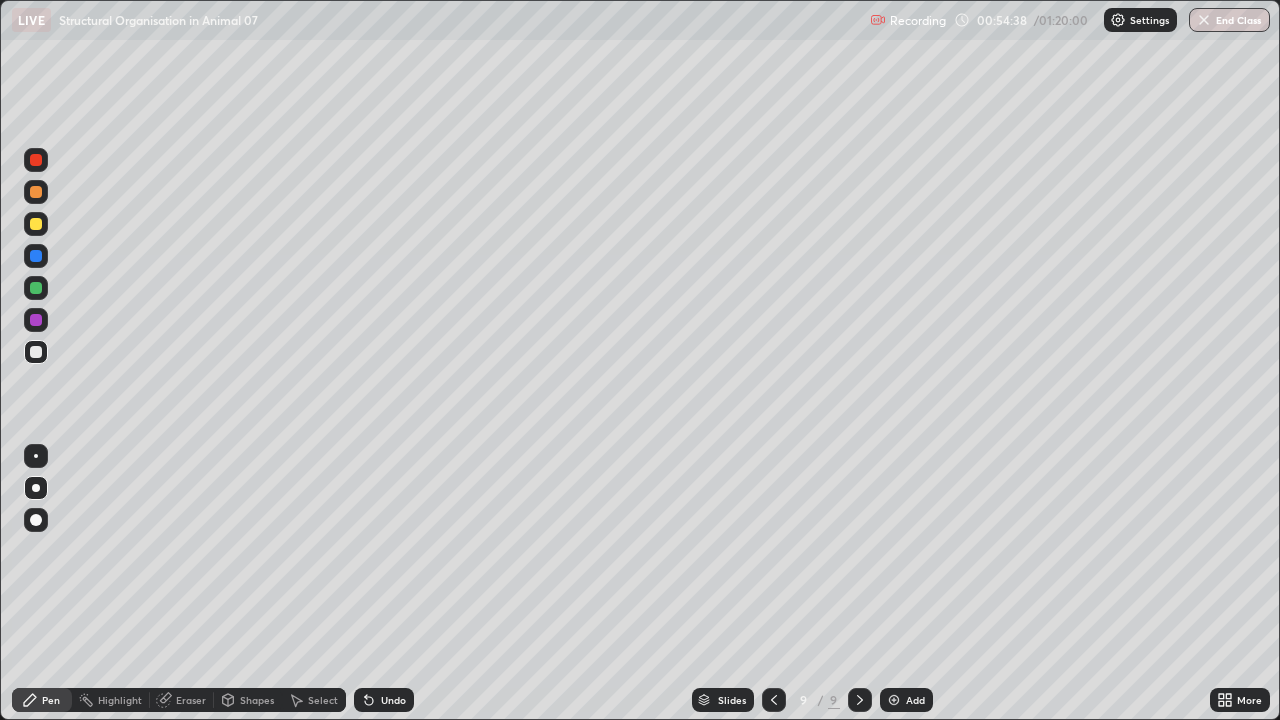 click at bounding box center [36, 224] 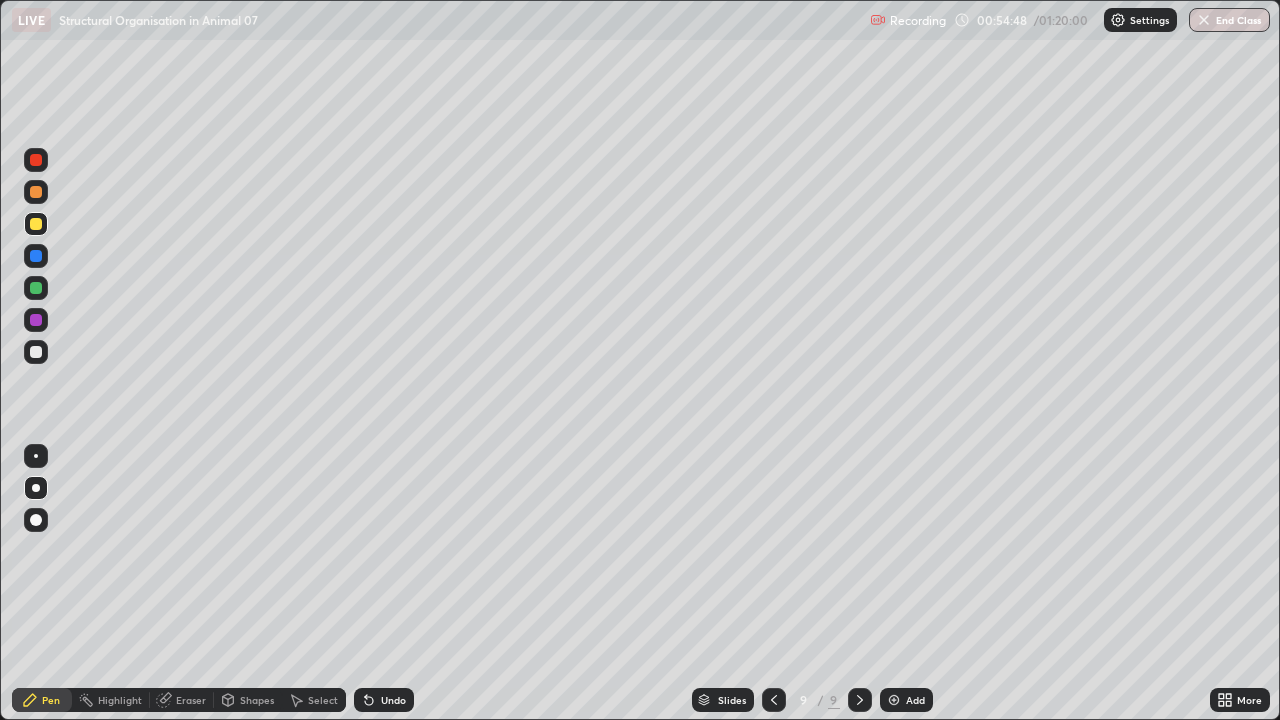 click at bounding box center [36, 456] 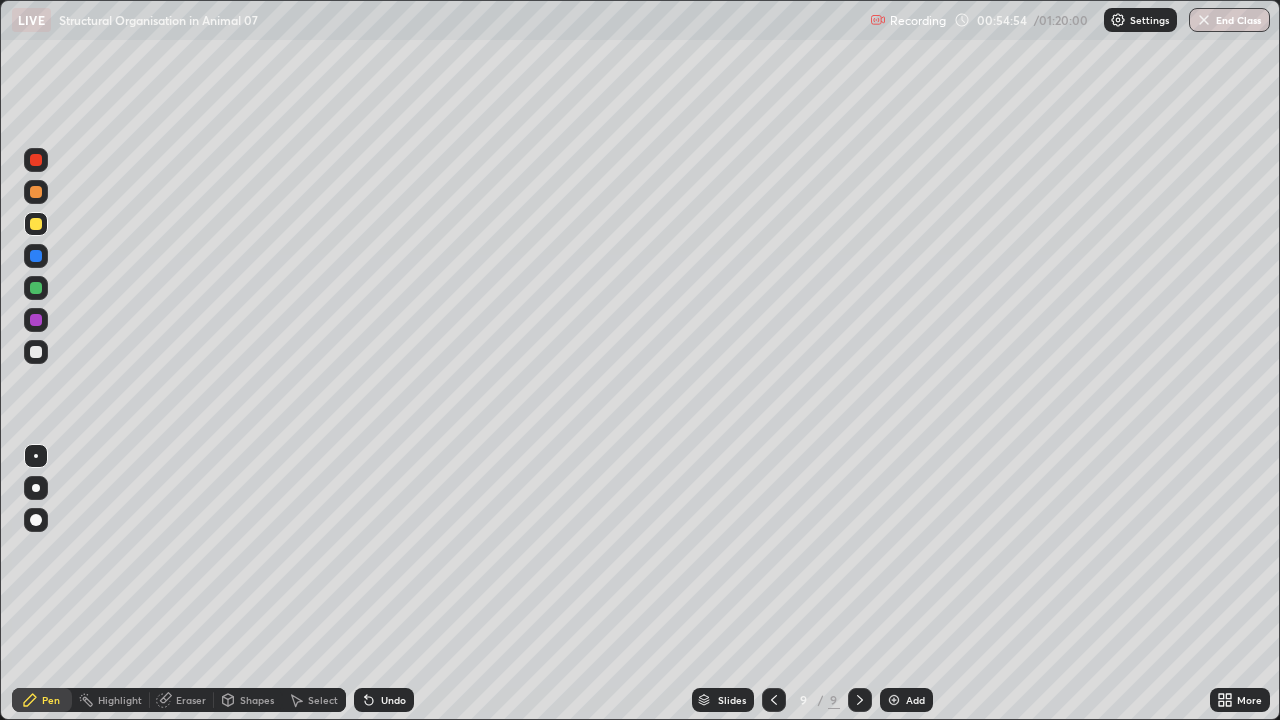 click at bounding box center (36, 352) 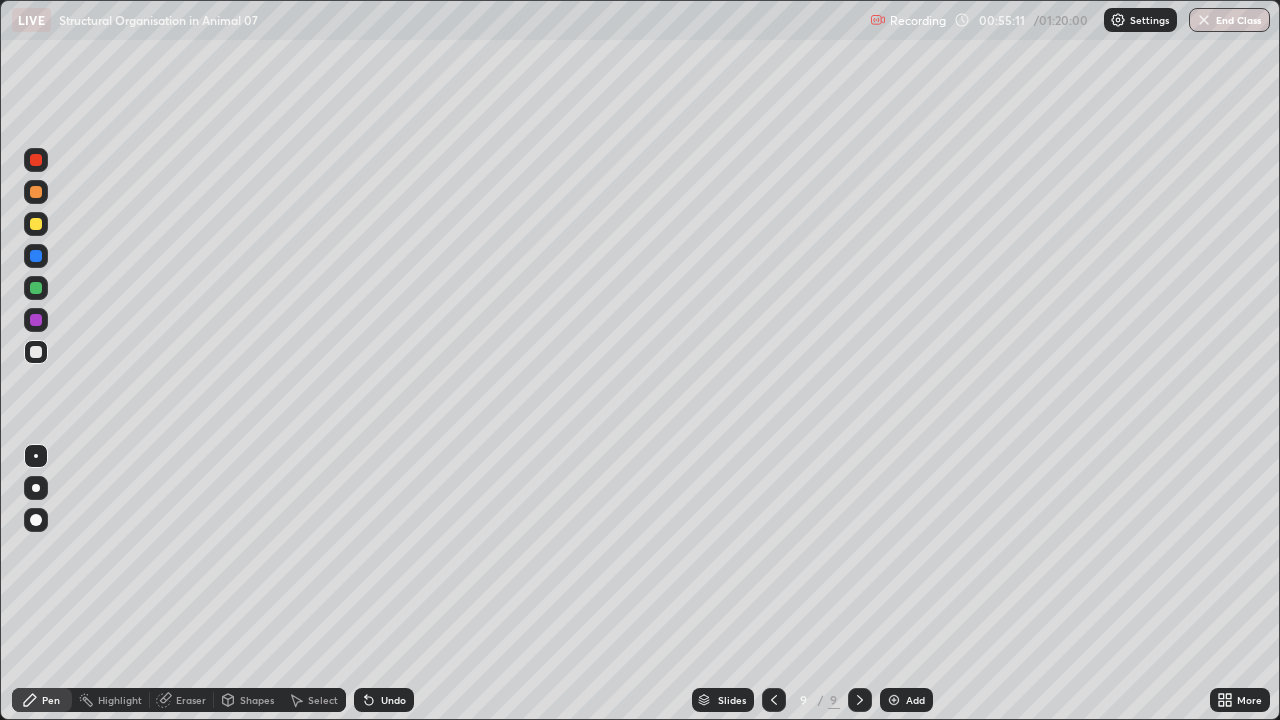 click at bounding box center (36, 192) 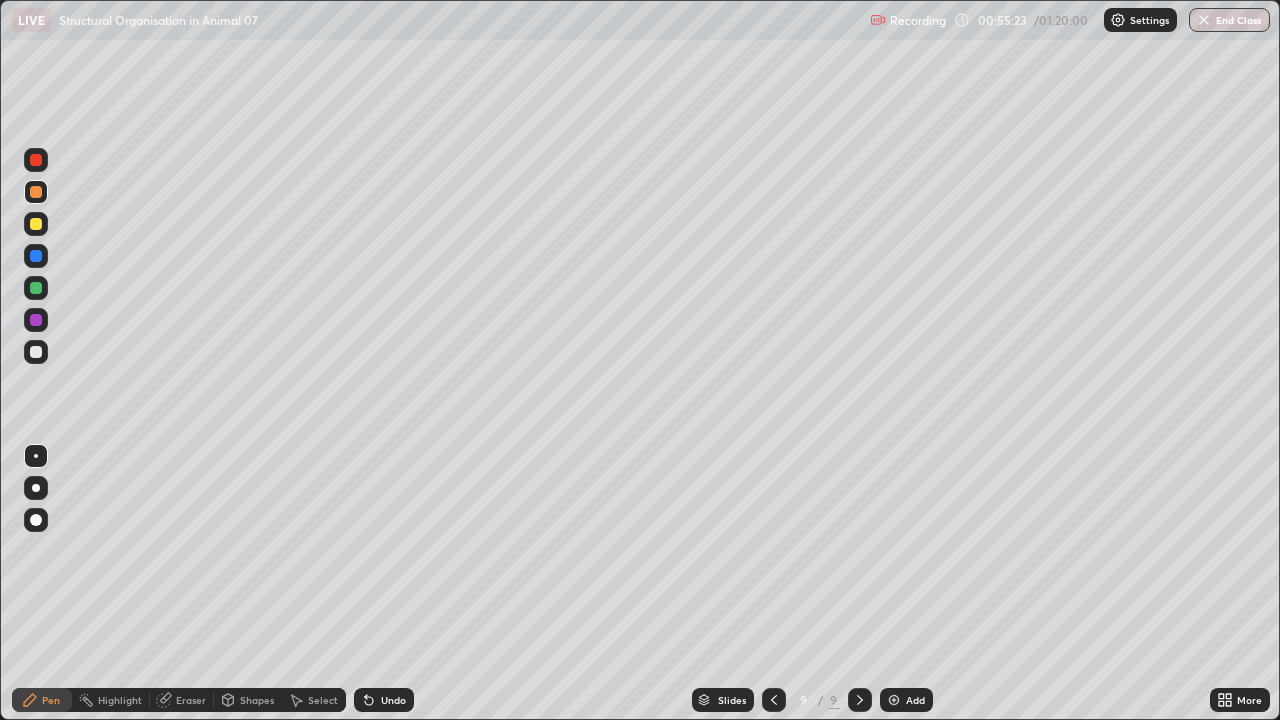 click at bounding box center [36, 288] 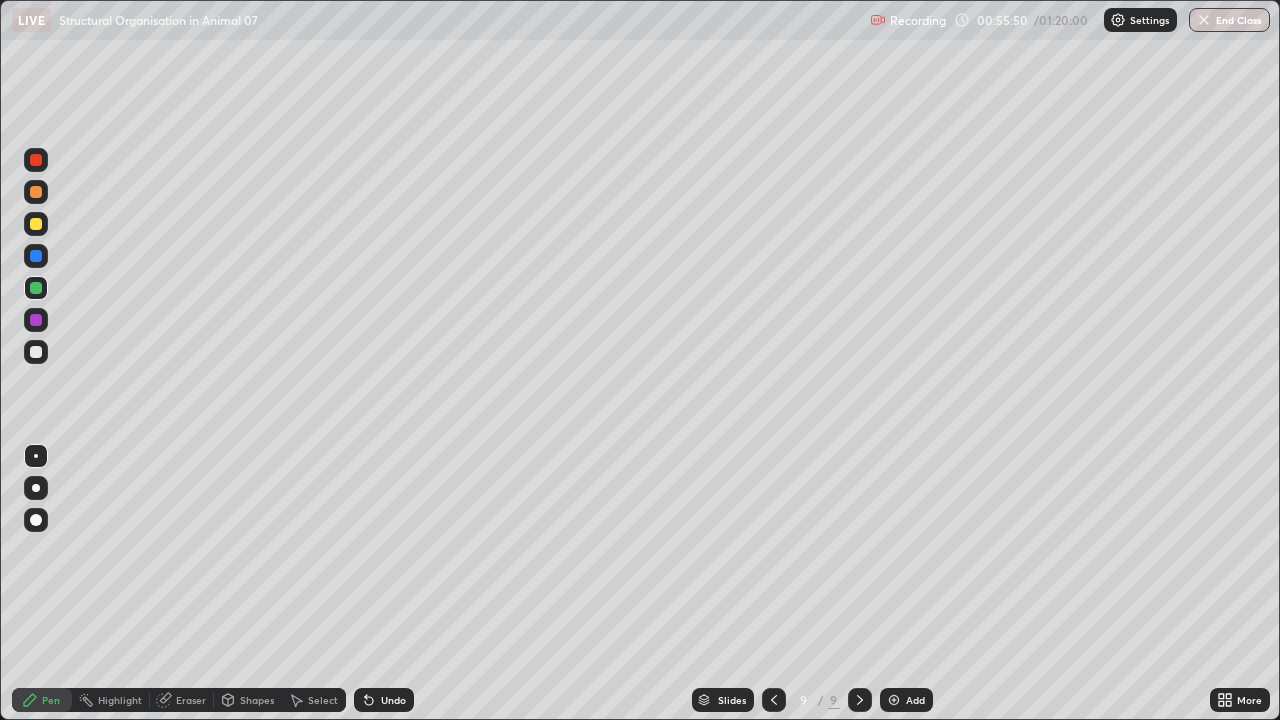 click at bounding box center [36, 352] 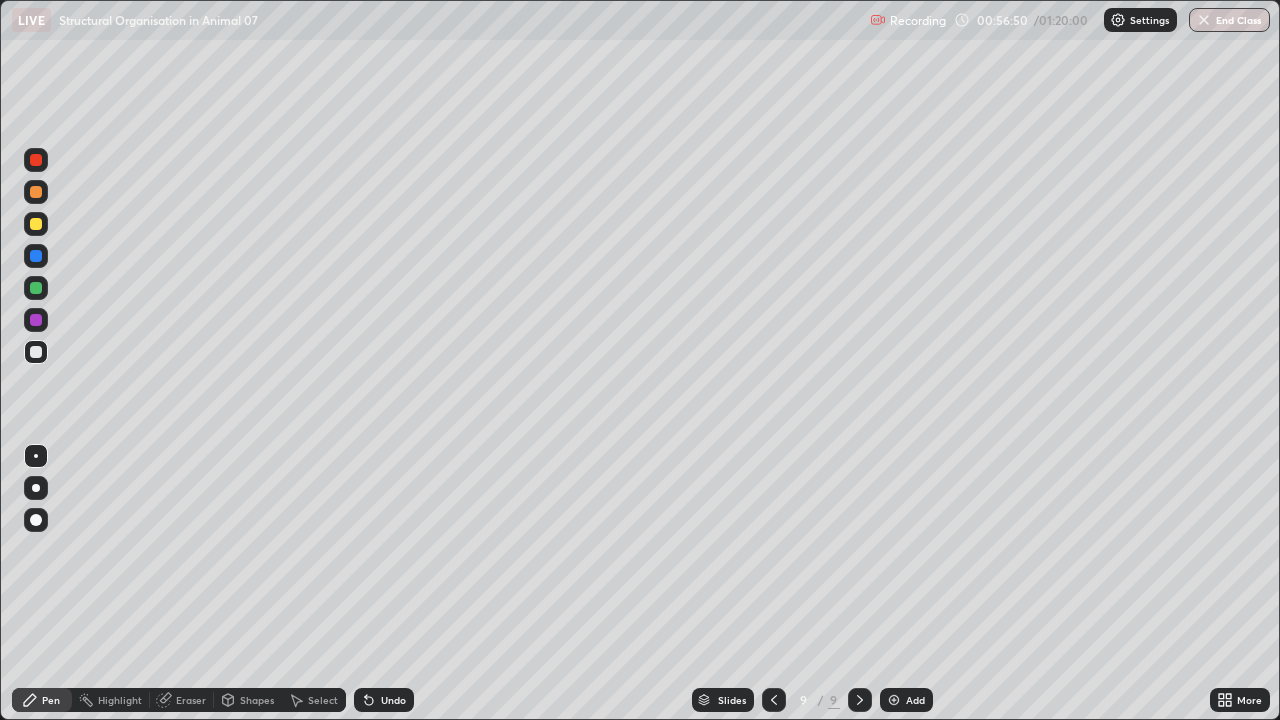 click at bounding box center (36, 288) 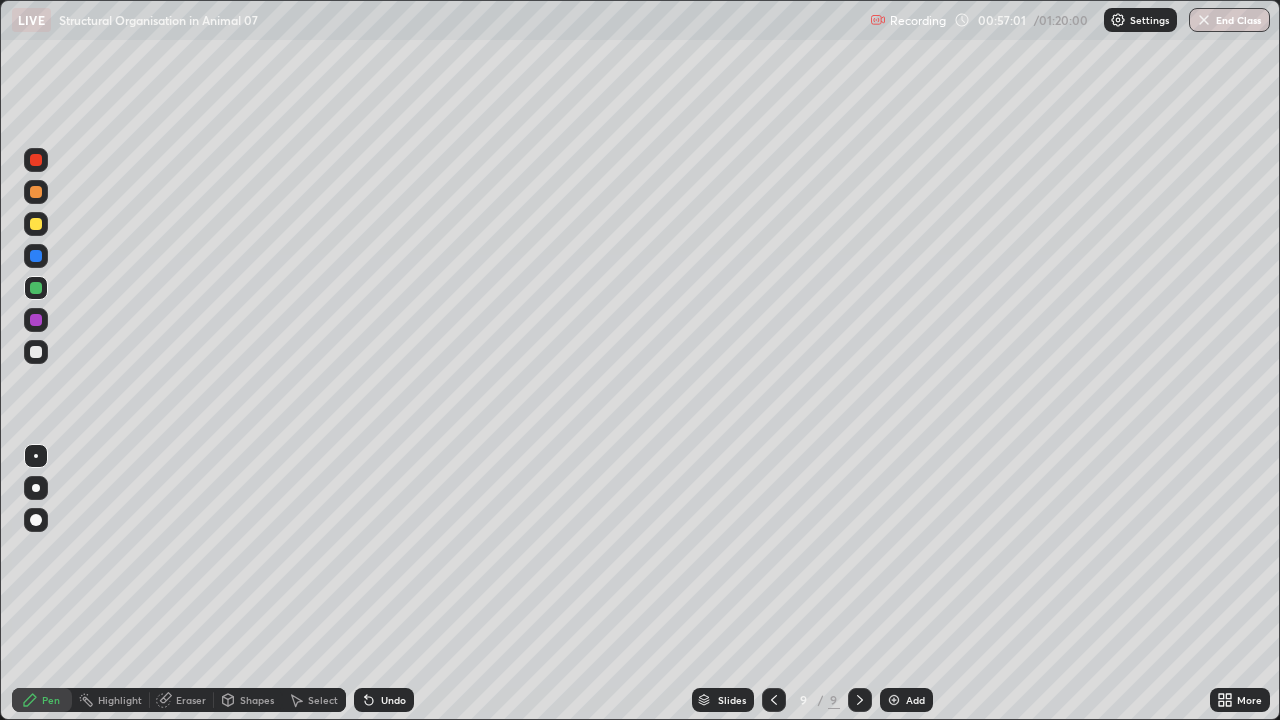 click at bounding box center (36, 224) 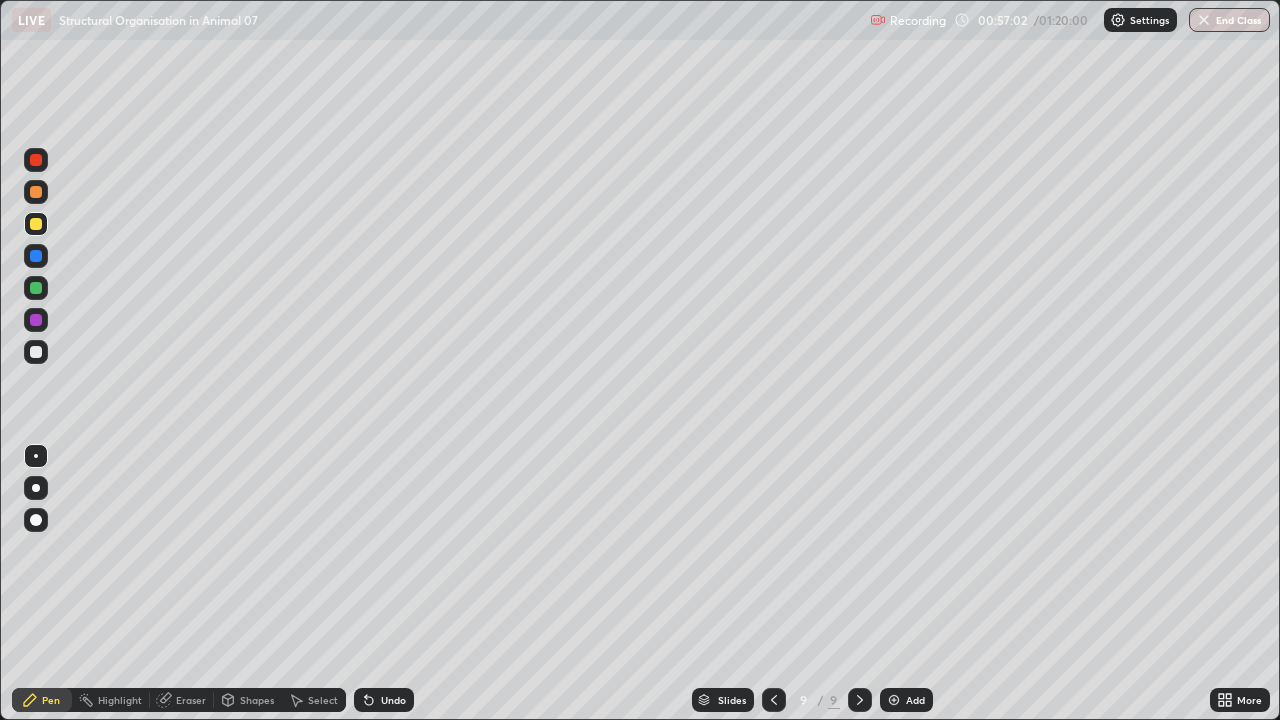 click at bounding box center (36, 192) 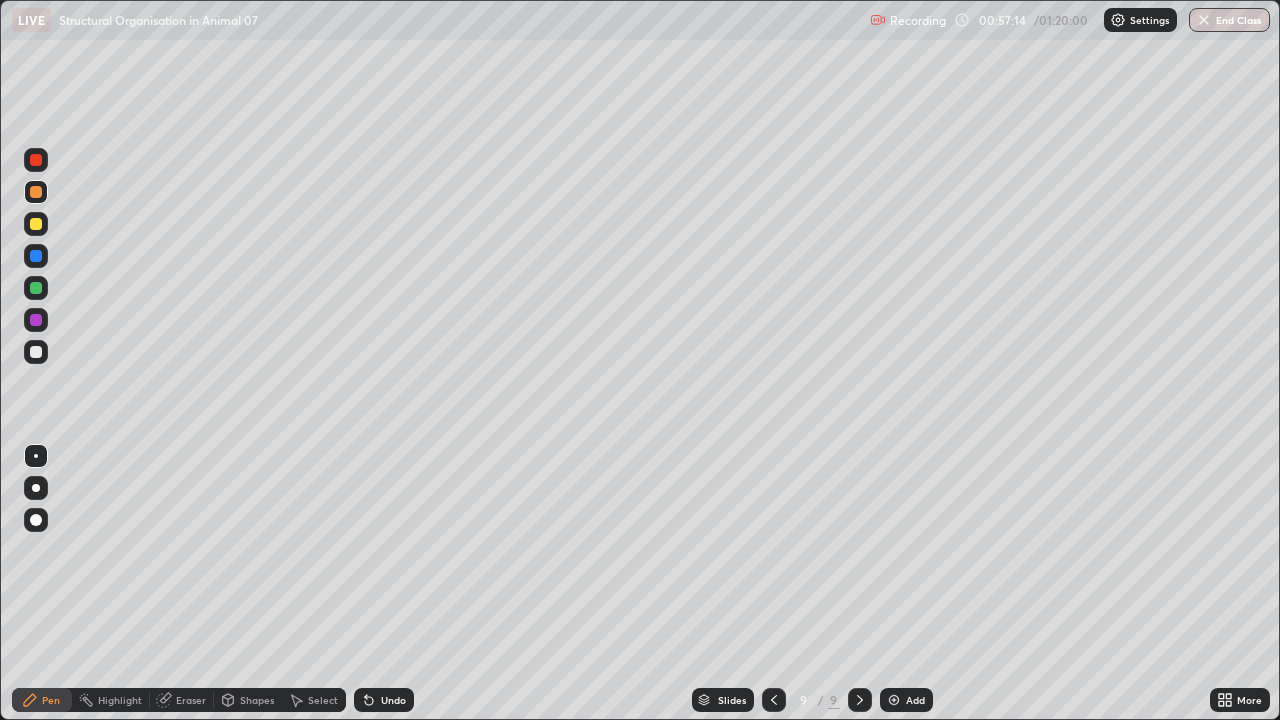 click at bounding box center (36, 288) 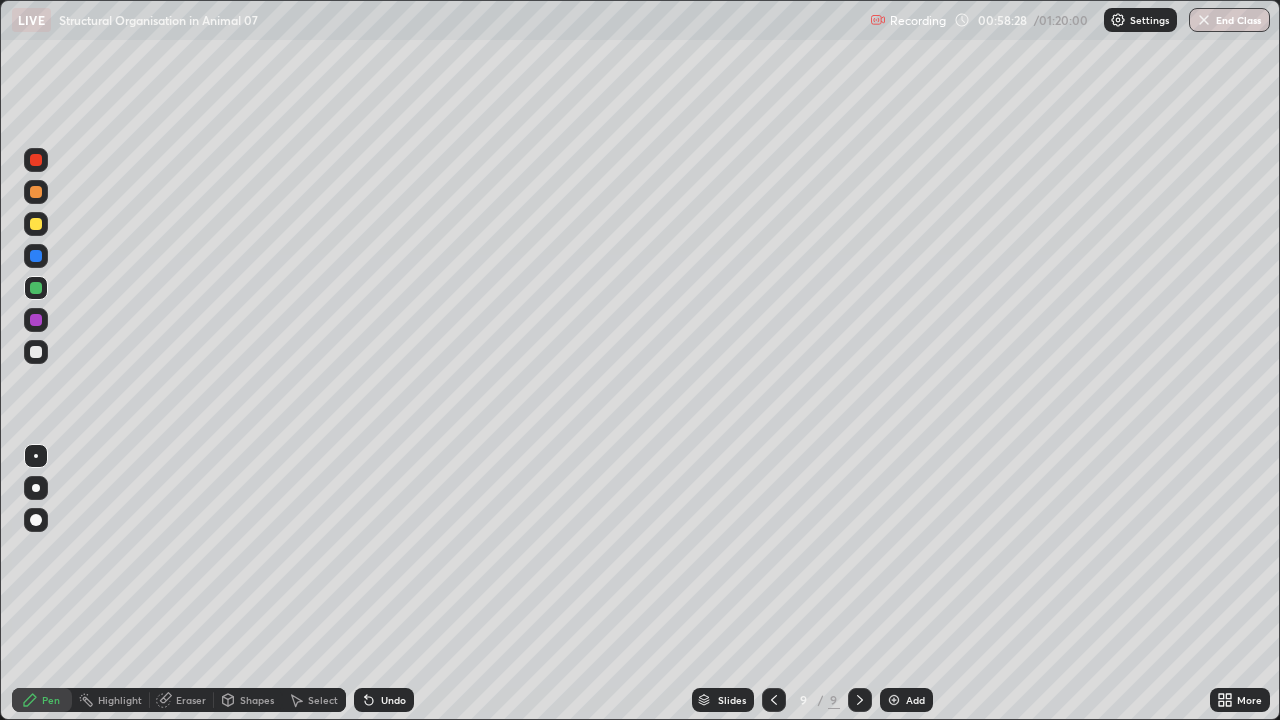 click at bounding box center (36, 320) 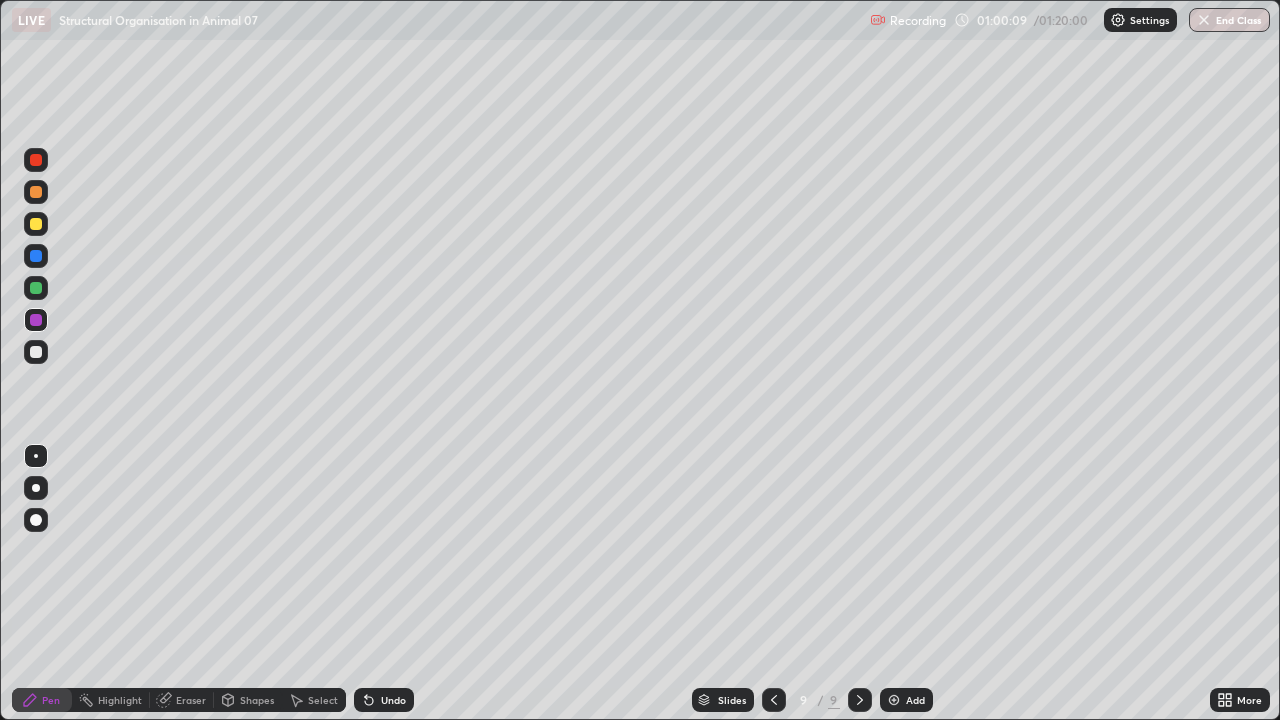click at bounding box center (36, 352) 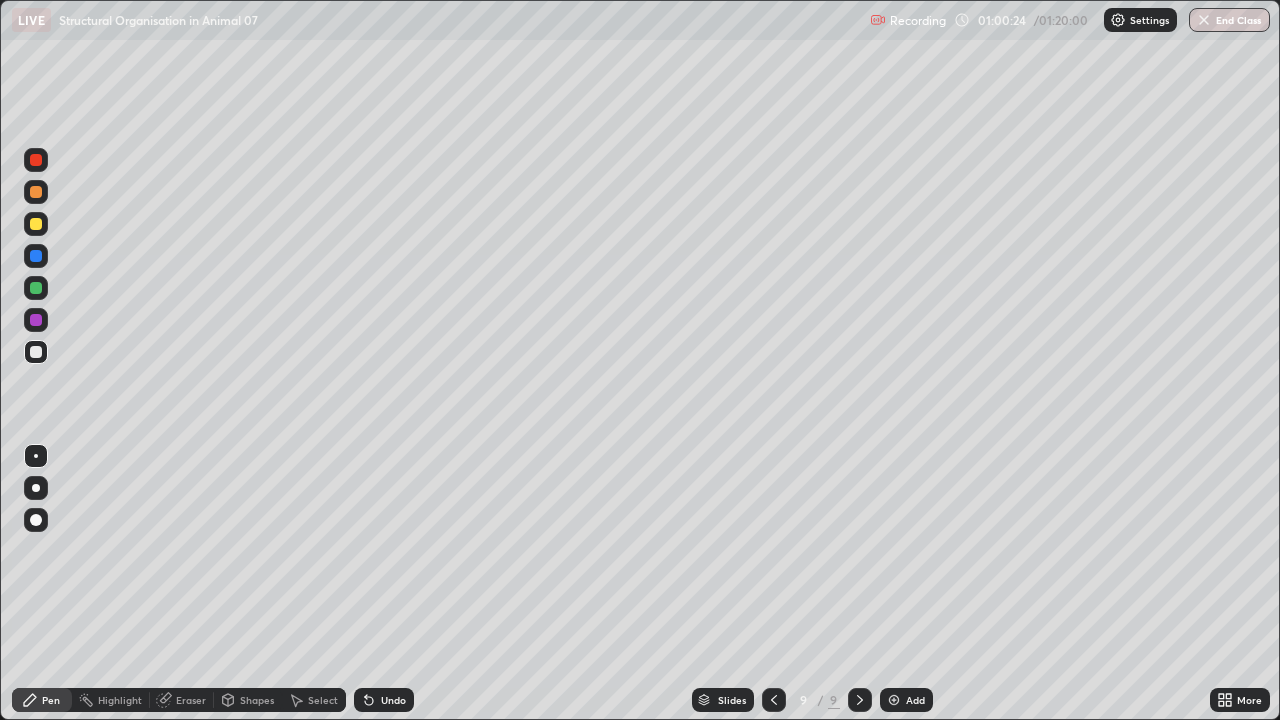 click at bounding box center (36, 352) 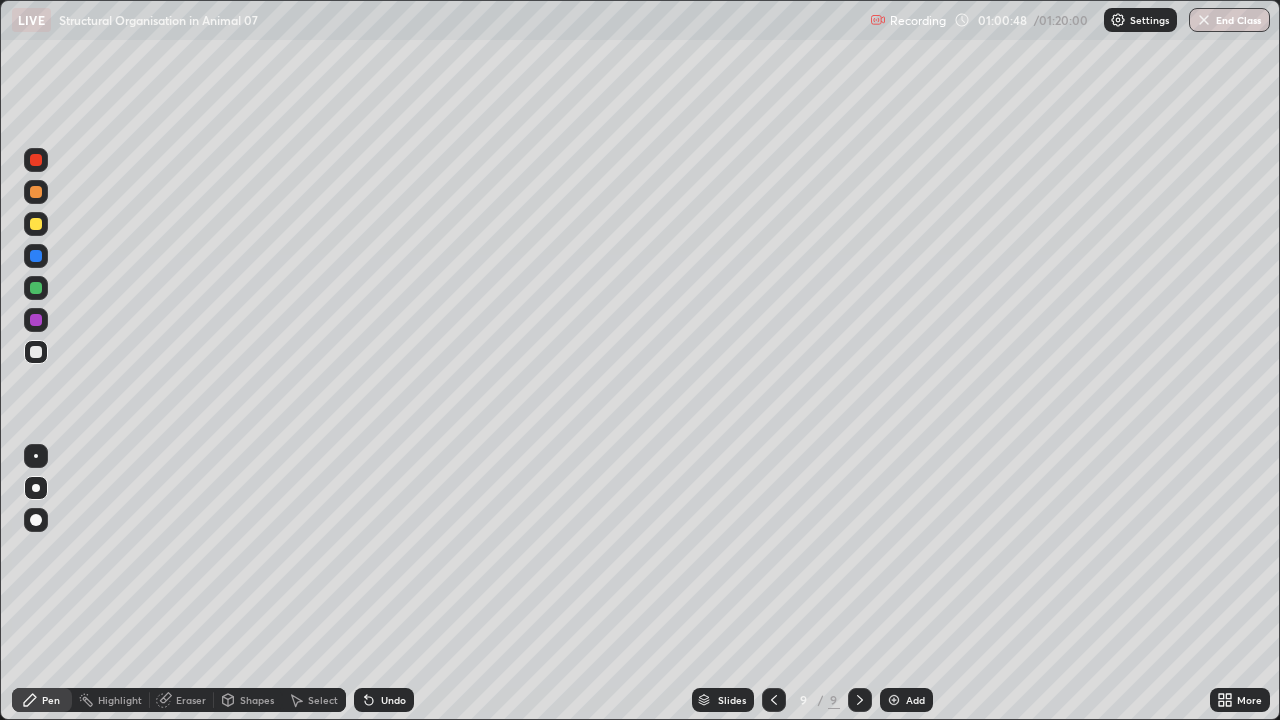 click at bounding box center [36, 192] 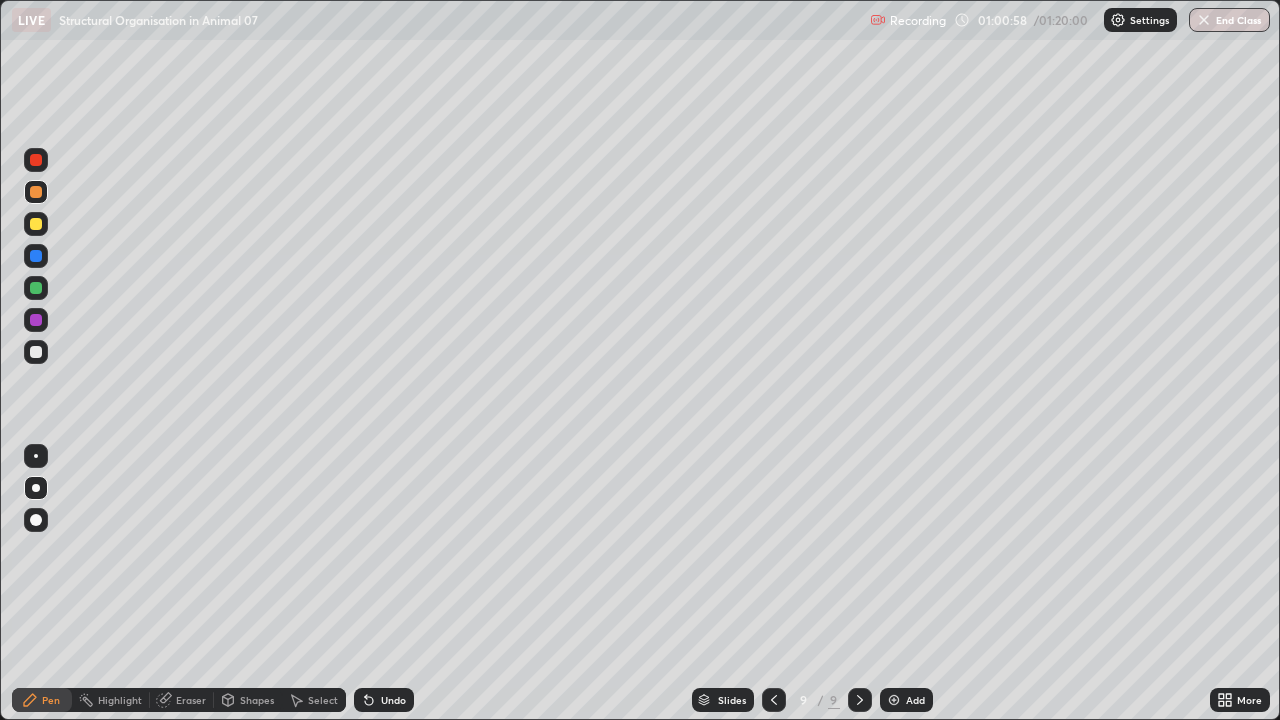 click at bounding box center (36, 352) 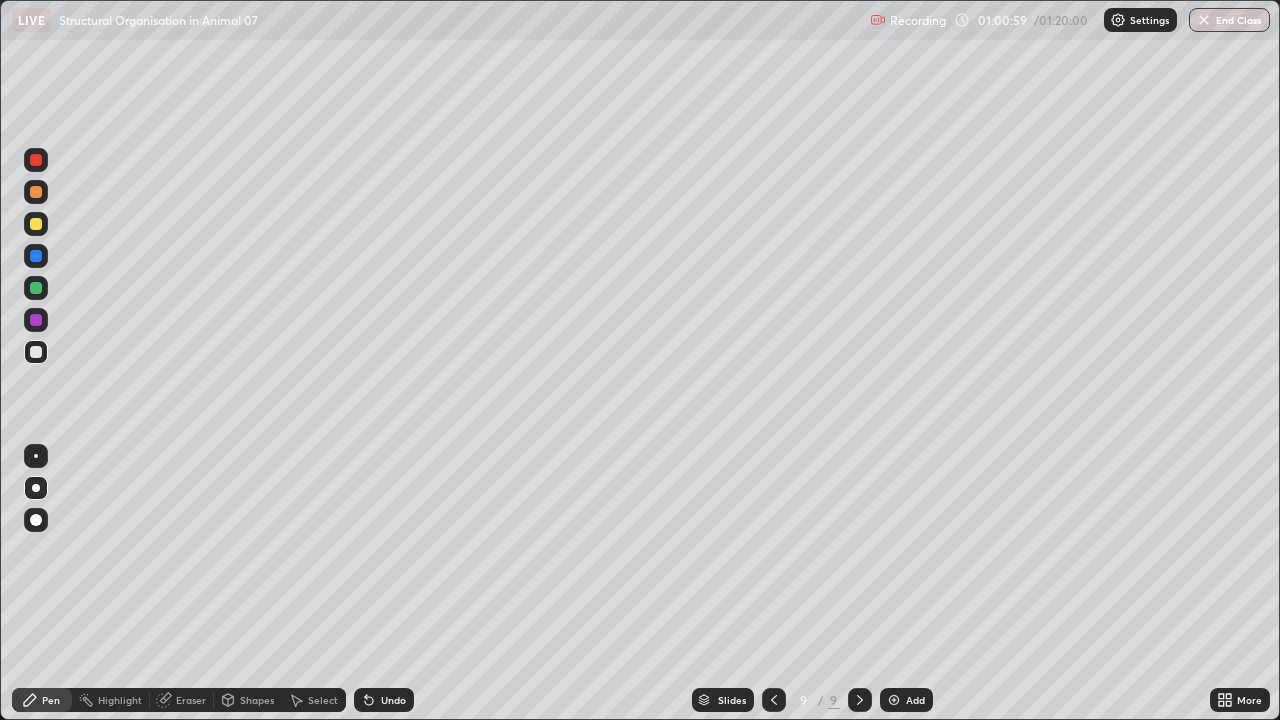 click at bounding box center [36, 456] 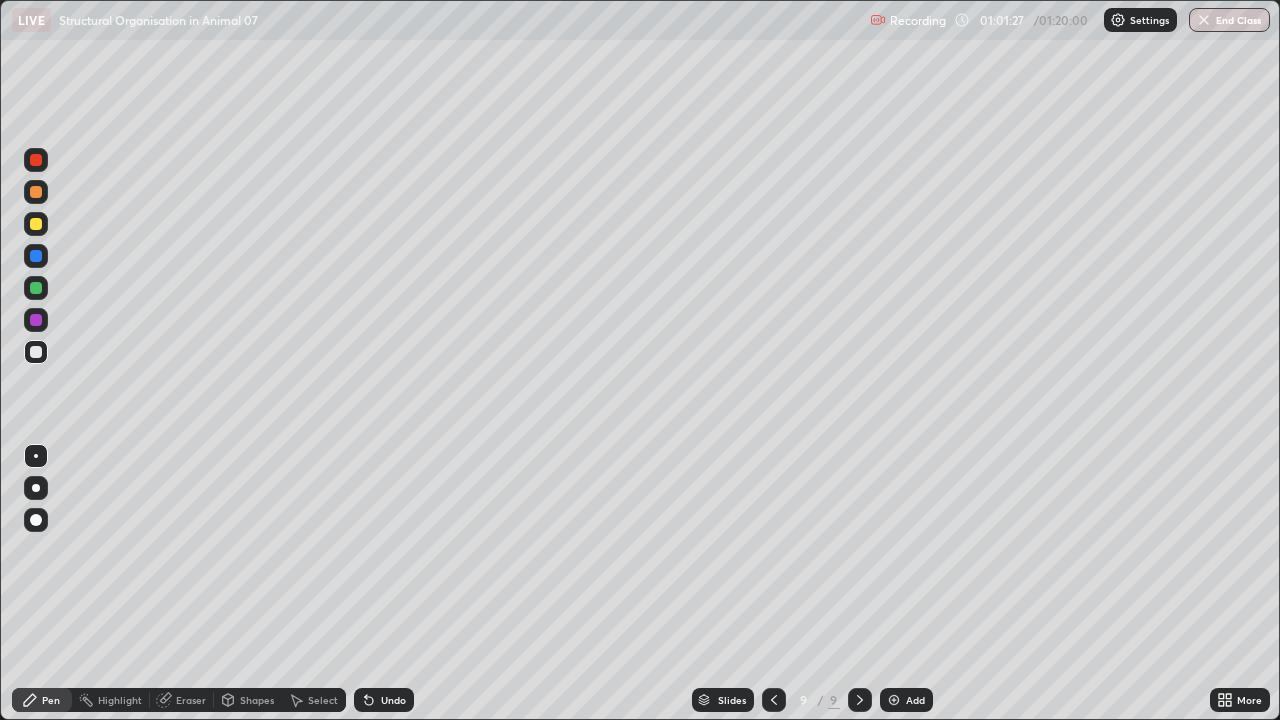 click at bounding box center (36, 192) 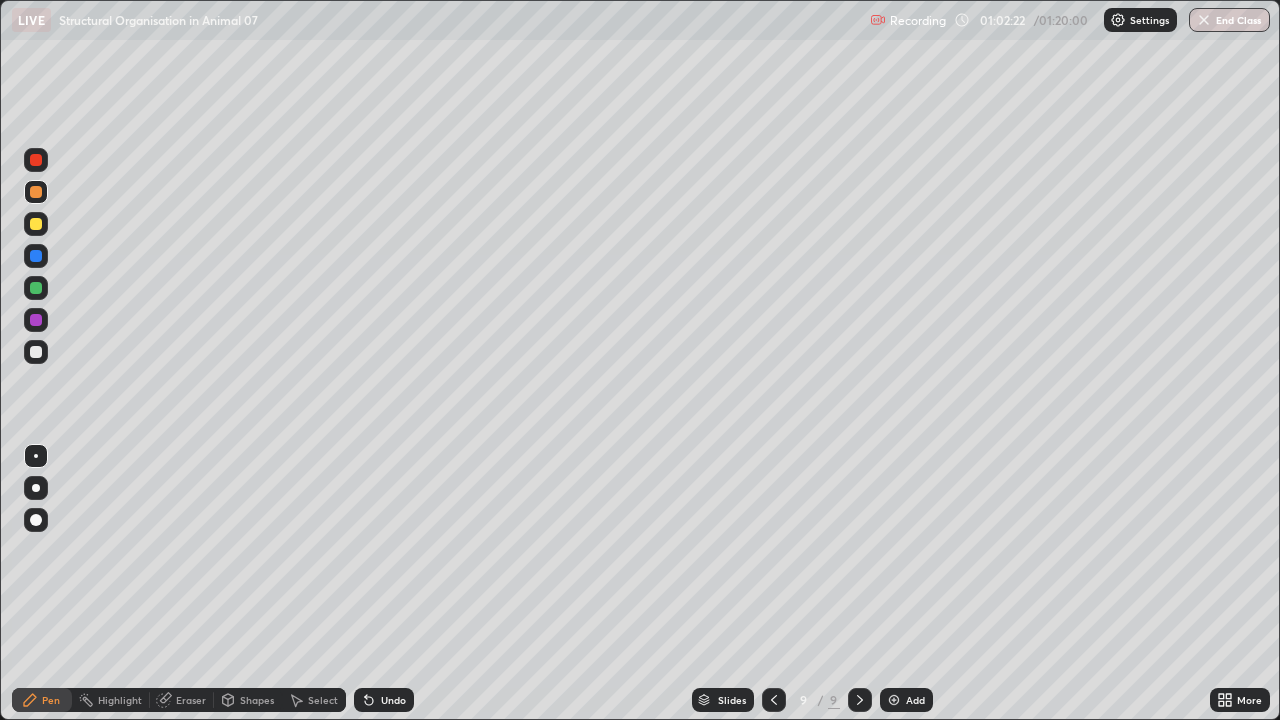 click at bounding box center [36, 352] 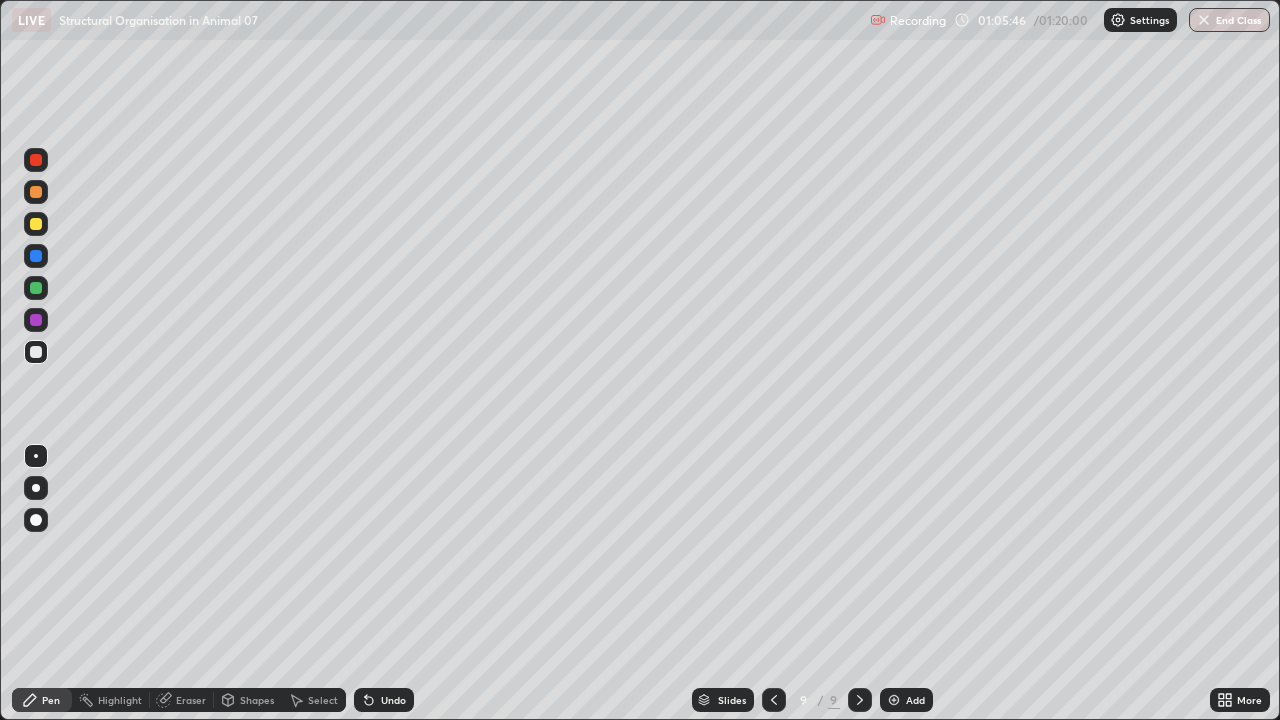 click on "Add" at bounding box center [906, 700] 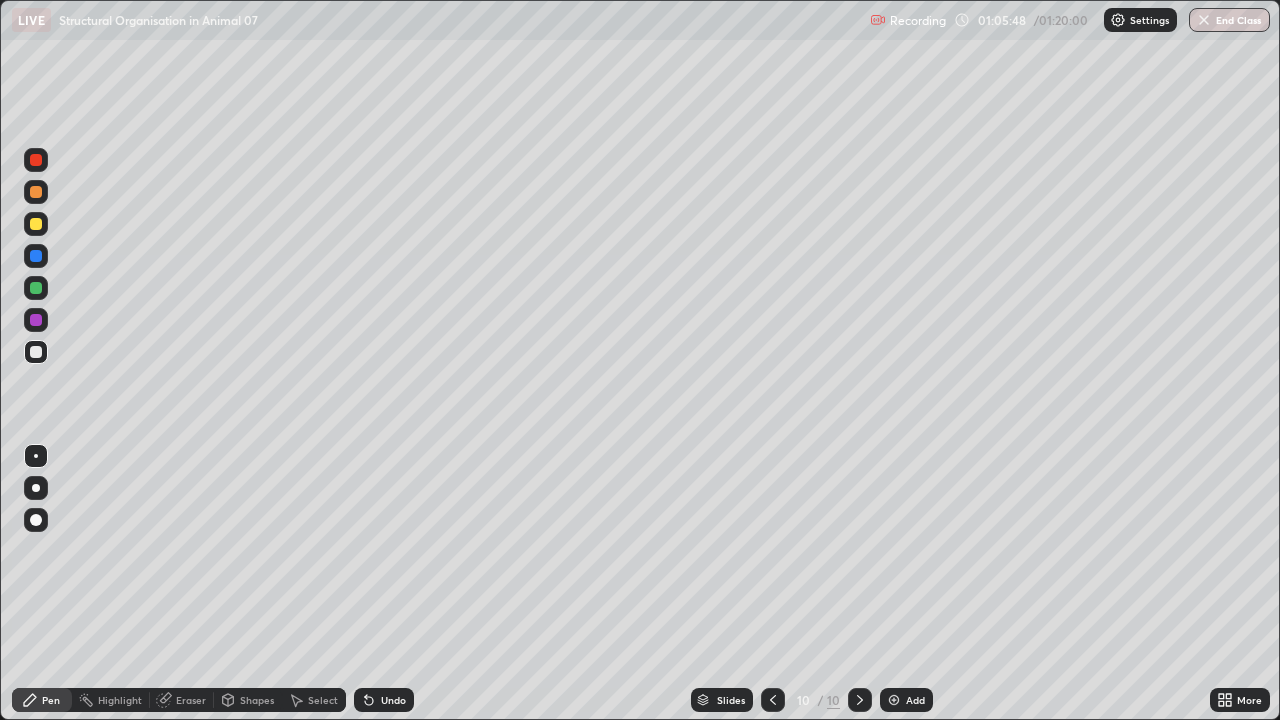 click at bounding box center (36, 224) 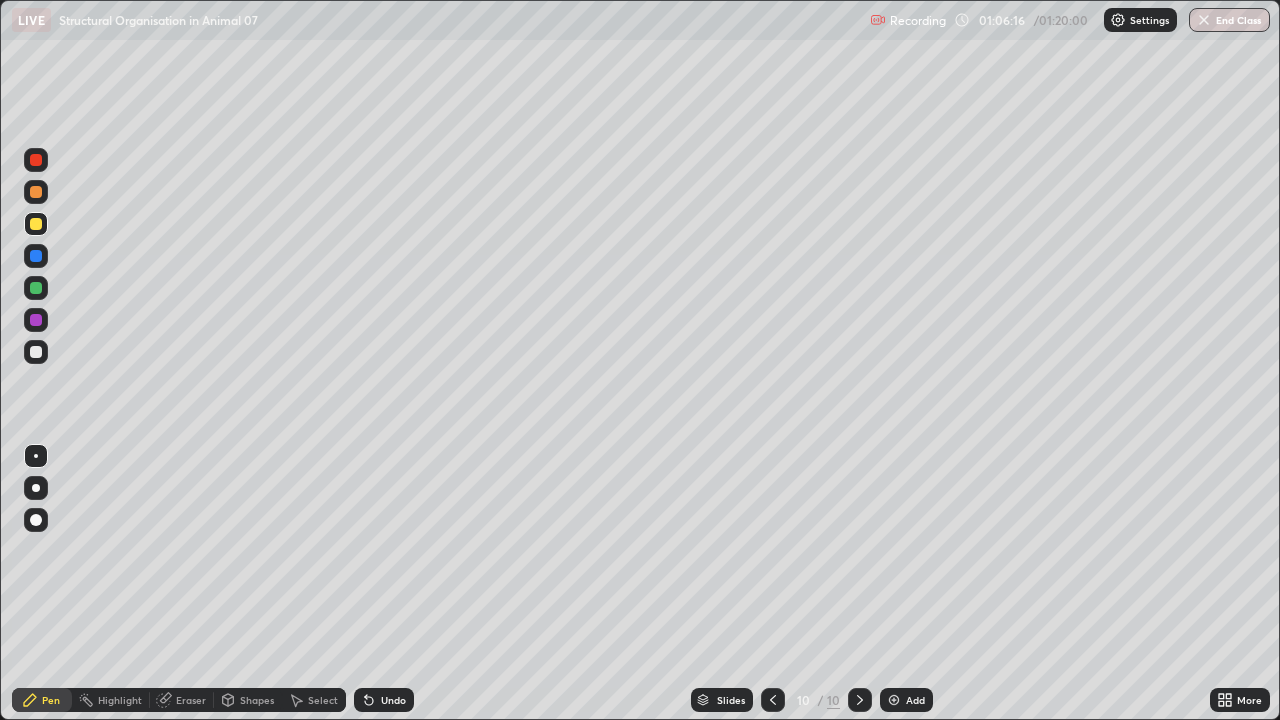 click at bounding box center [36, 288] 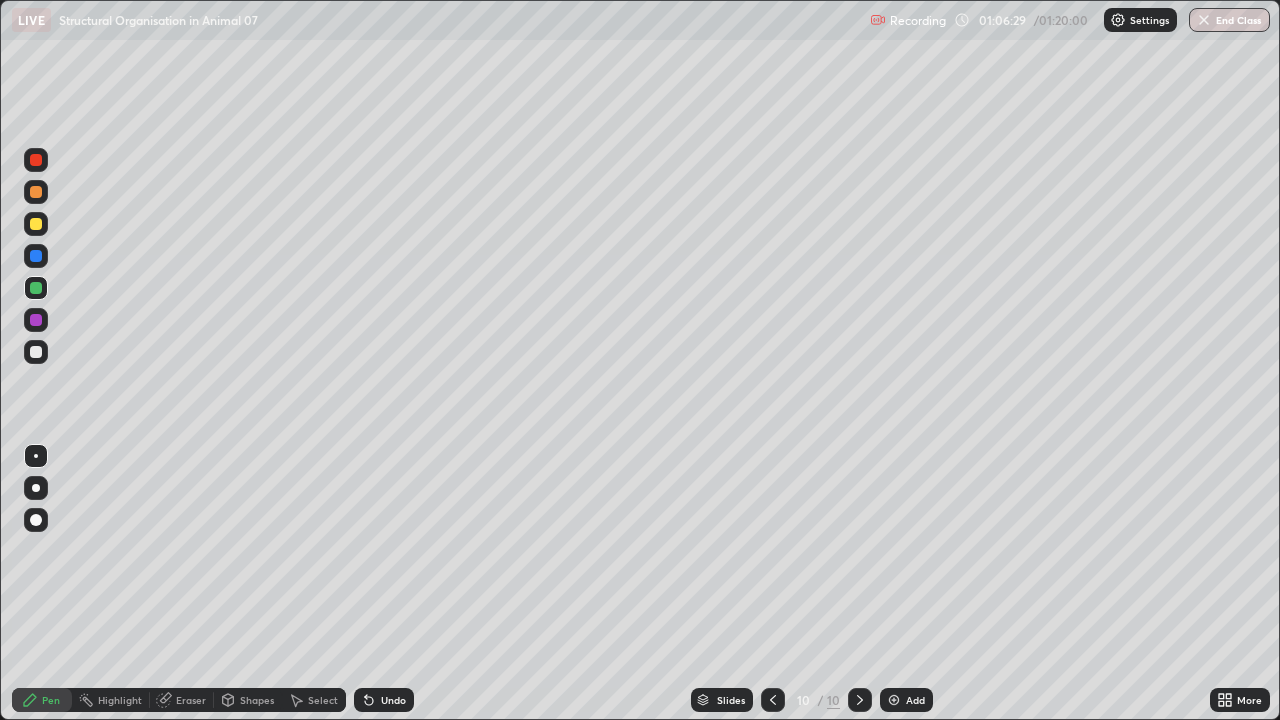 click at bounding box center (36, 488) 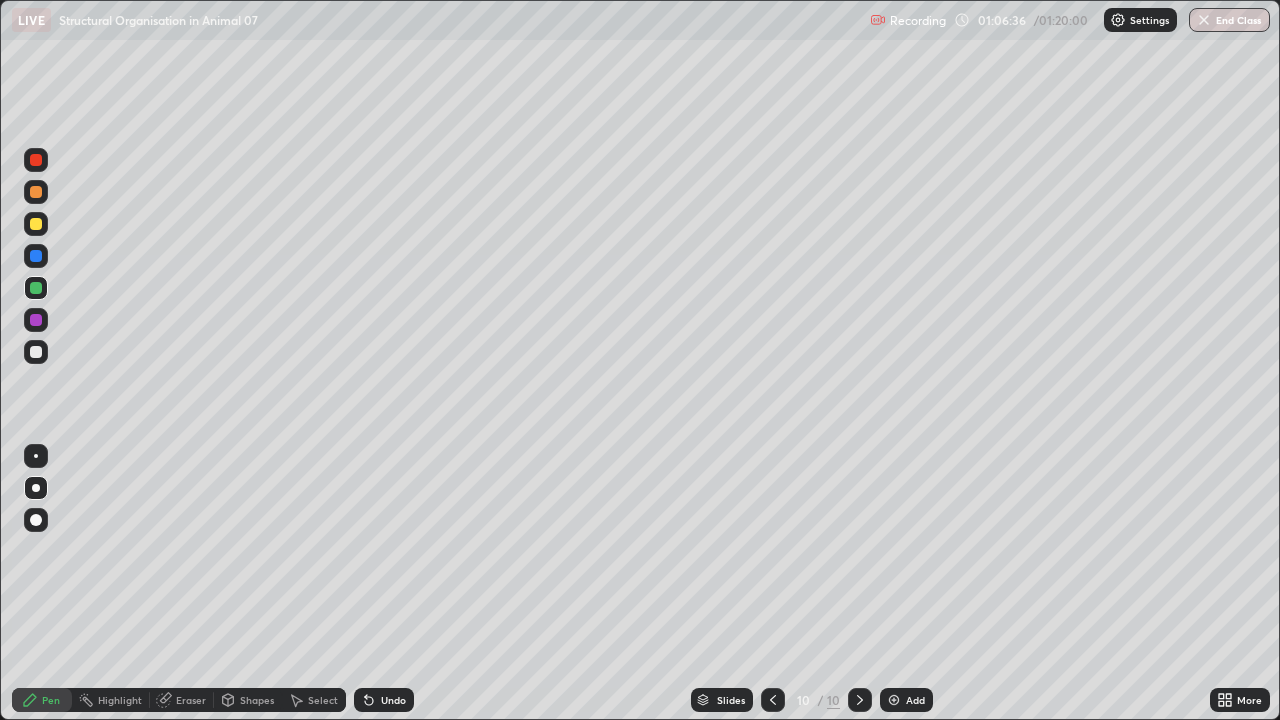 click at bounding box center [36, 352] 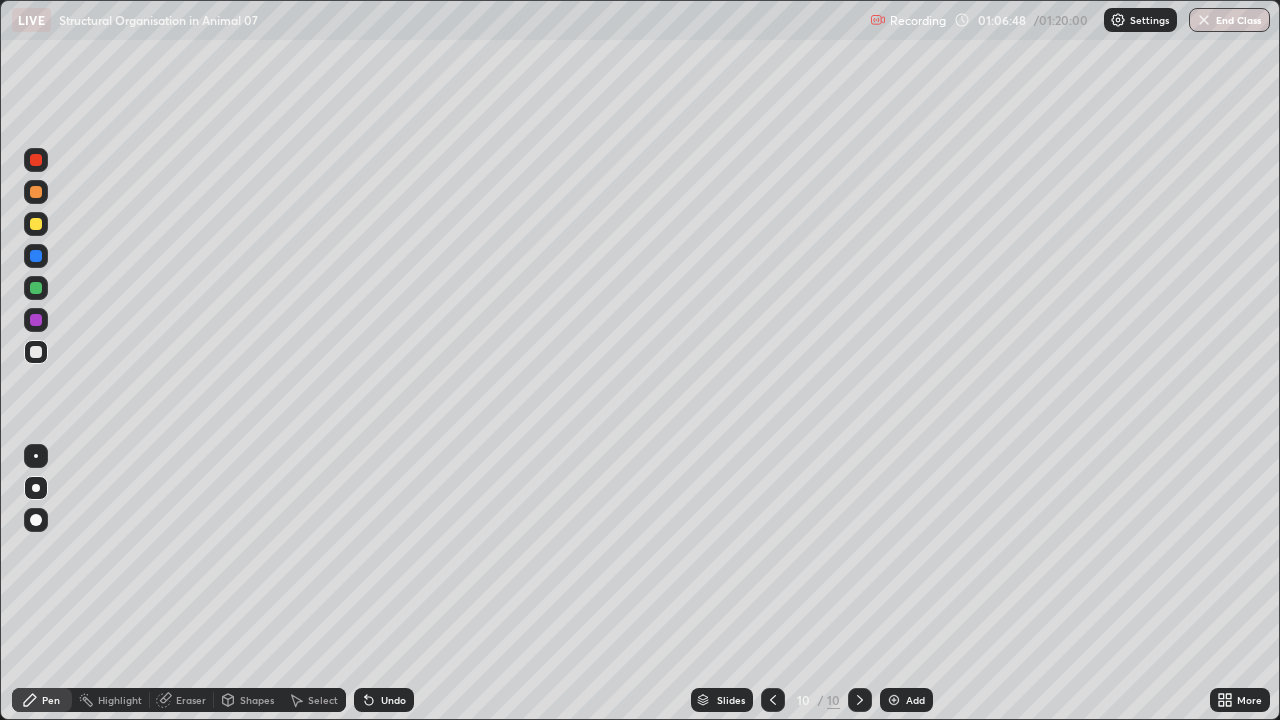click 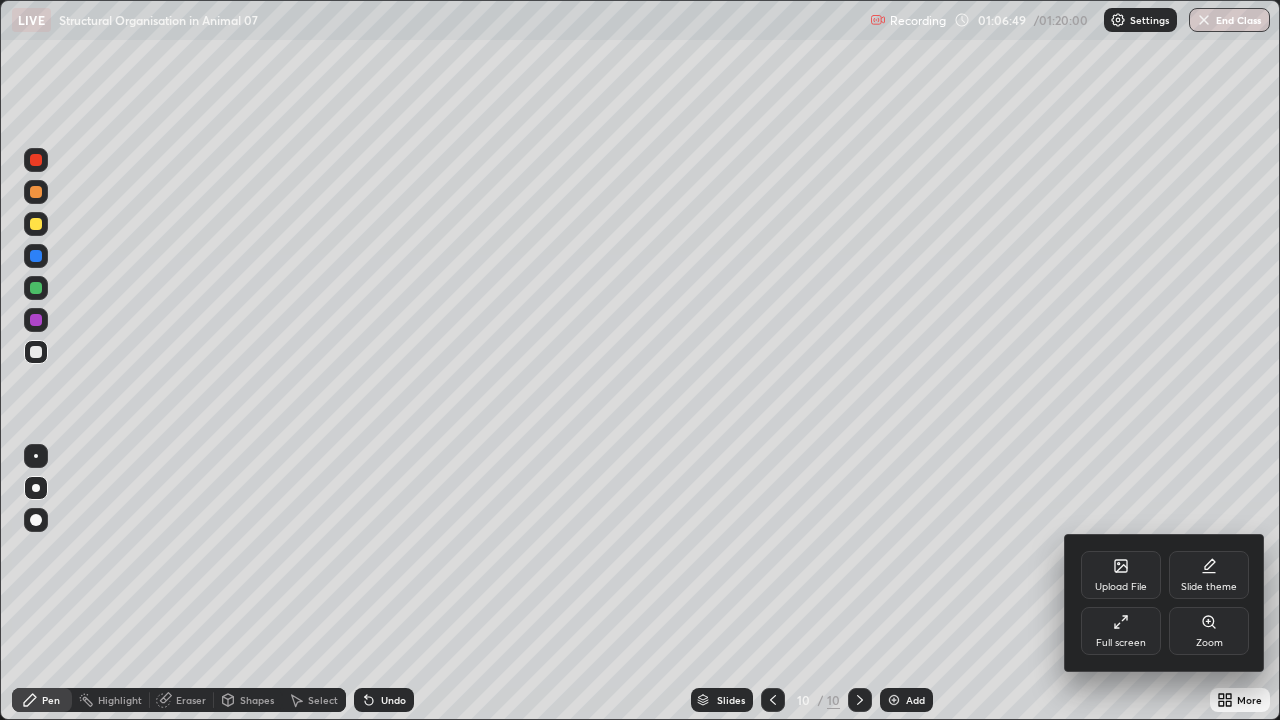 click on "Upload File" at bounding box center [1121, 575] 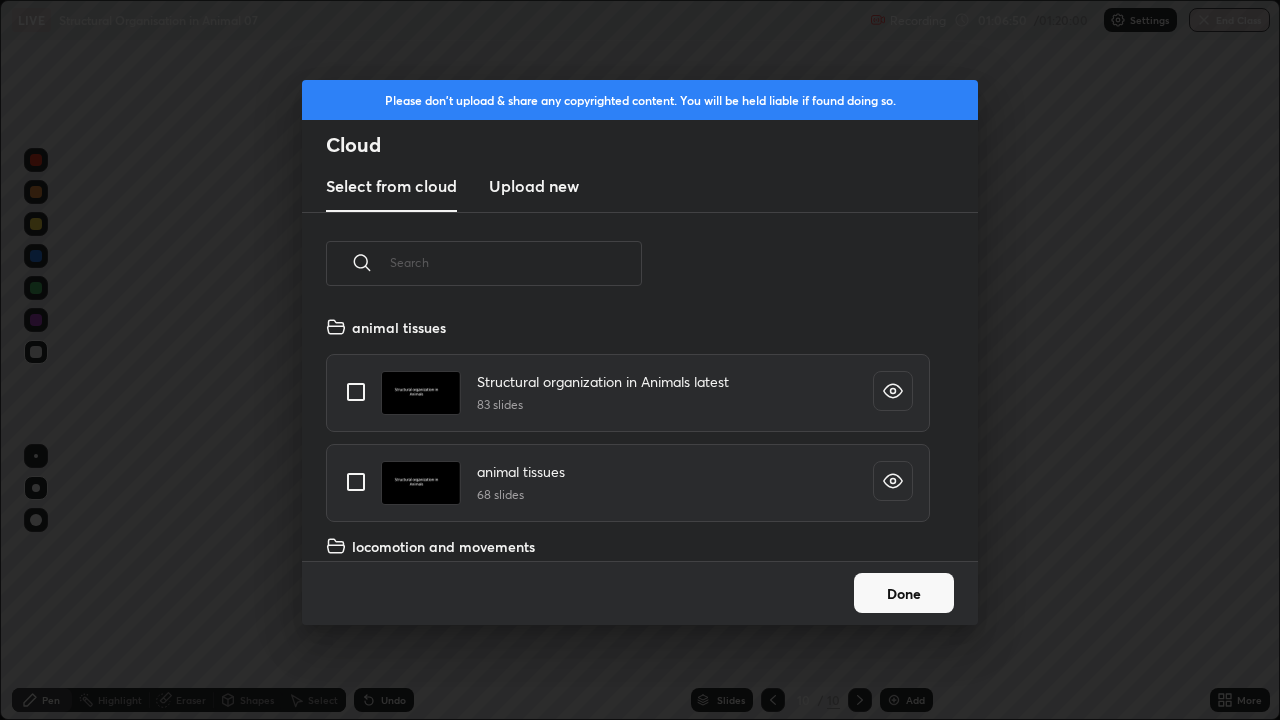 scroll, scrollTop: 7, scrollLeft: 11, axis: both 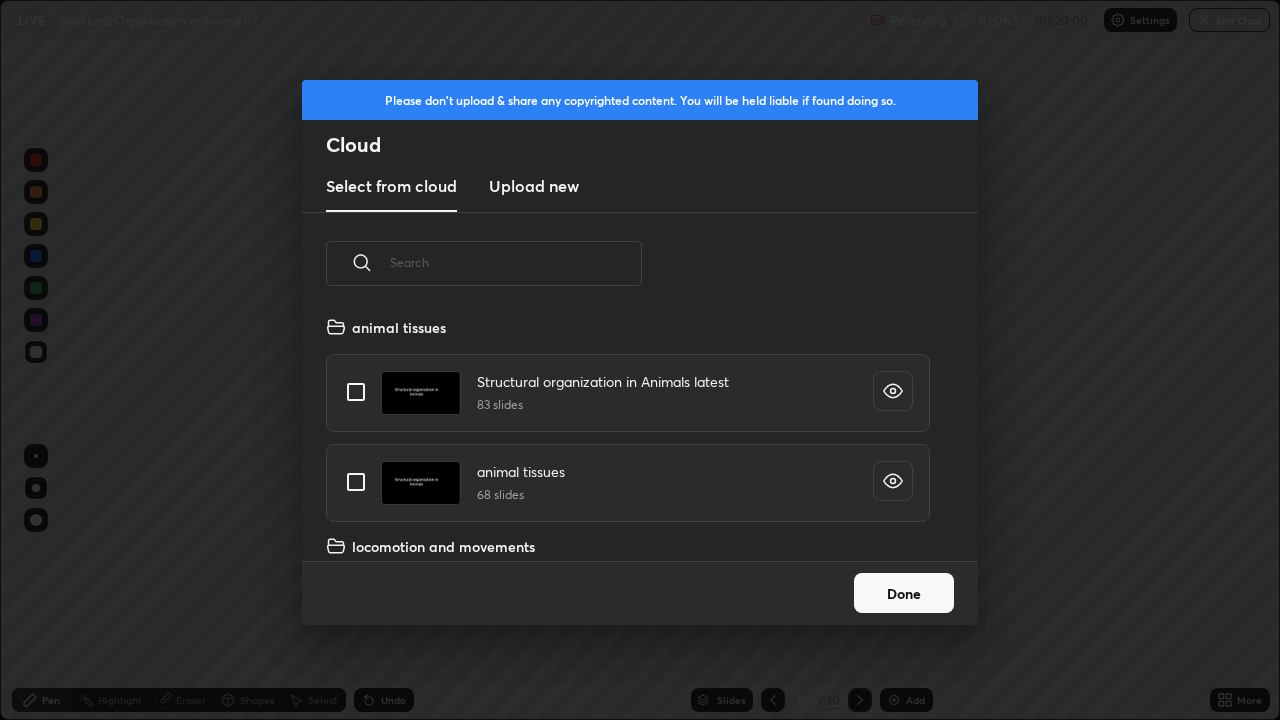 click at bounding box center (356, 392) 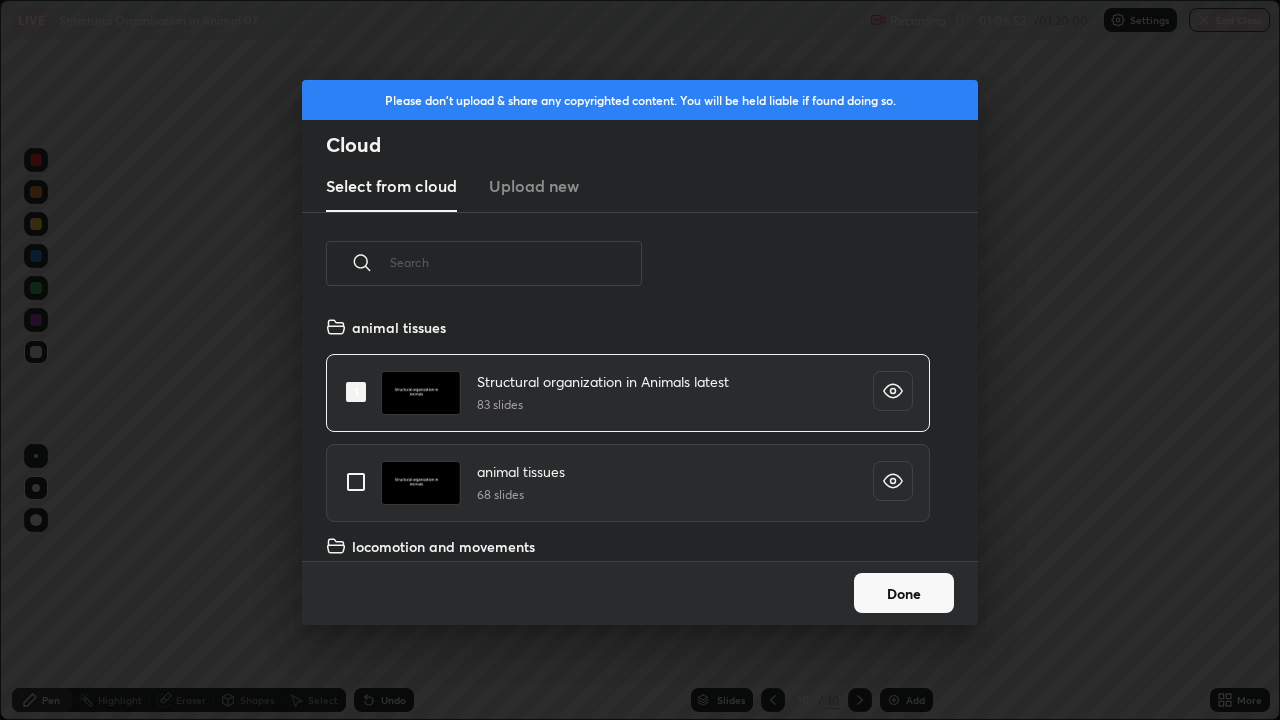 click on "Done" at bounding box center (904, 593) 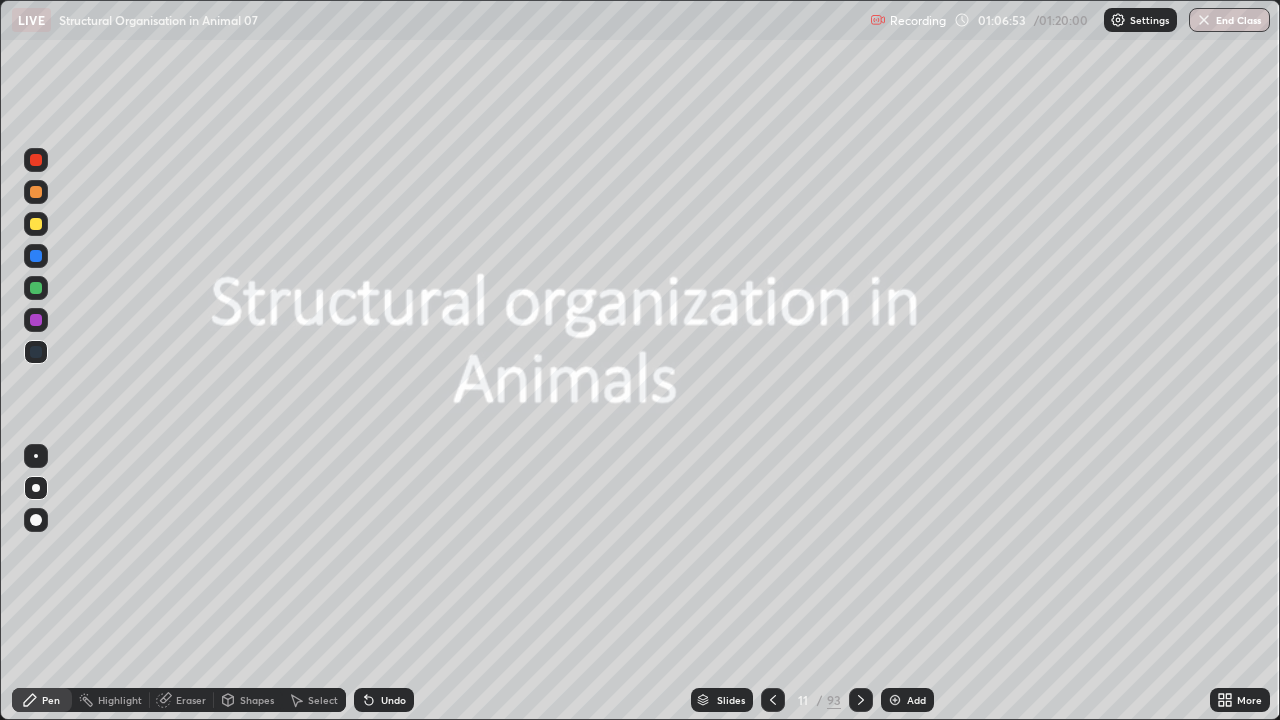 click on "Slides" at bounding box center (731, 700) 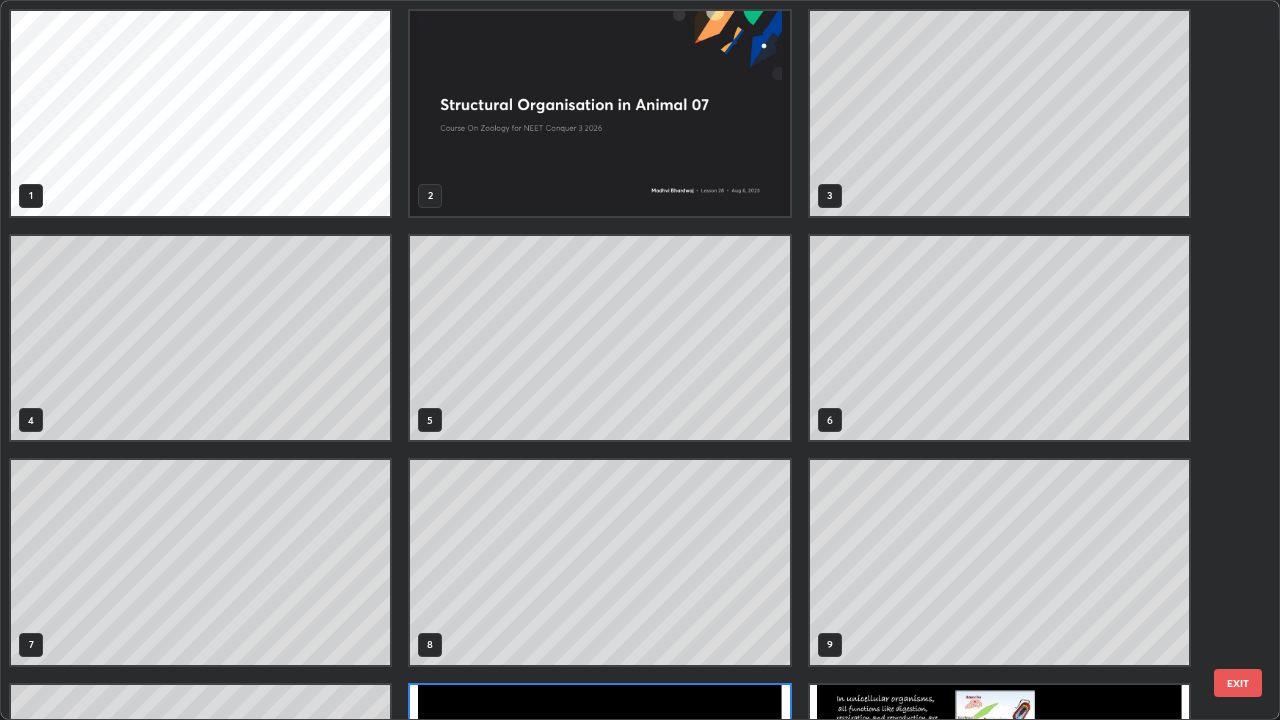 scroll, scrollTop: 180, scrollLeft: 0, axis: vertical 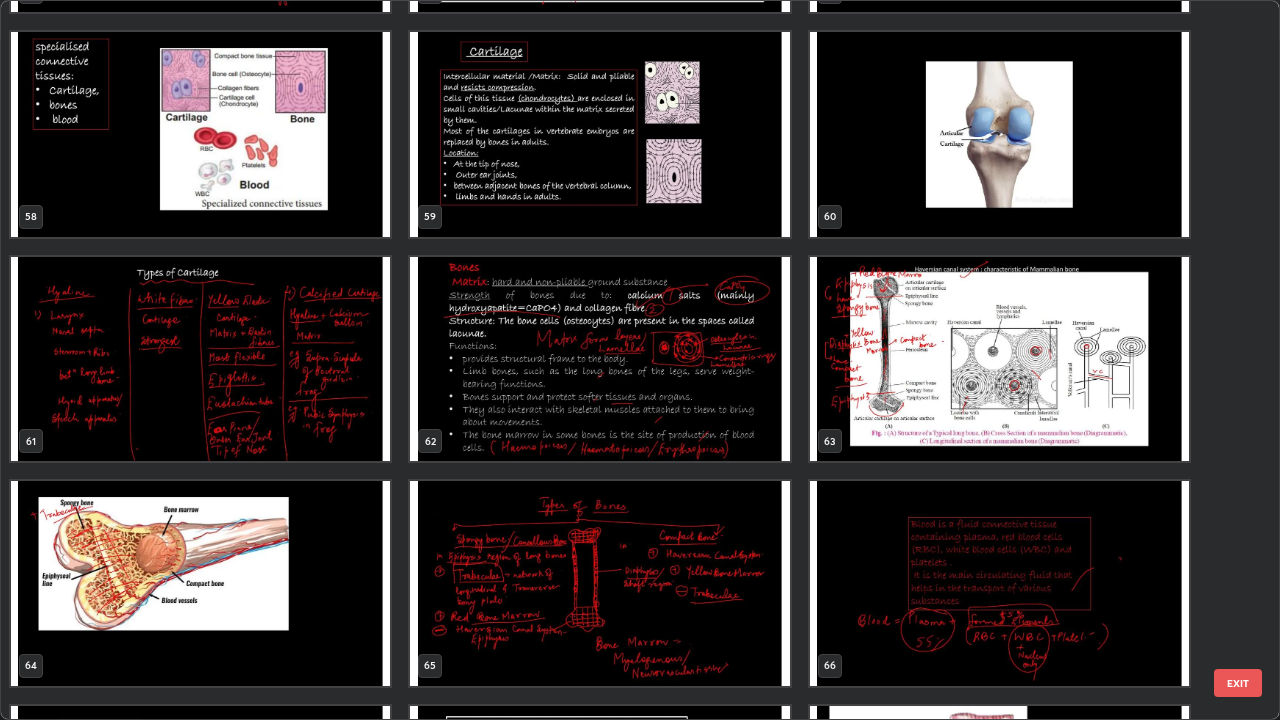 click at bounding box center (999, 134) 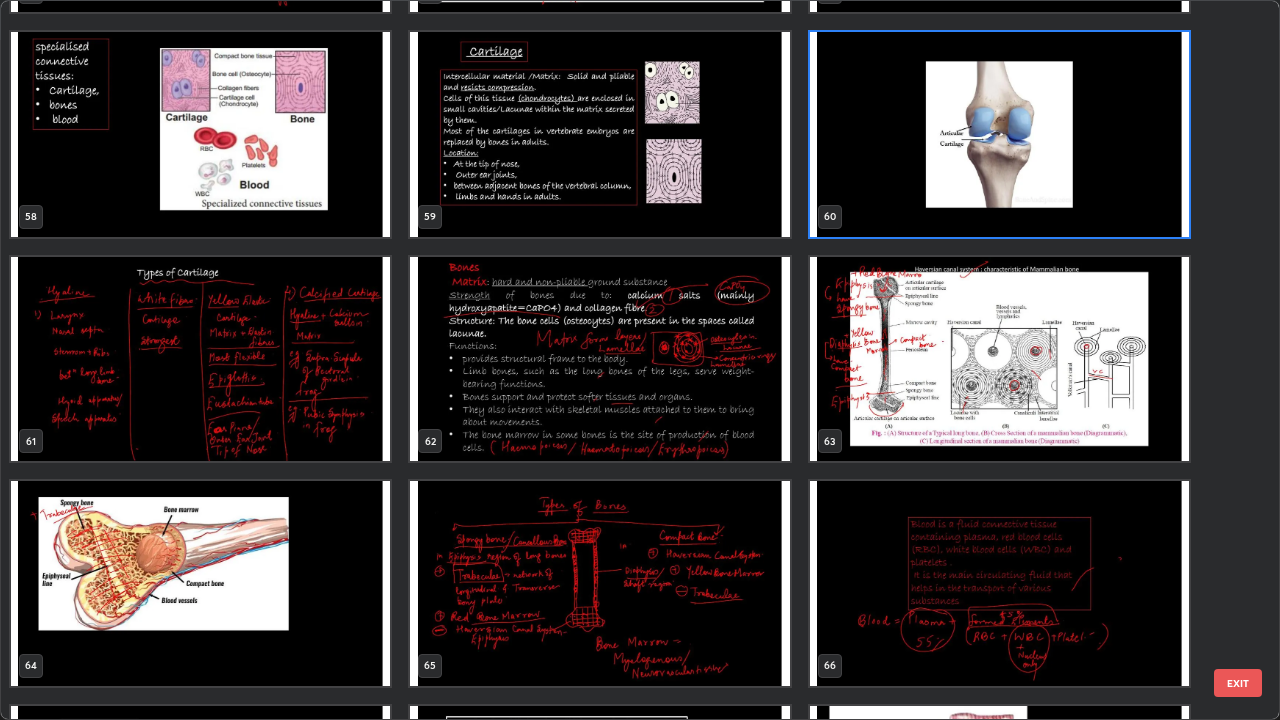 click at bounding box center [999, 134] 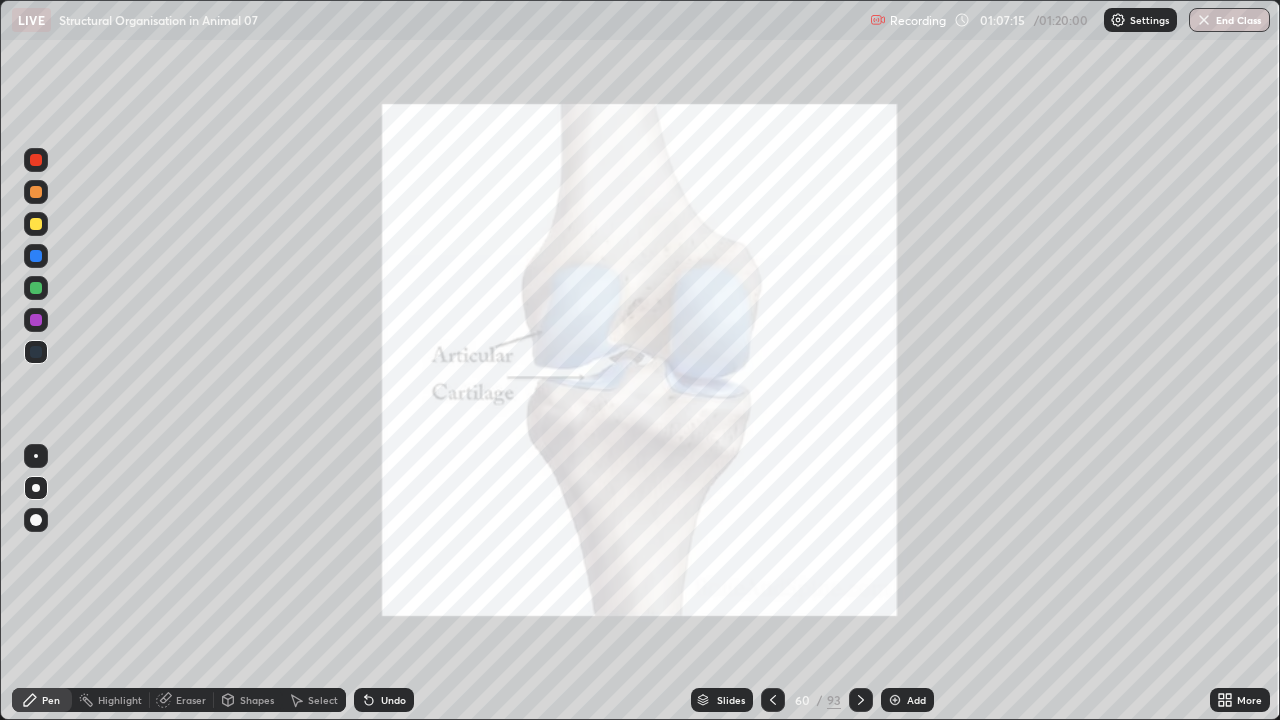 click on "Slides" at bounding box center (731, 700) 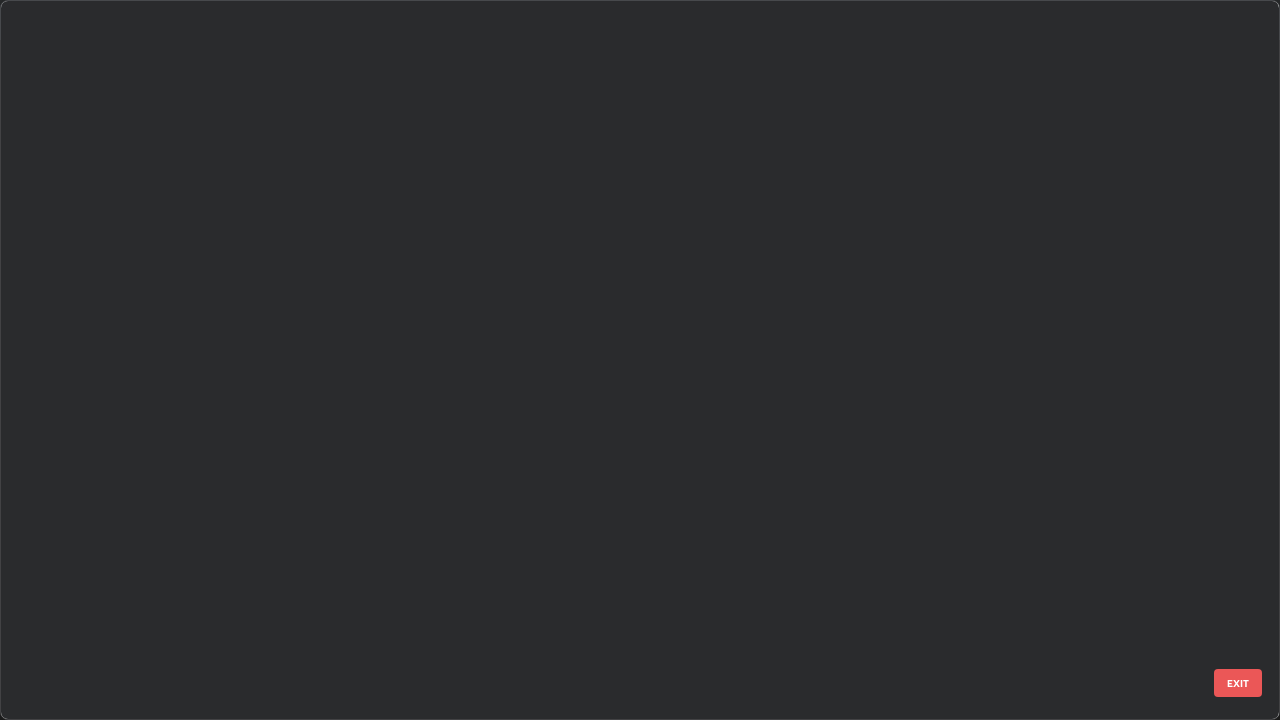 scroll, scrollTop: 3774, scrollLeft: 0, axis: vertical 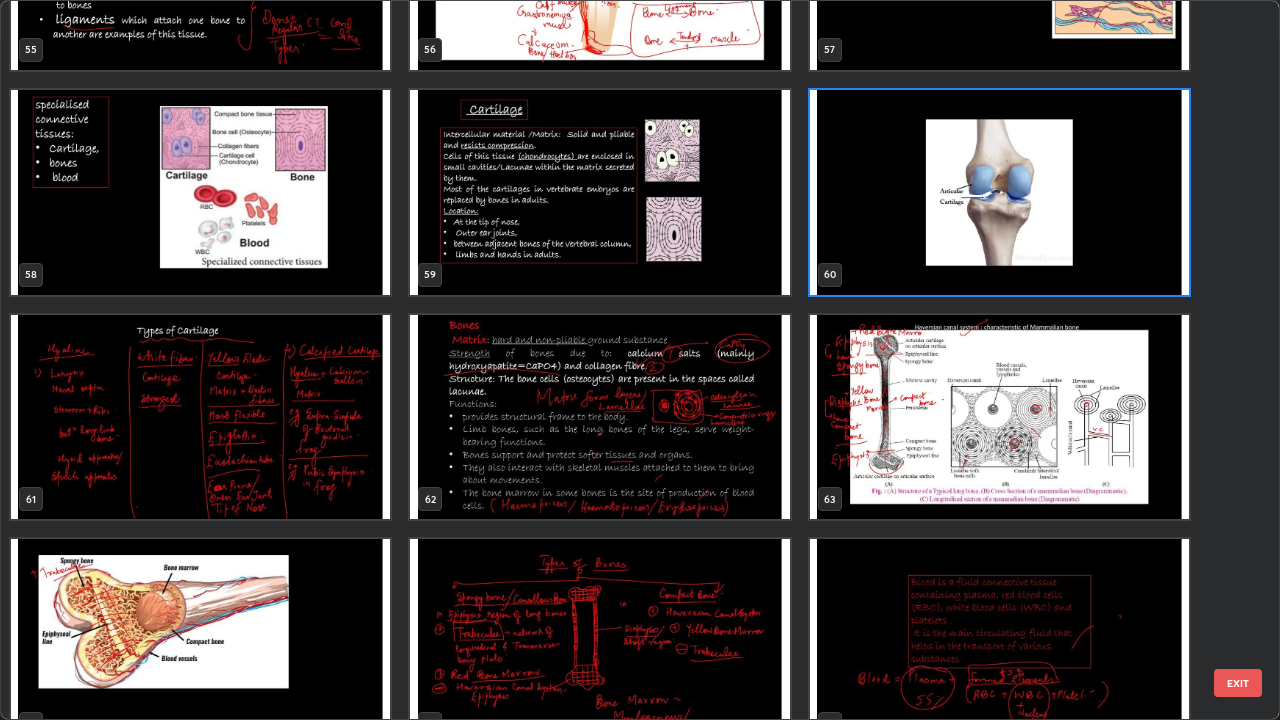 click at bounding box center (599, 192) 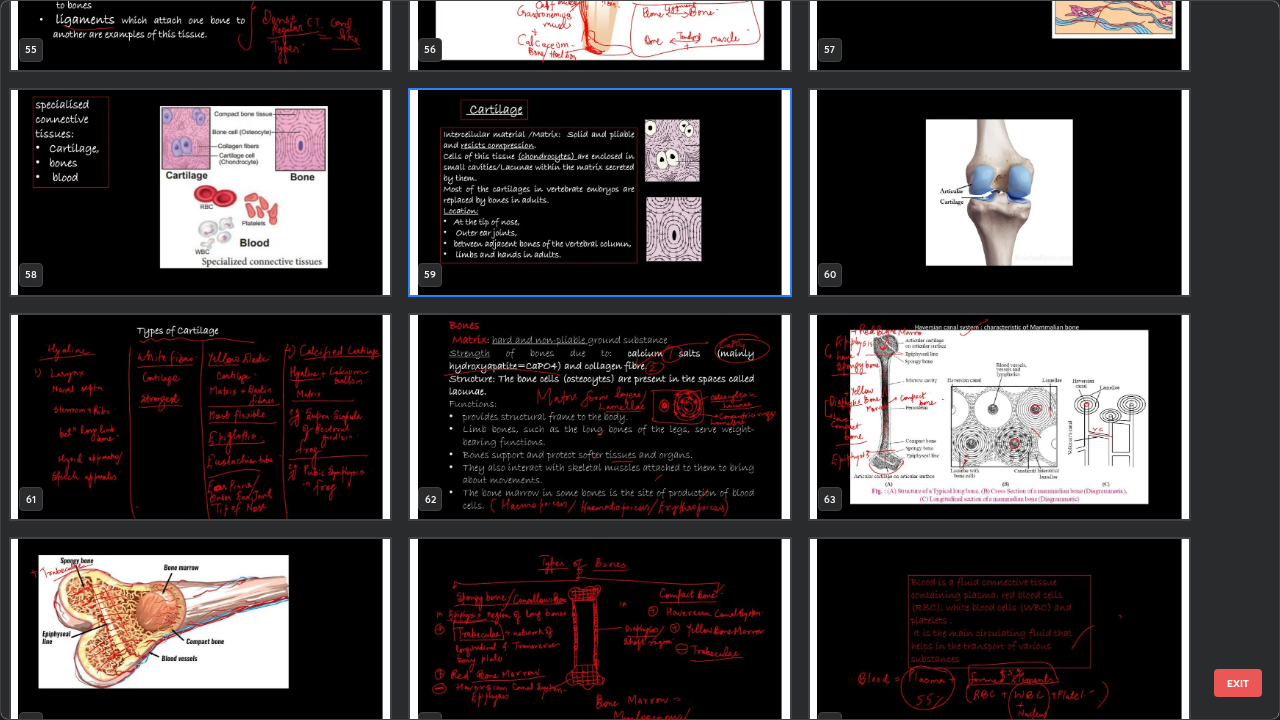 click at bounding box center (599, 192) 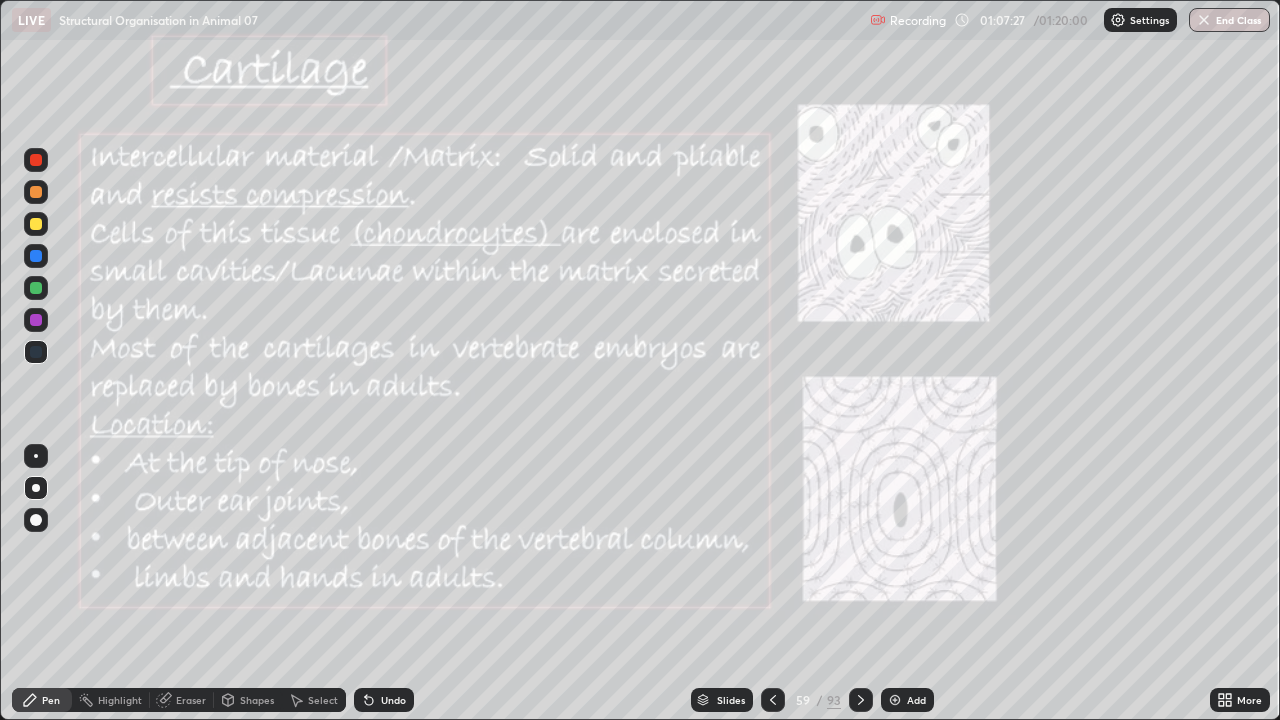 click on "Slides" at bounding box center (722, 700) 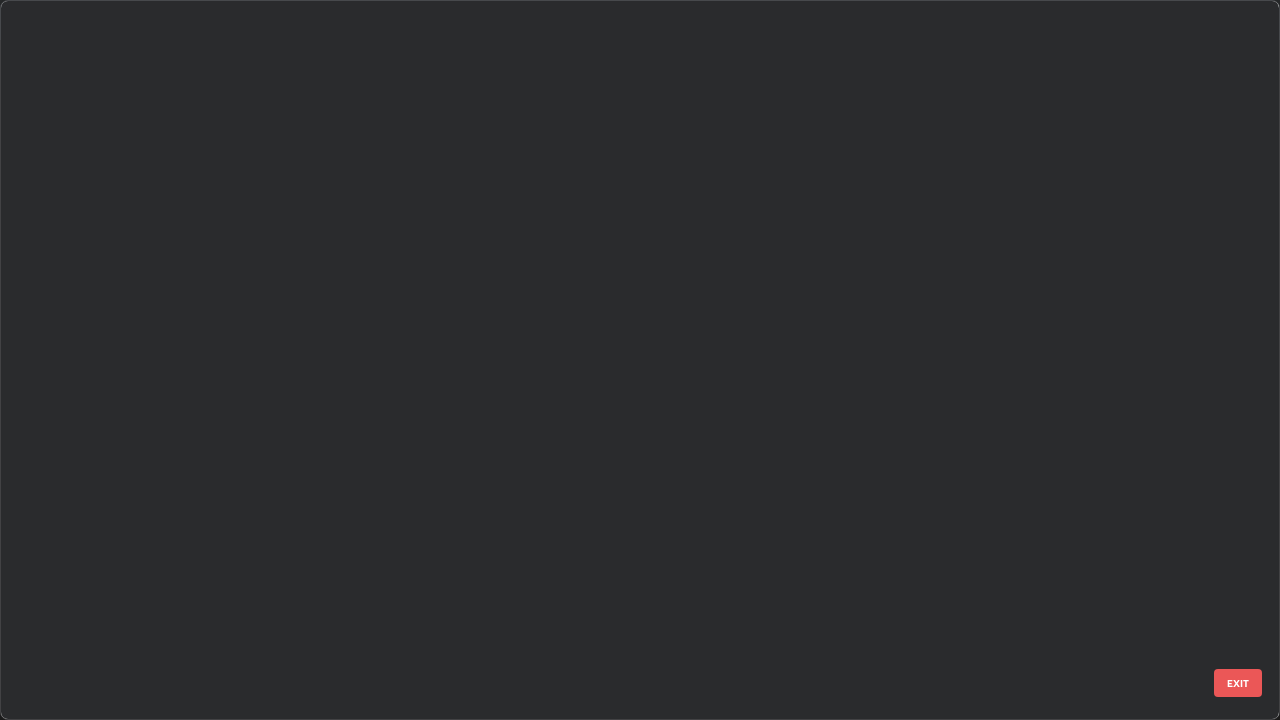 scroll, scrollTop: 3774, scrollLeft: 0, axis: vertical 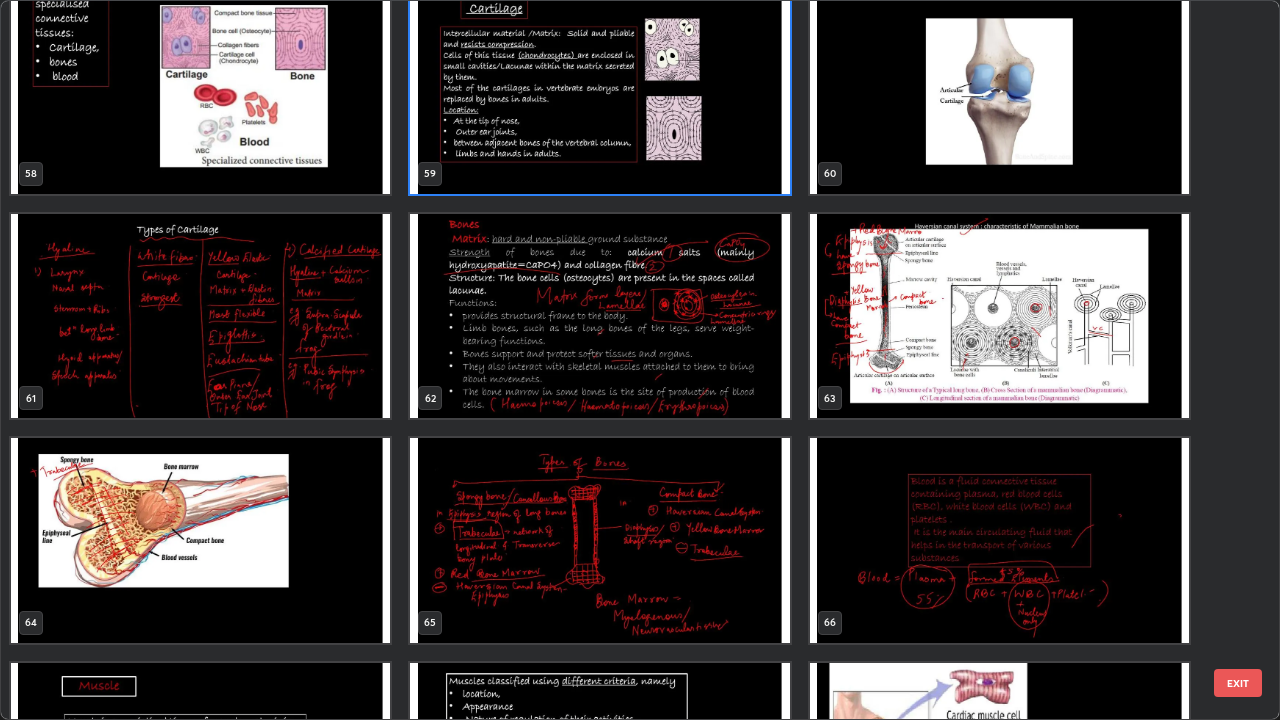click at bounding box center (999, 316) 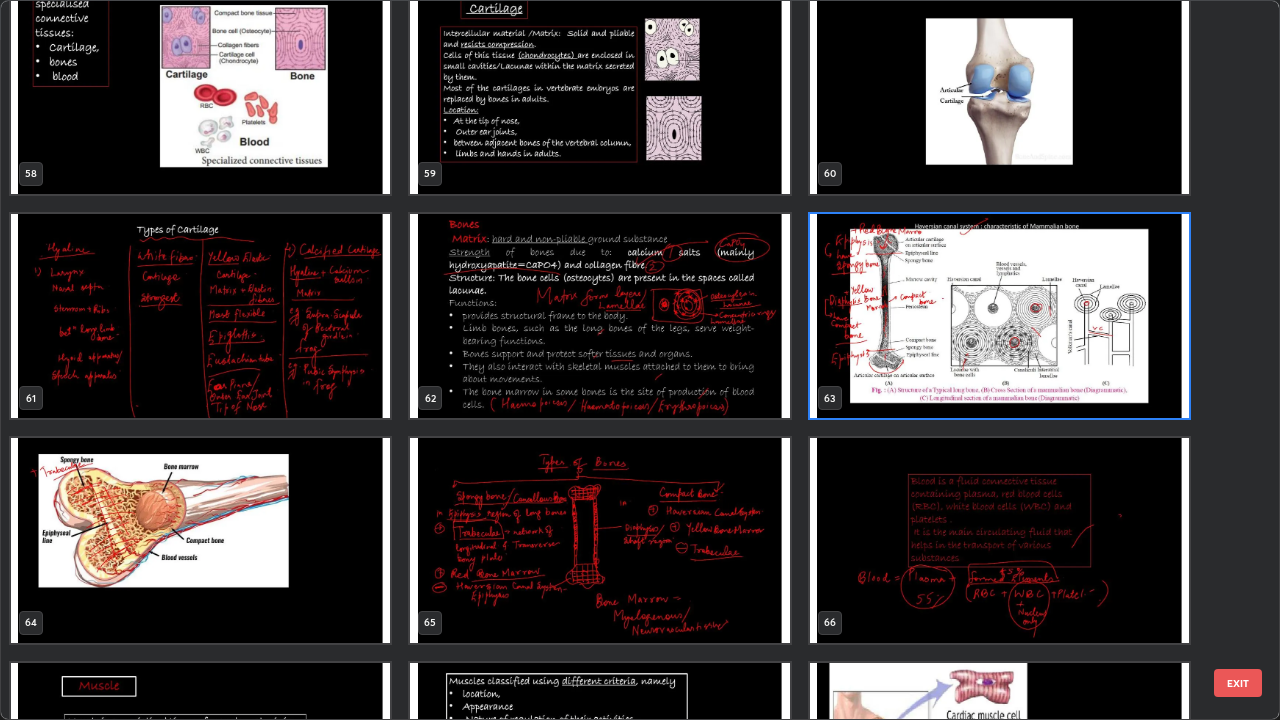 click at bounding box center [999, 316] 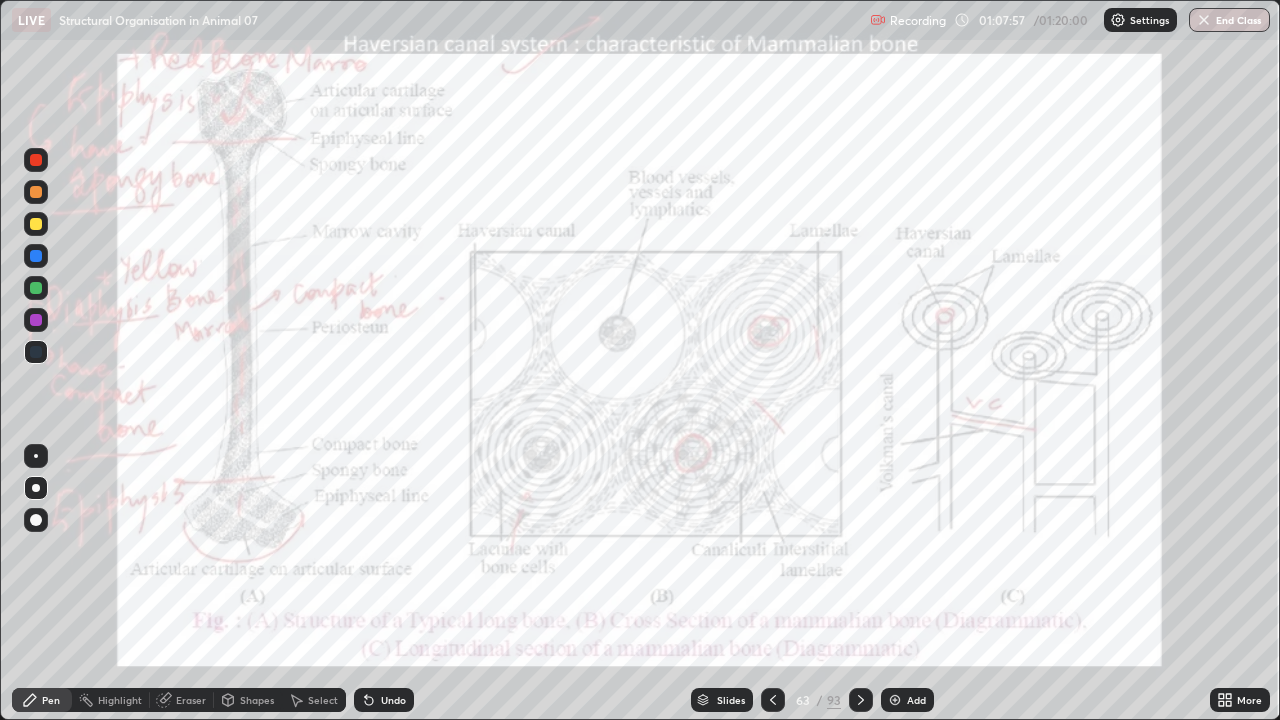click 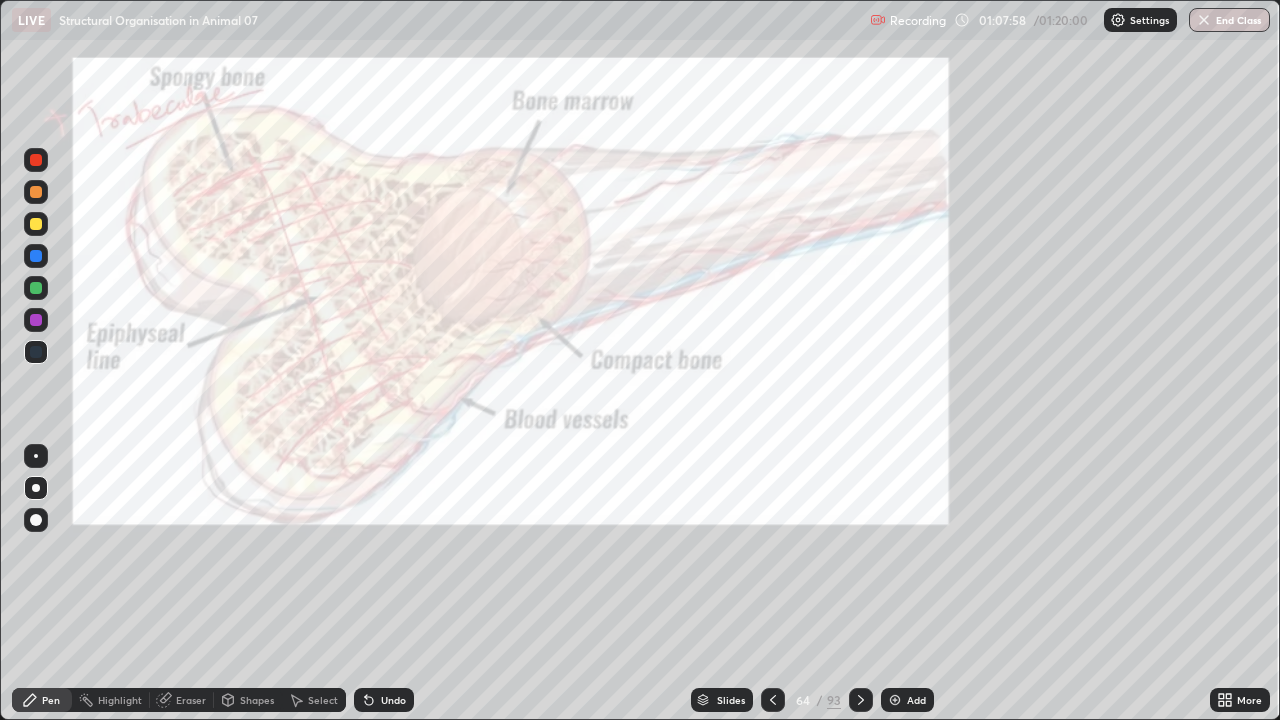click at bounding box center [895, 700] 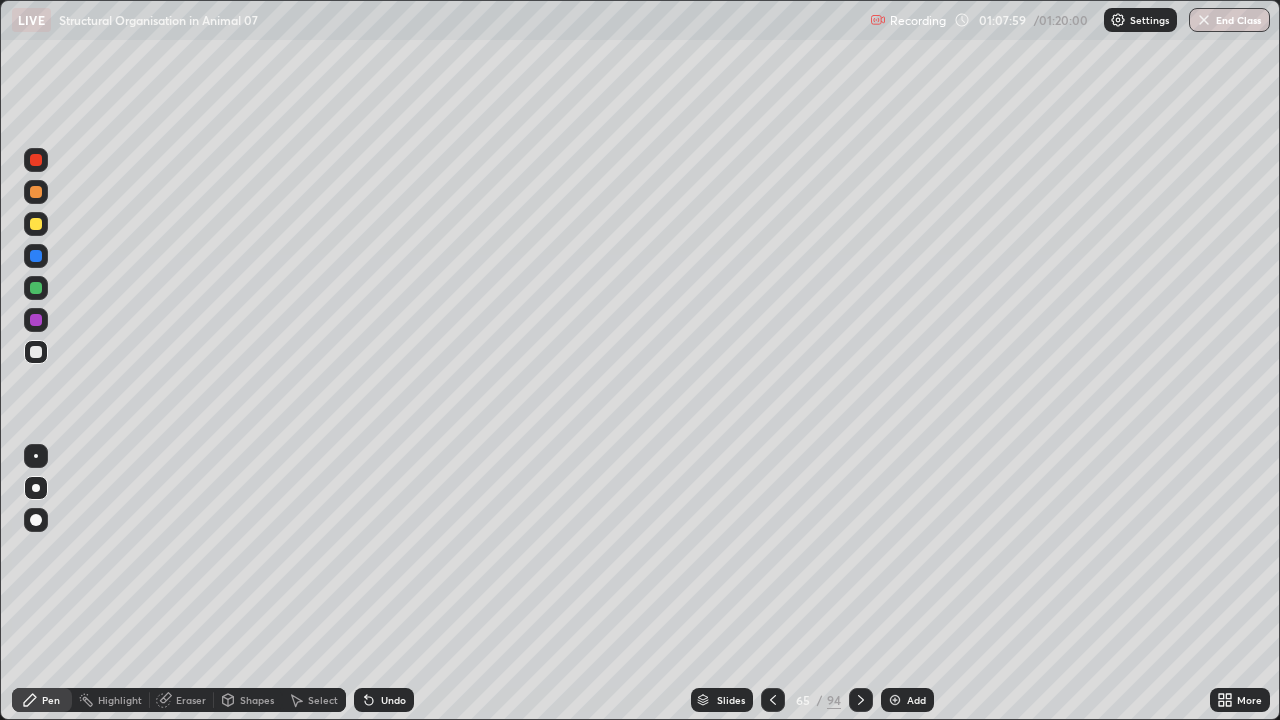click at bounding box center (773, 700) 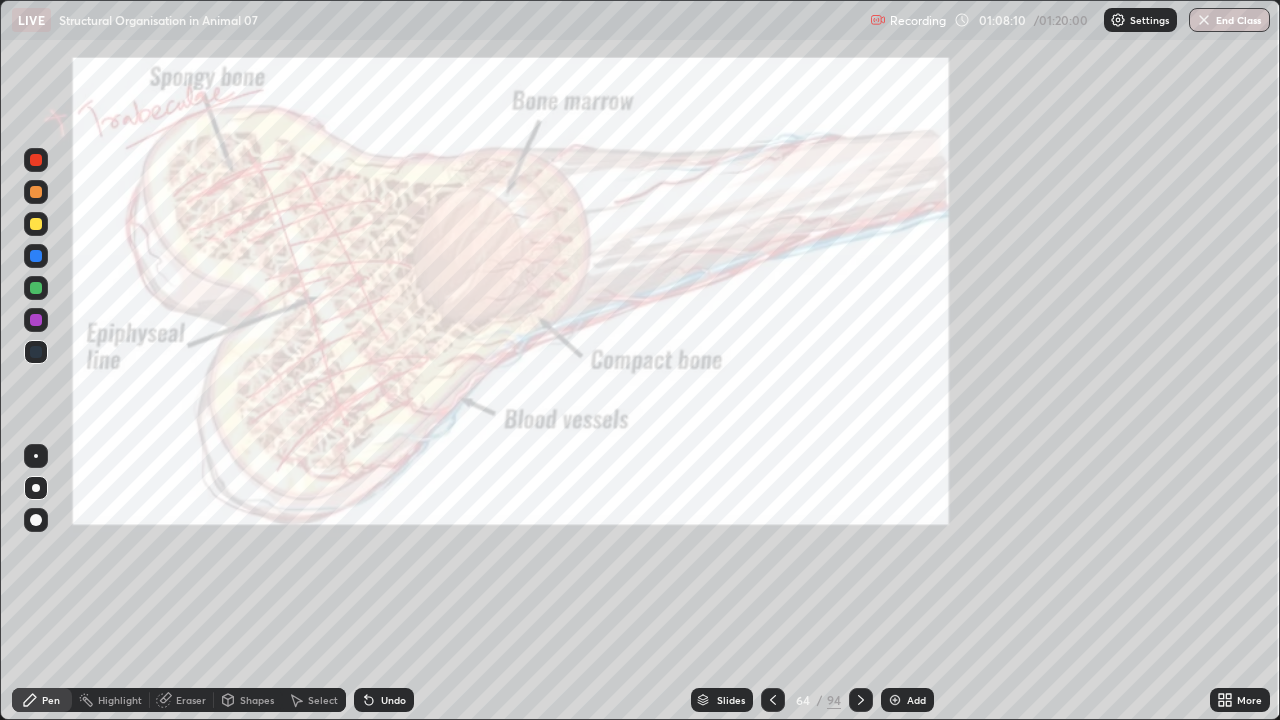 click 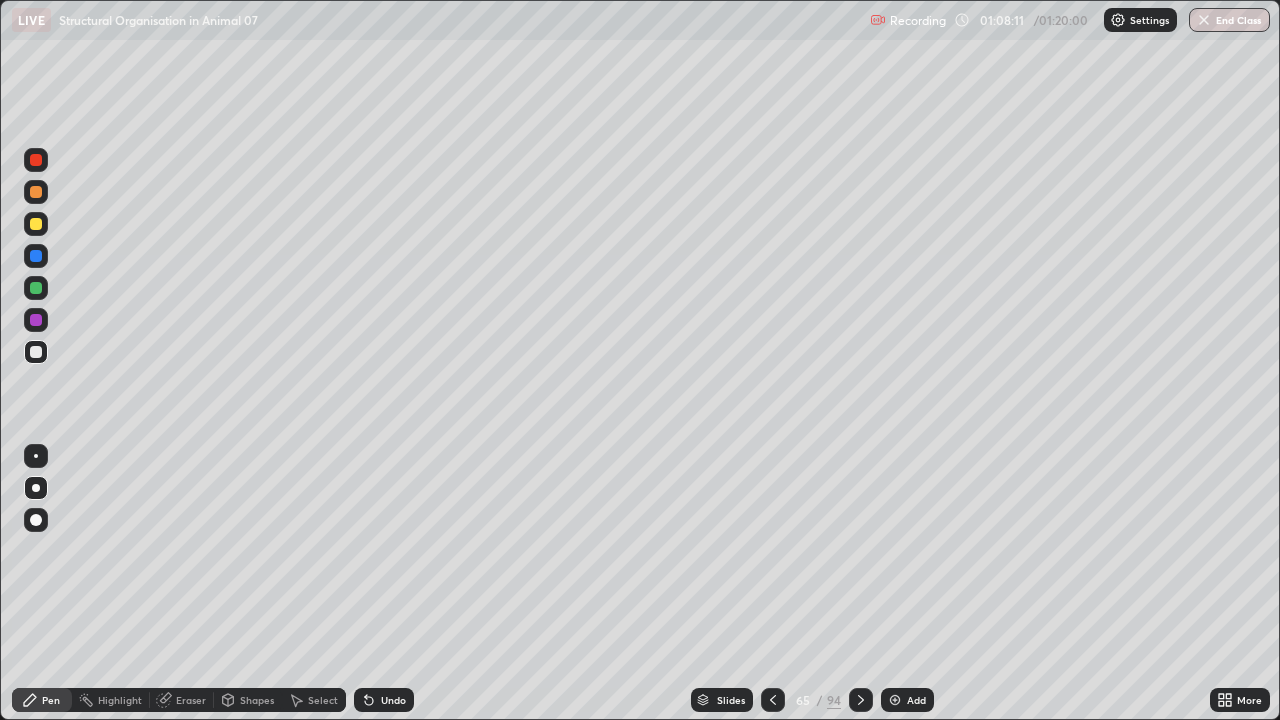 click on "Slides" at bounding box center (731, 700) 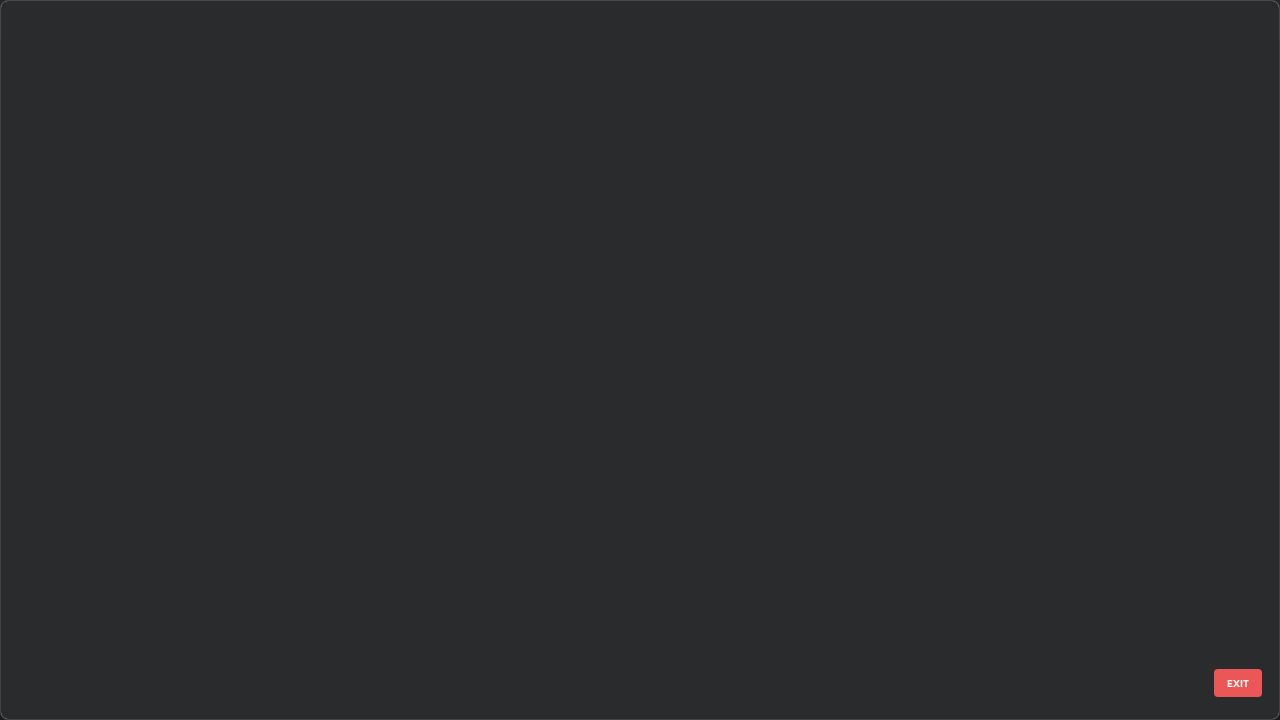 scroll, scrollTop: 4223, scrollLeft: 0, axis: vertical 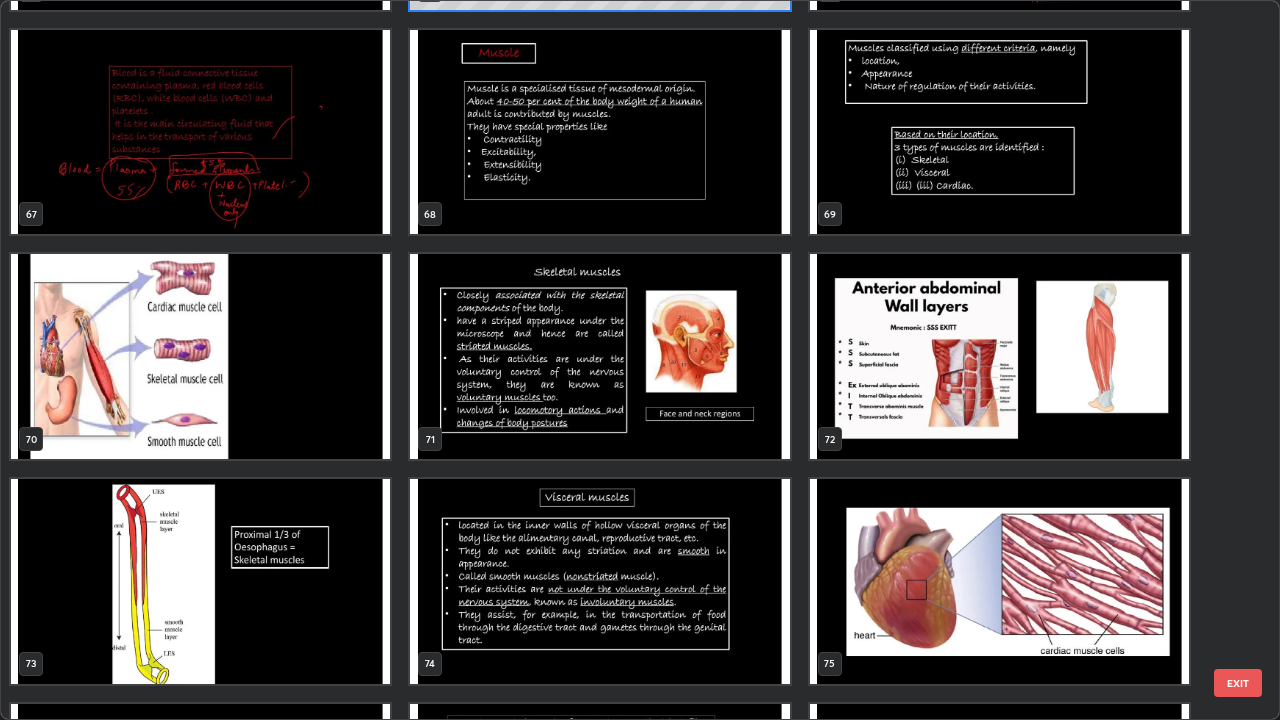 click at bounding box center (599, 356) 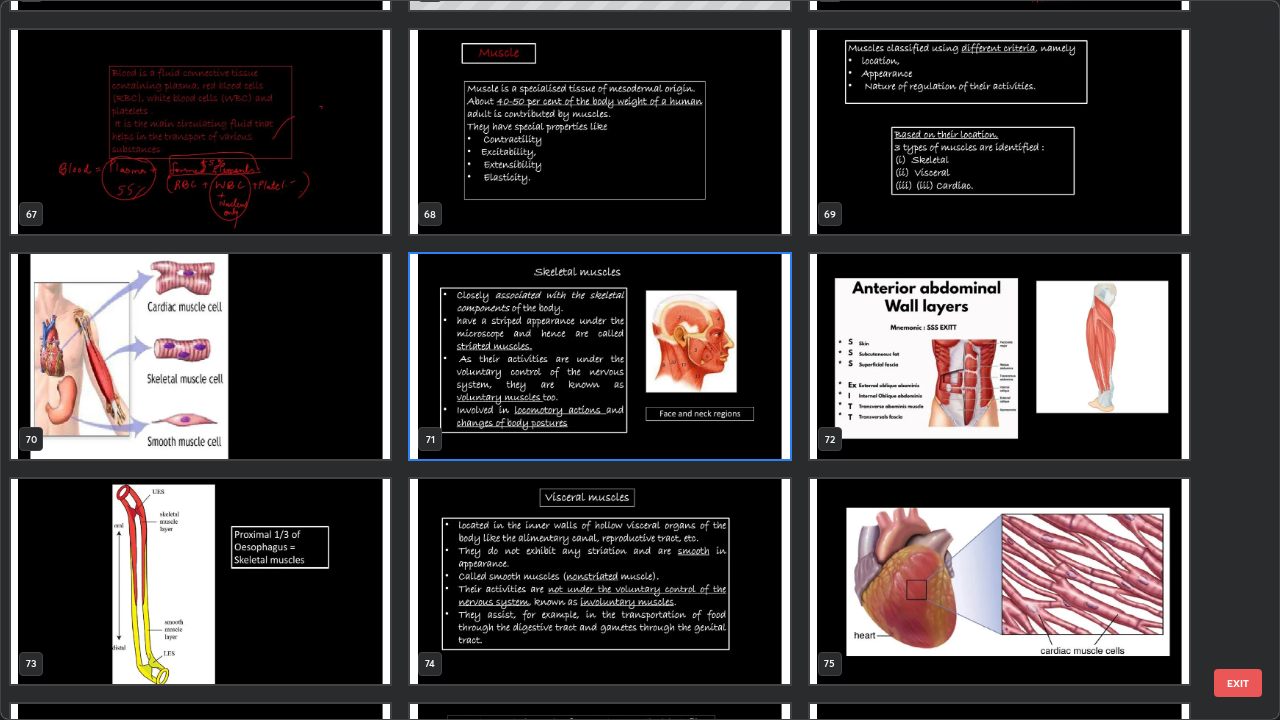 click at bounding box center [599, 356] 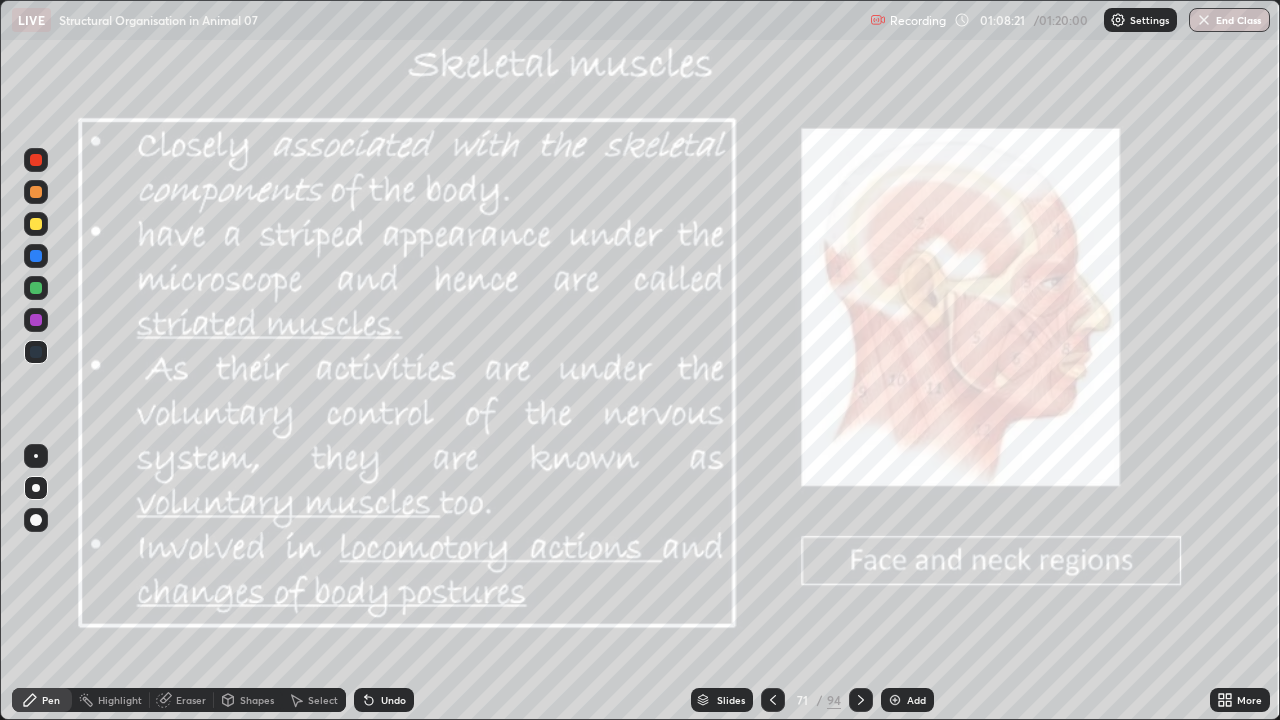 click at bounding box center [599, 356] 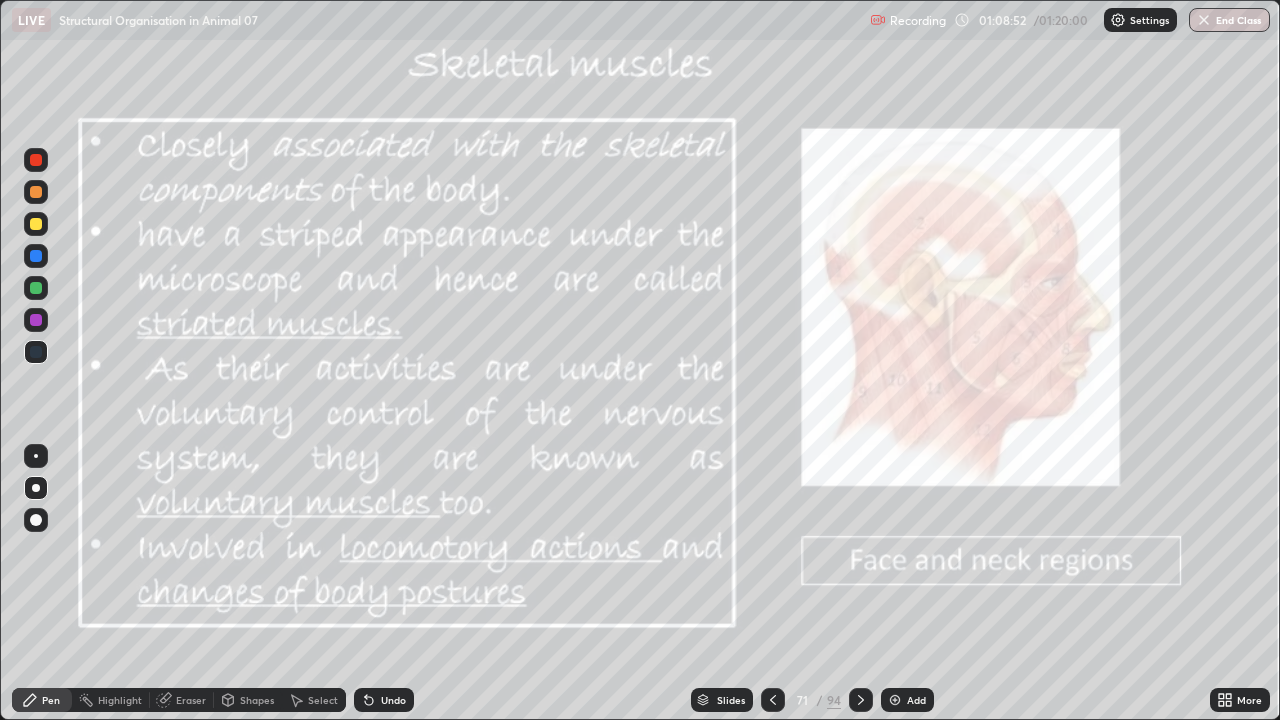 click 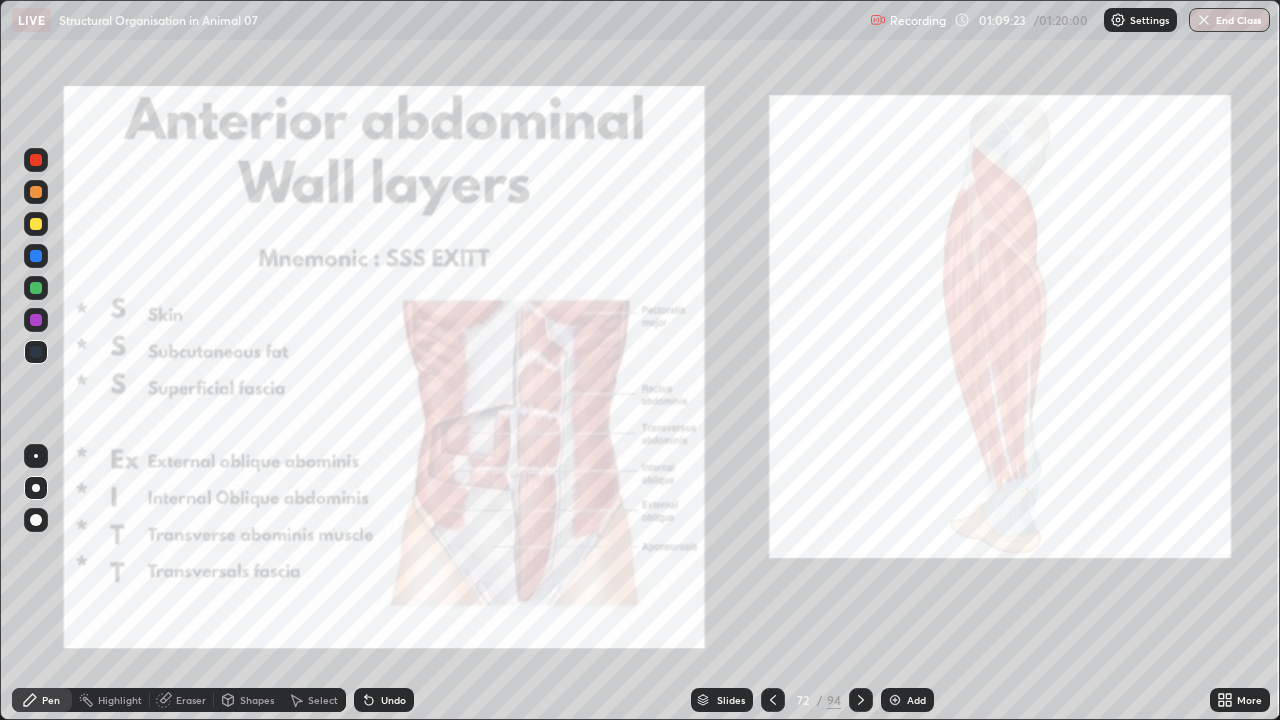 click at bounding box center [773, 700] 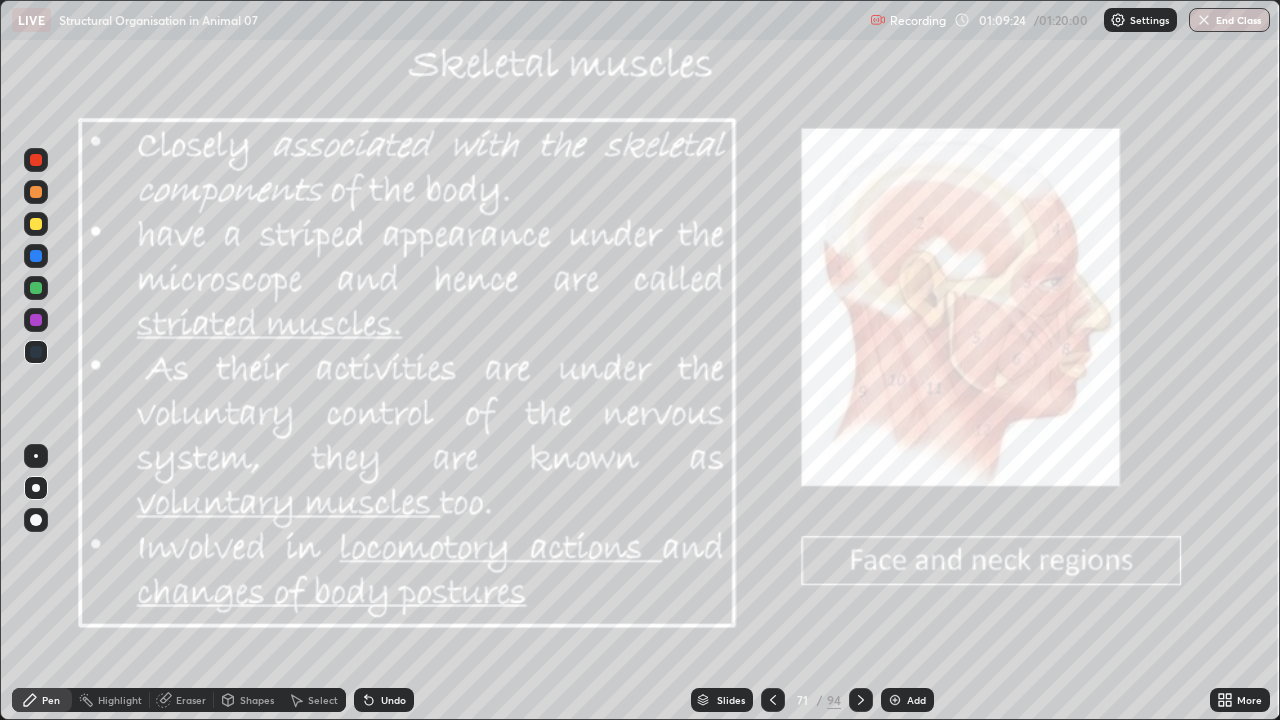 click 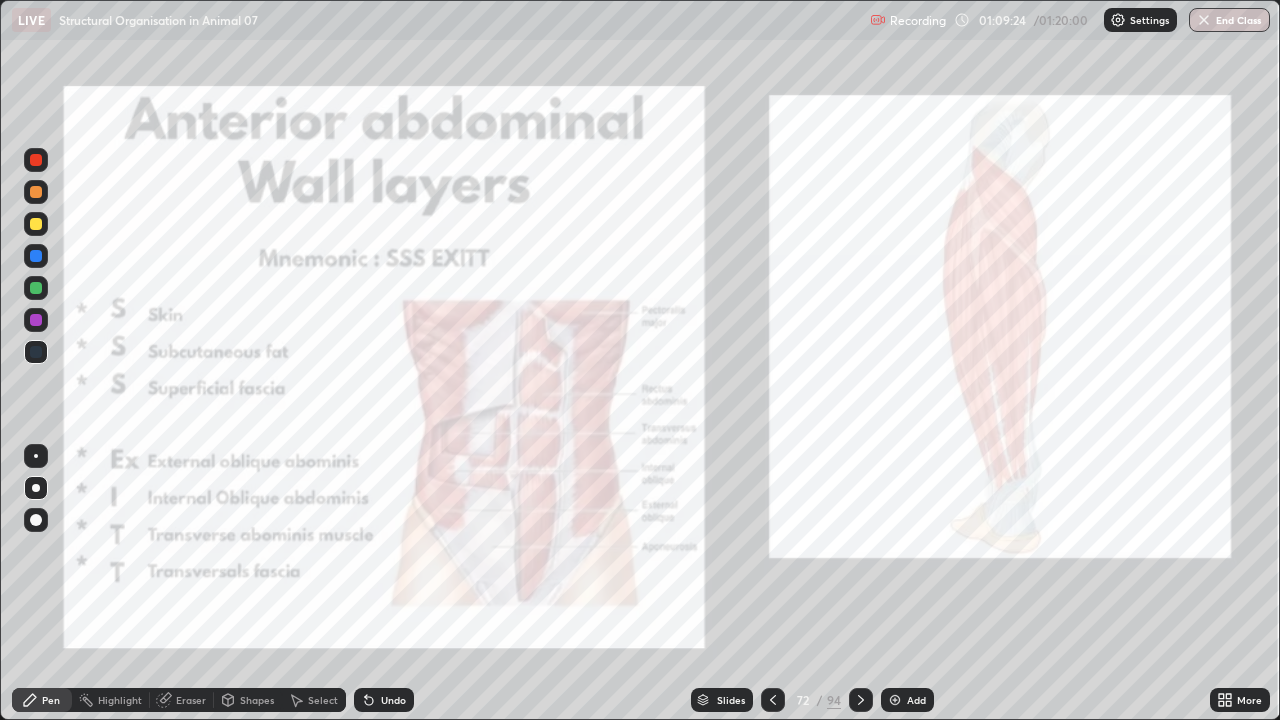 click 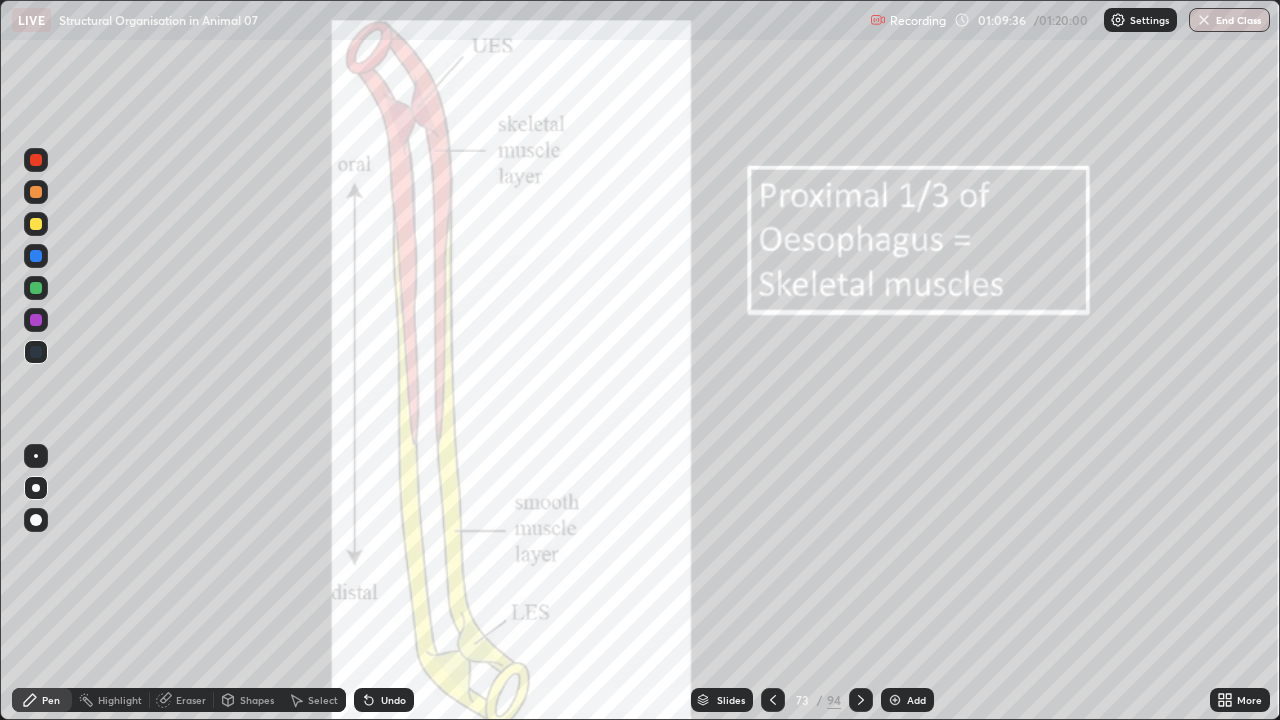 click 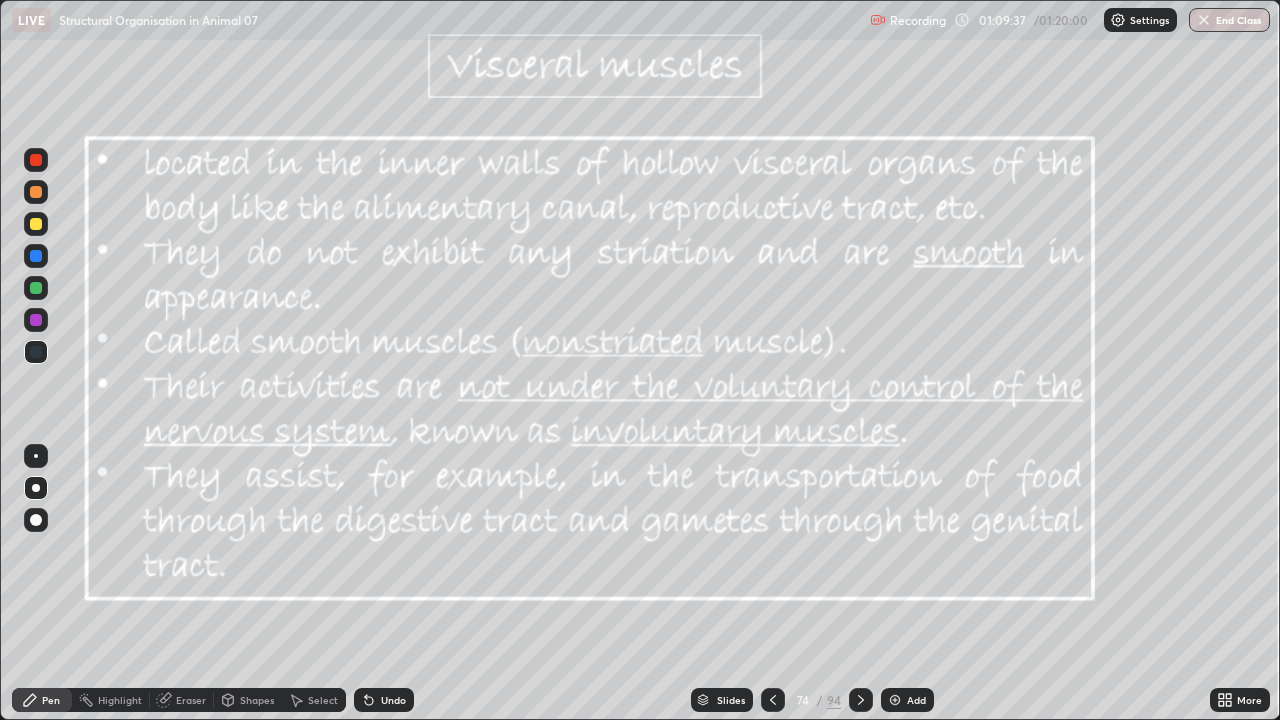 click on "Add" at bounding box center [907, 700] 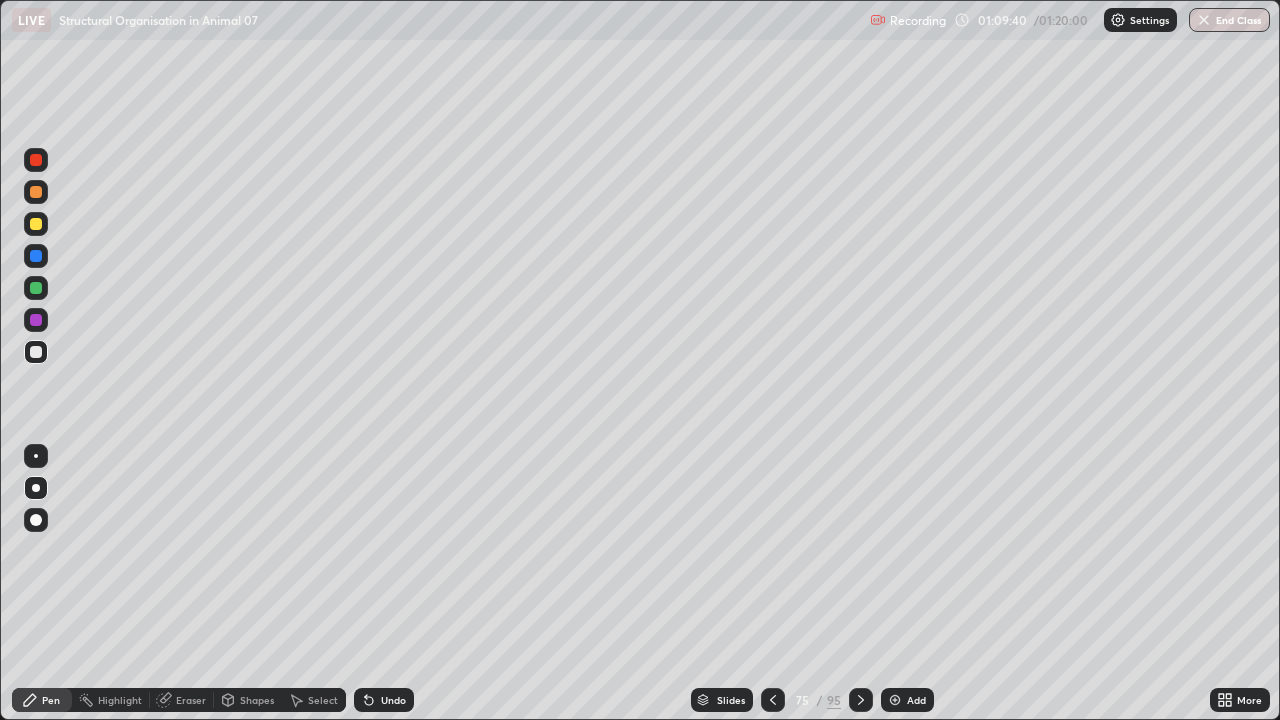 click on "Slides" at bounding box center (731, 700) 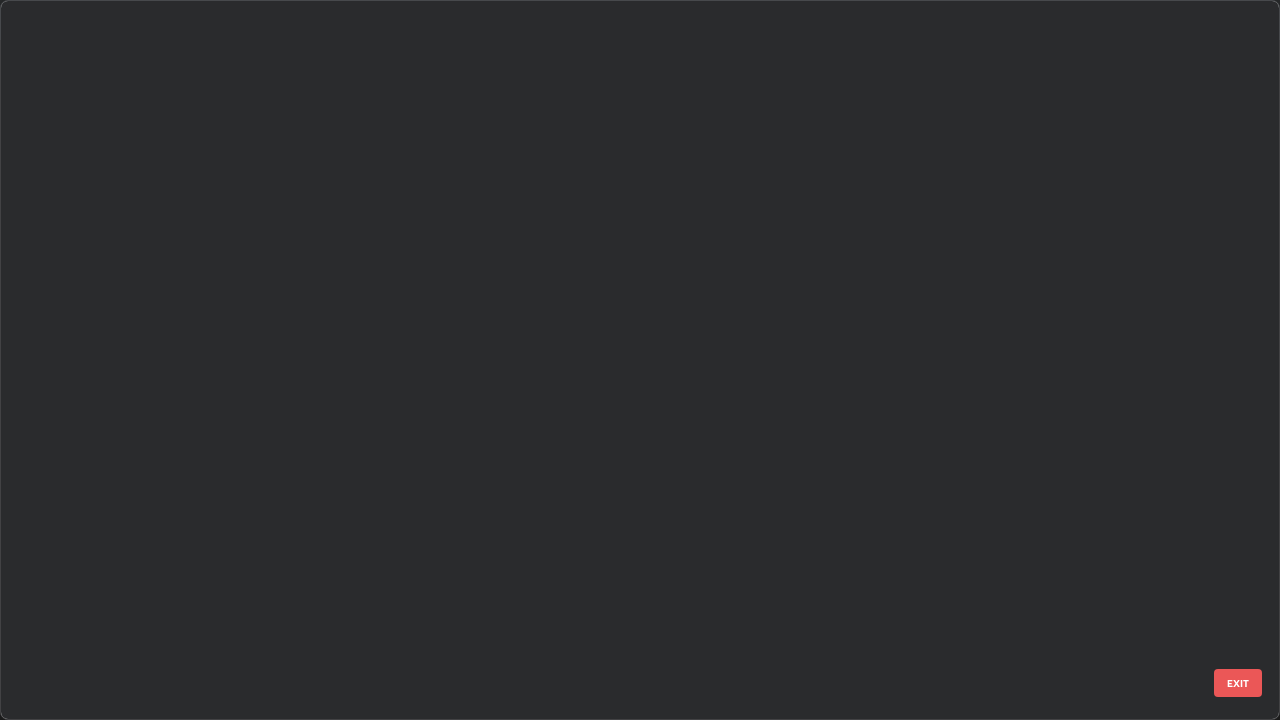 scroll, scrollTop: 4897, scrollLeft: 0, axis: vertical 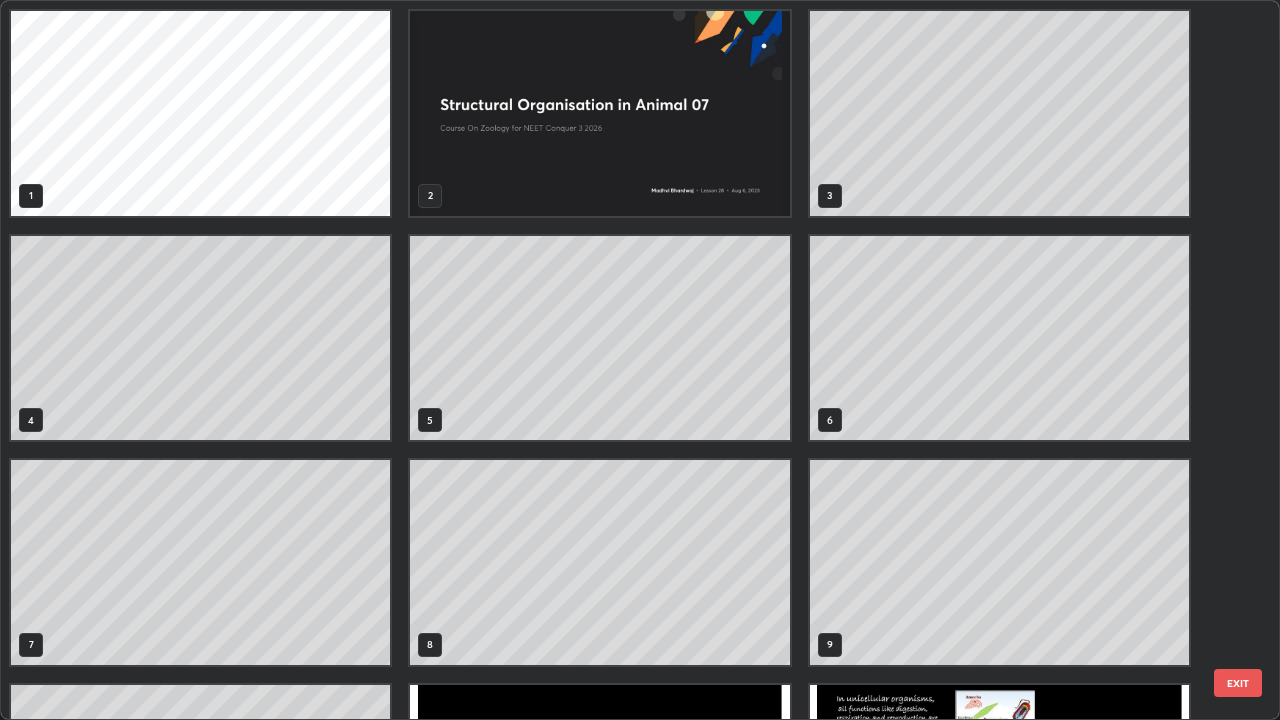 click at bounding box center [599, 787] 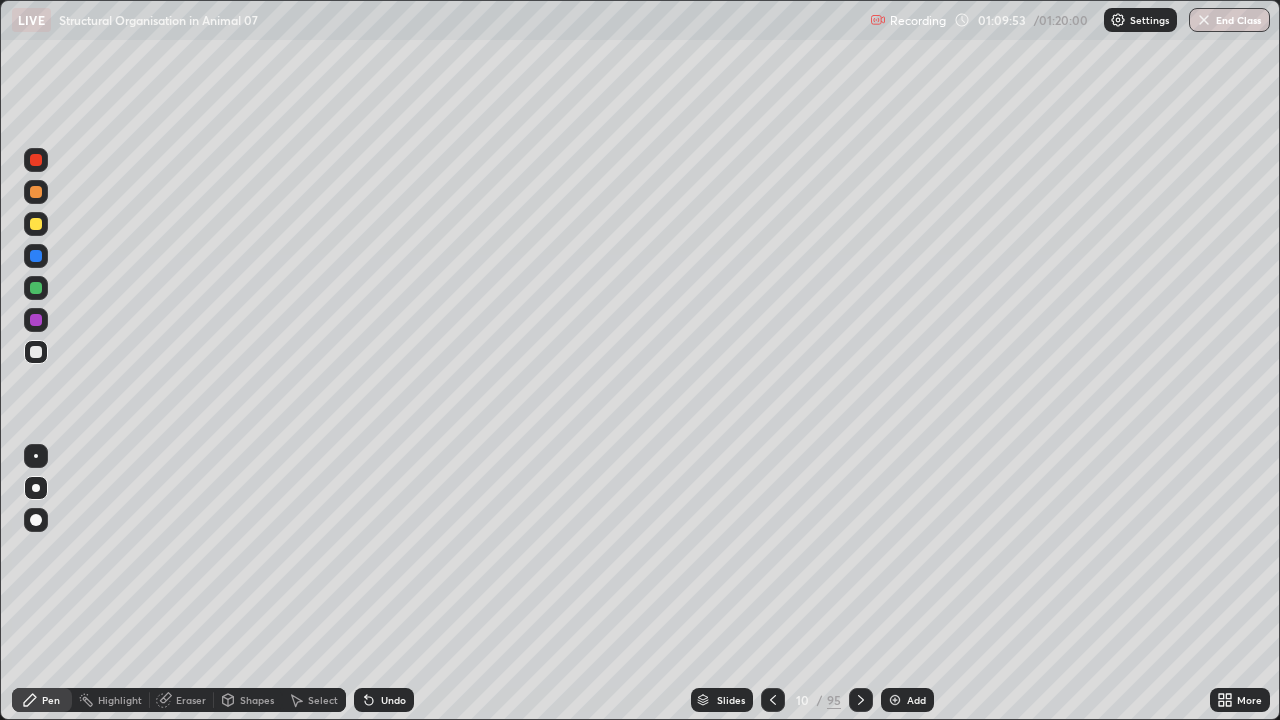 click at bounding box center [36, 160] 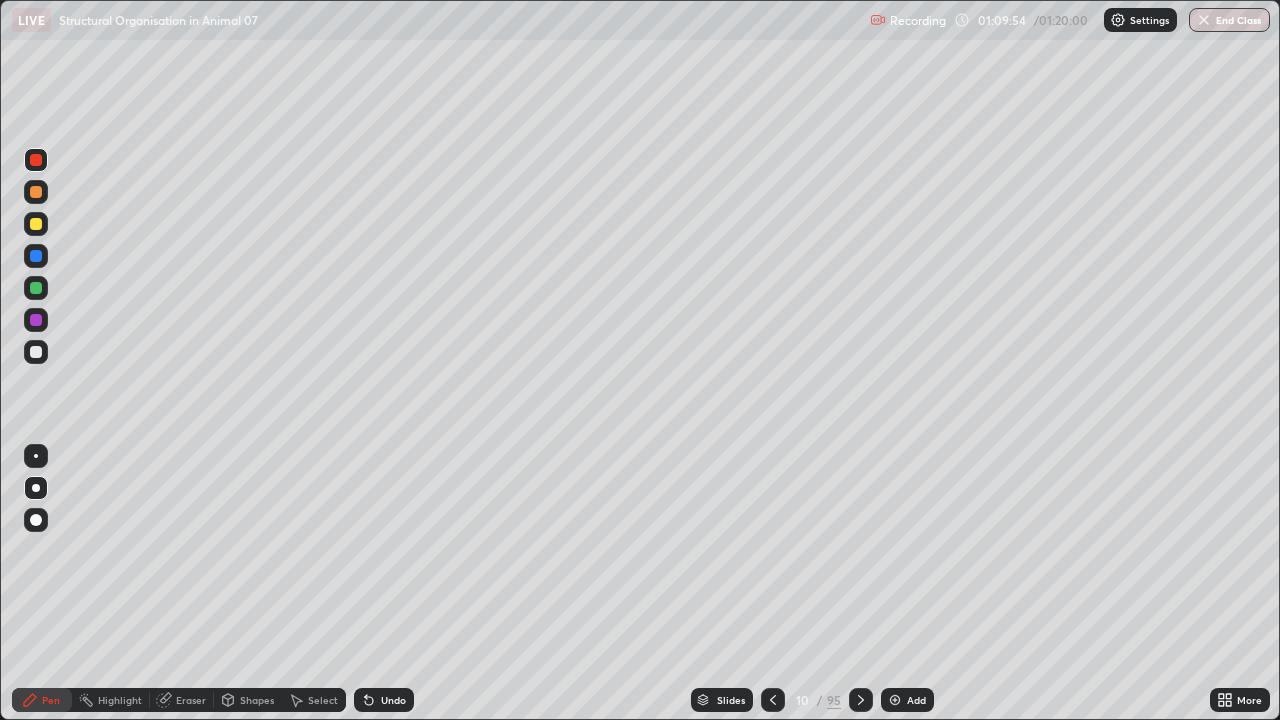 click at bounding box center (36, 192) 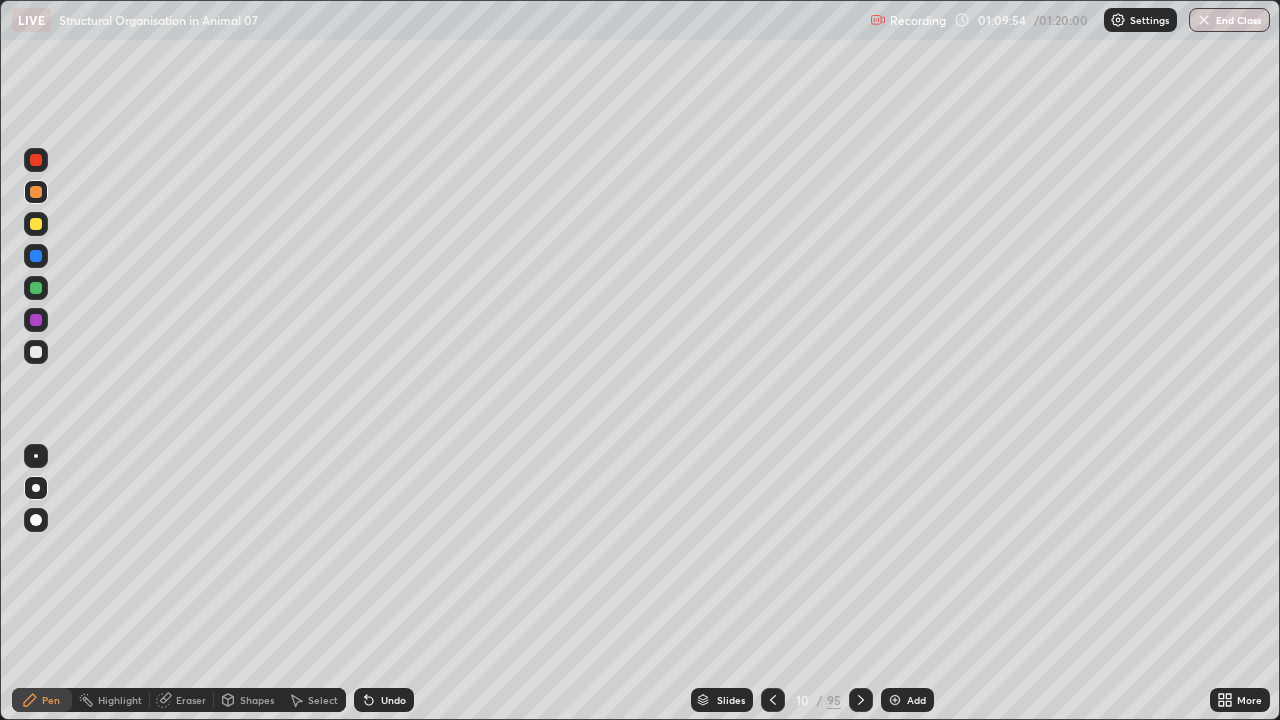 click at bounding box center (36, 352) 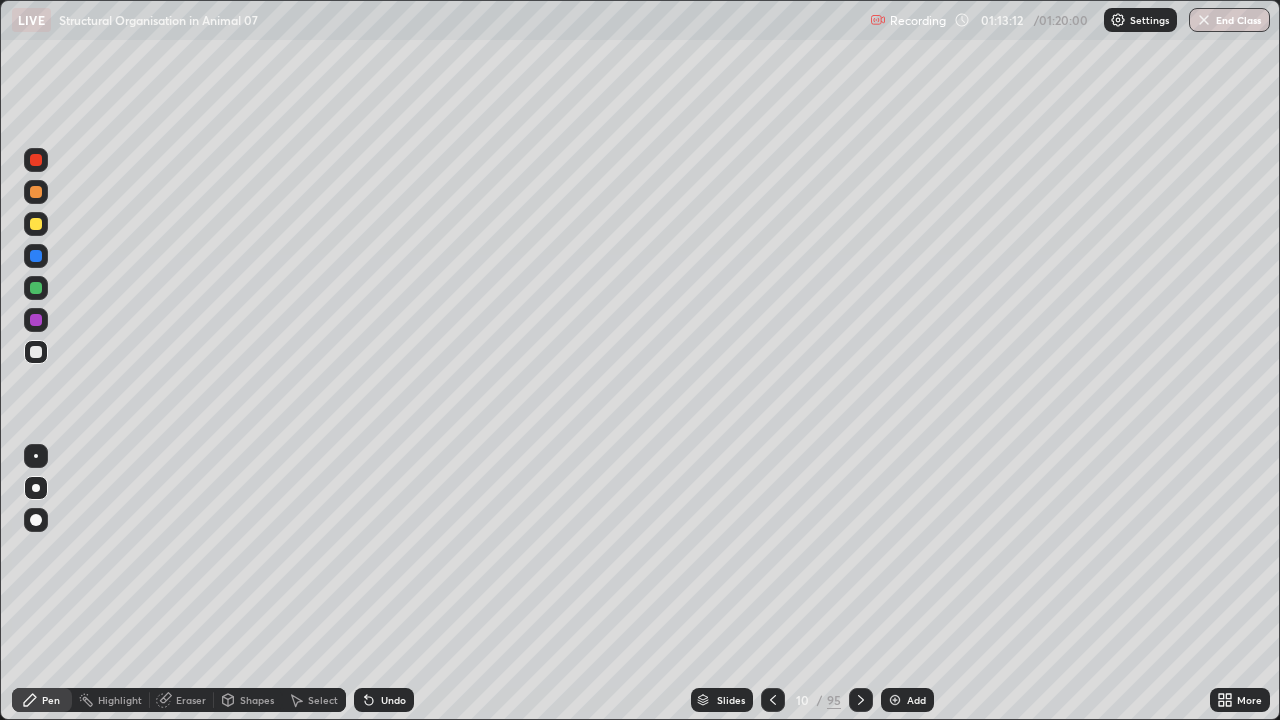 click at bounding box center [36, 224] 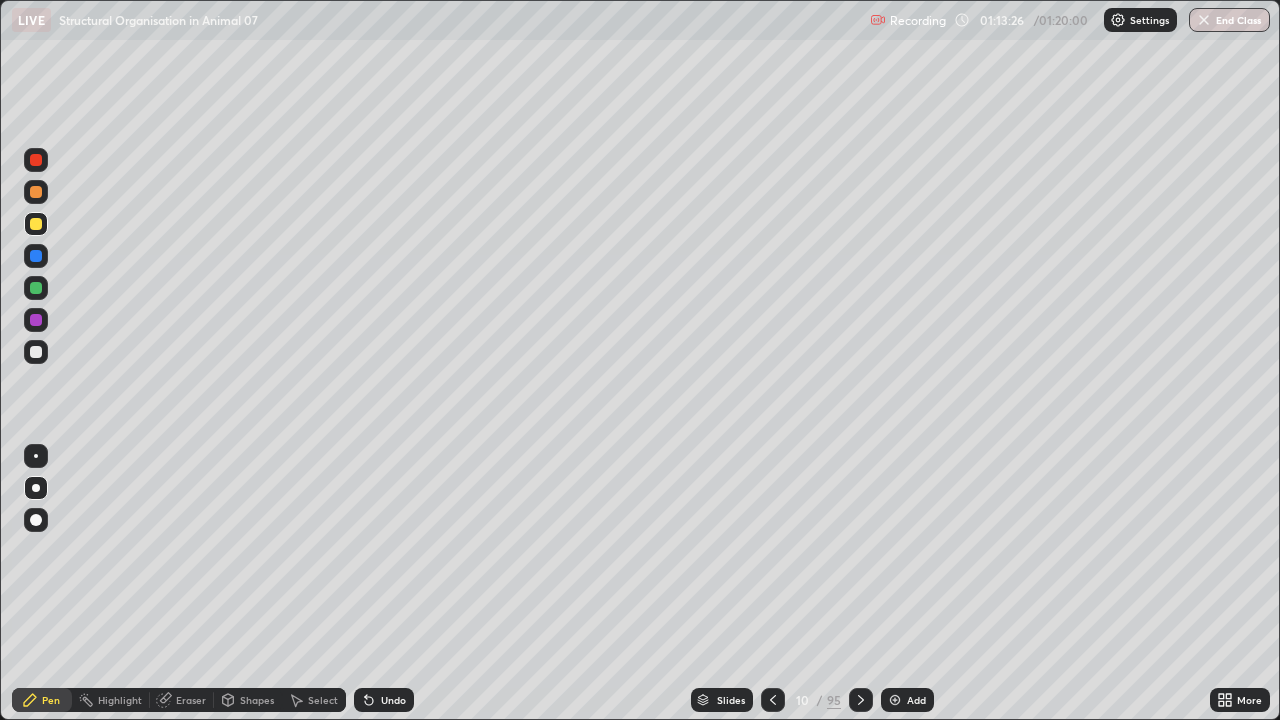 click at bounding box center [36, 288] 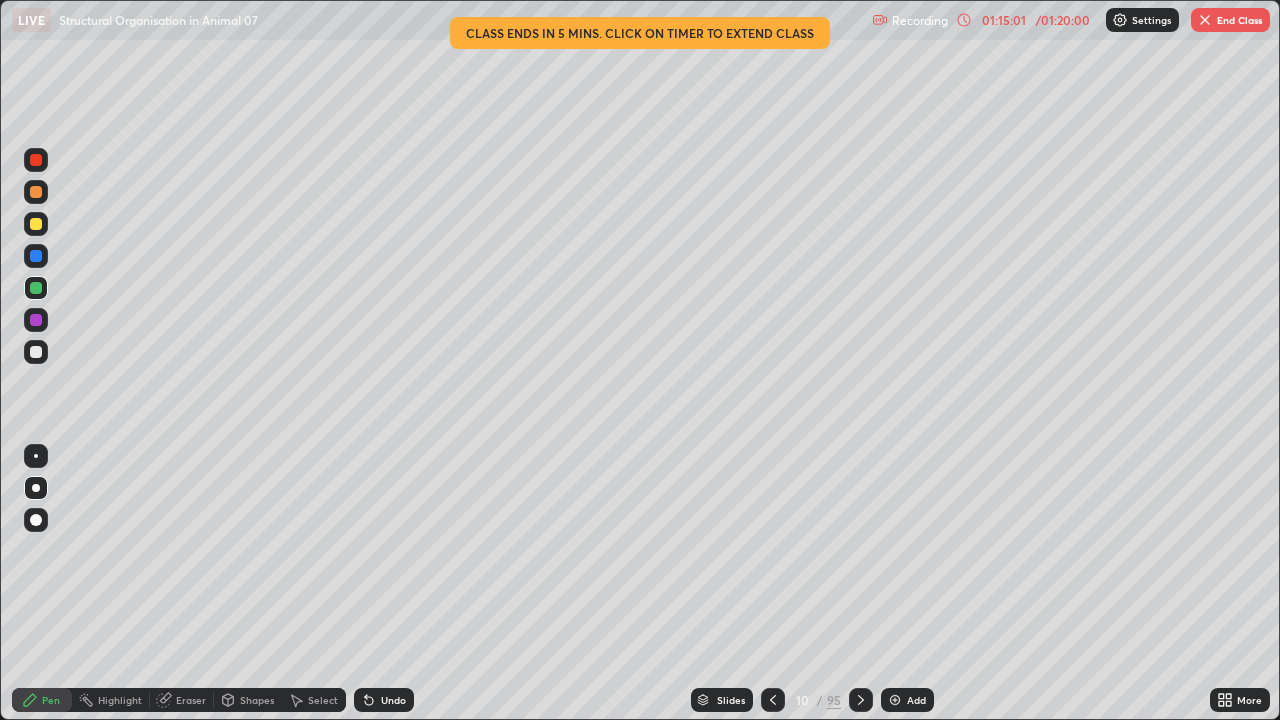 click at bounding box center (773, 700) 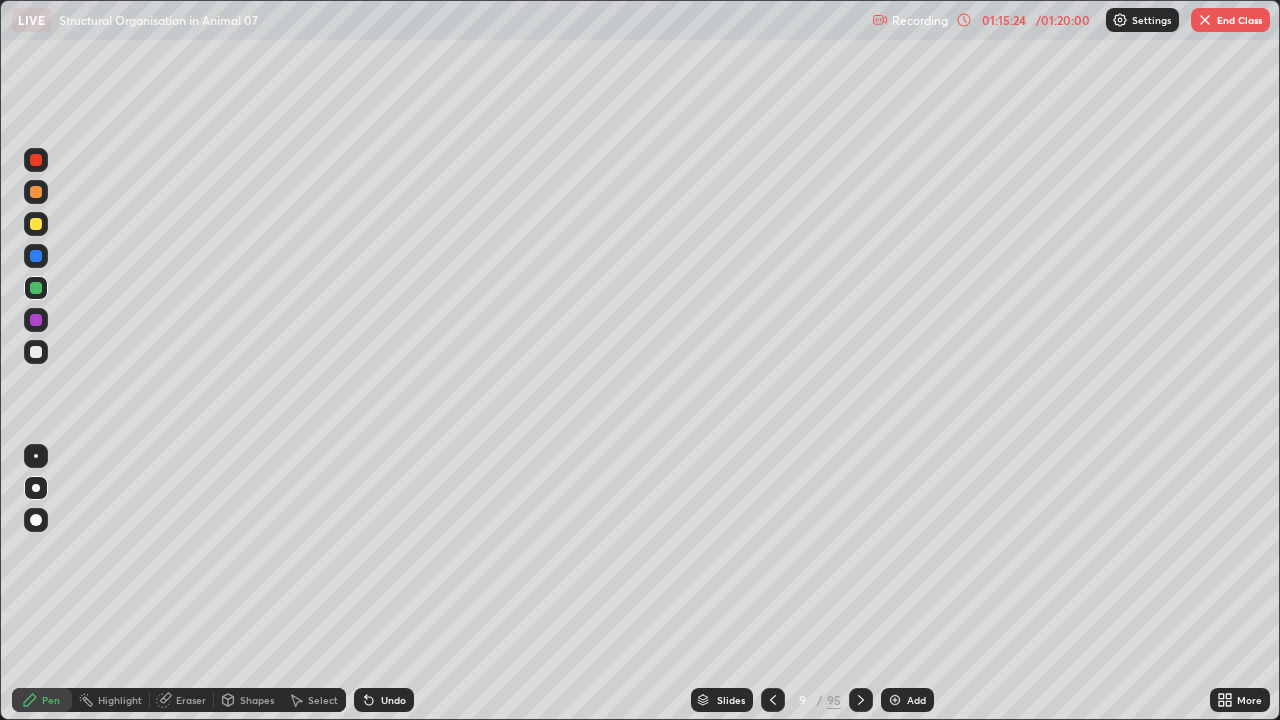click at bounding box center [861, 700] 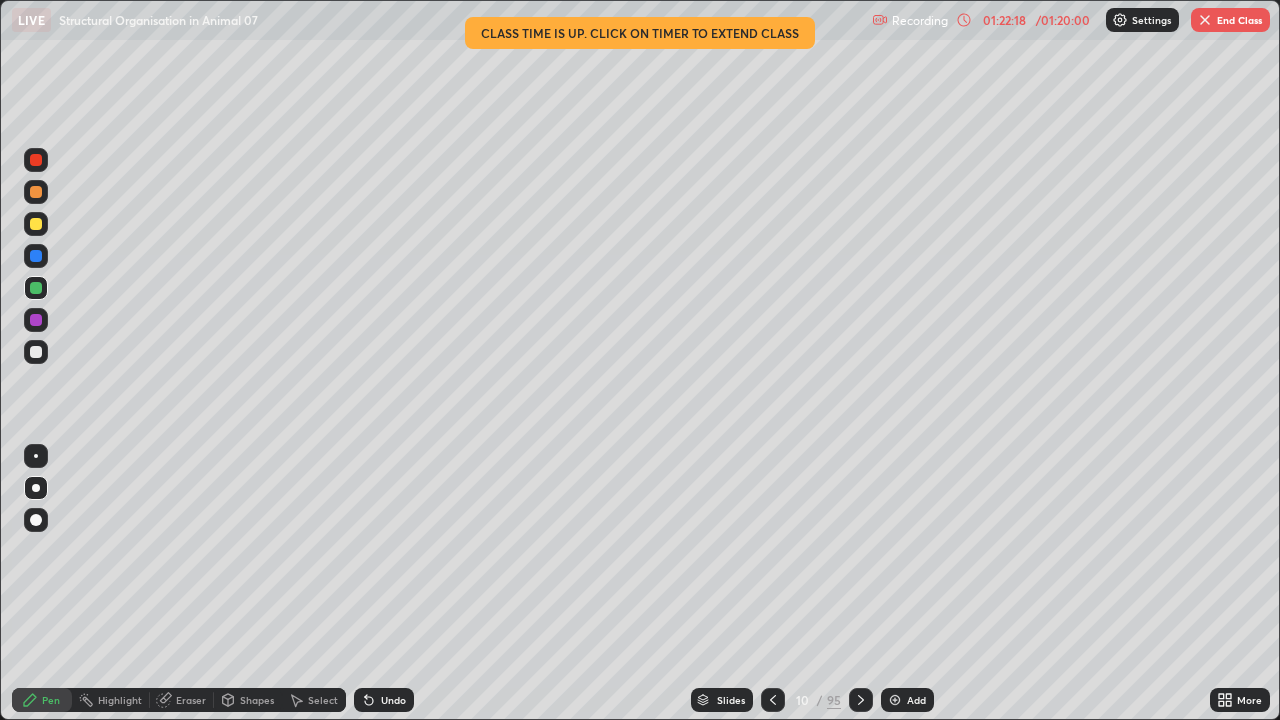 click on "End Class" at bounding box center (1230, 20) 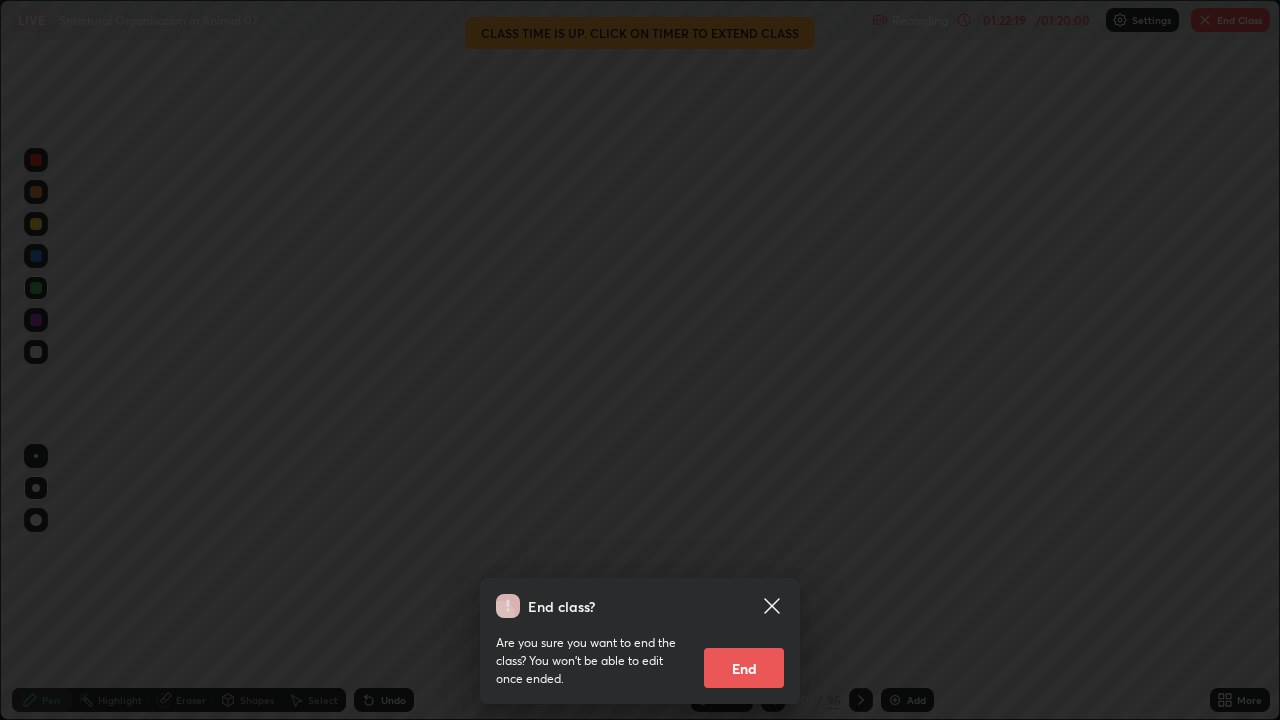 click on "End" at bounding box center (744, 668) 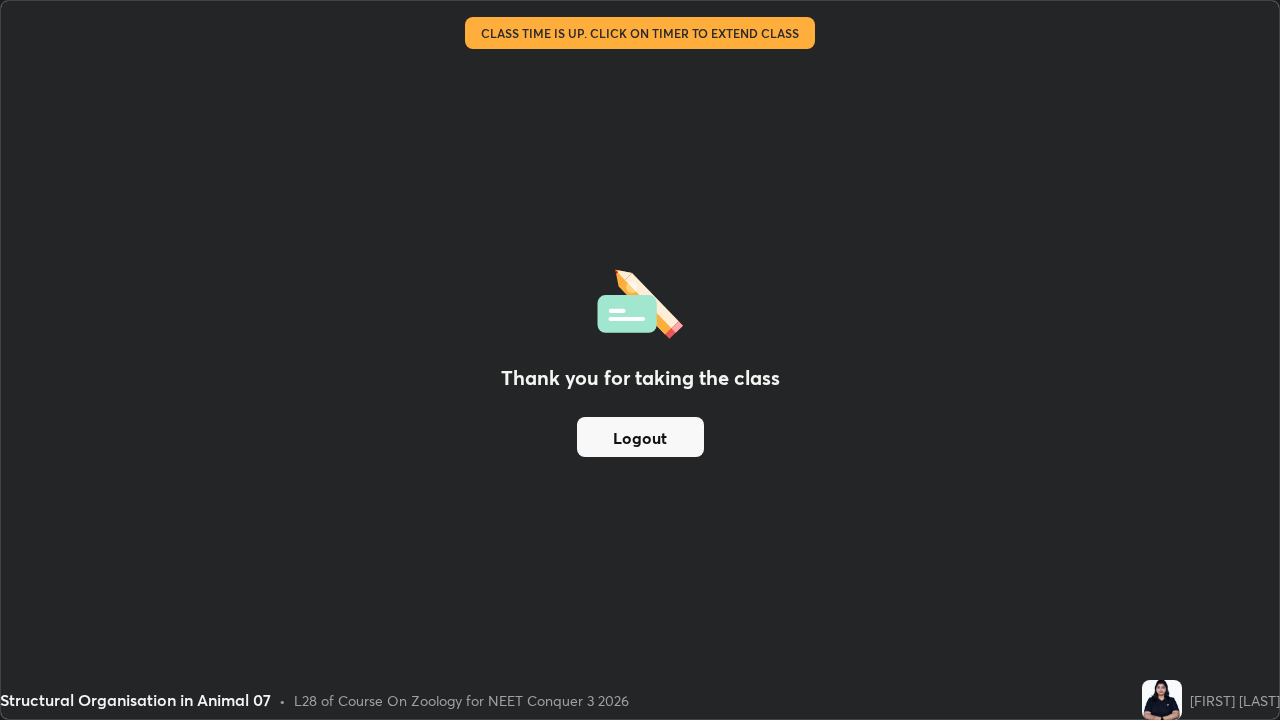 click on "Logout" at bounding box center [640, 437] 